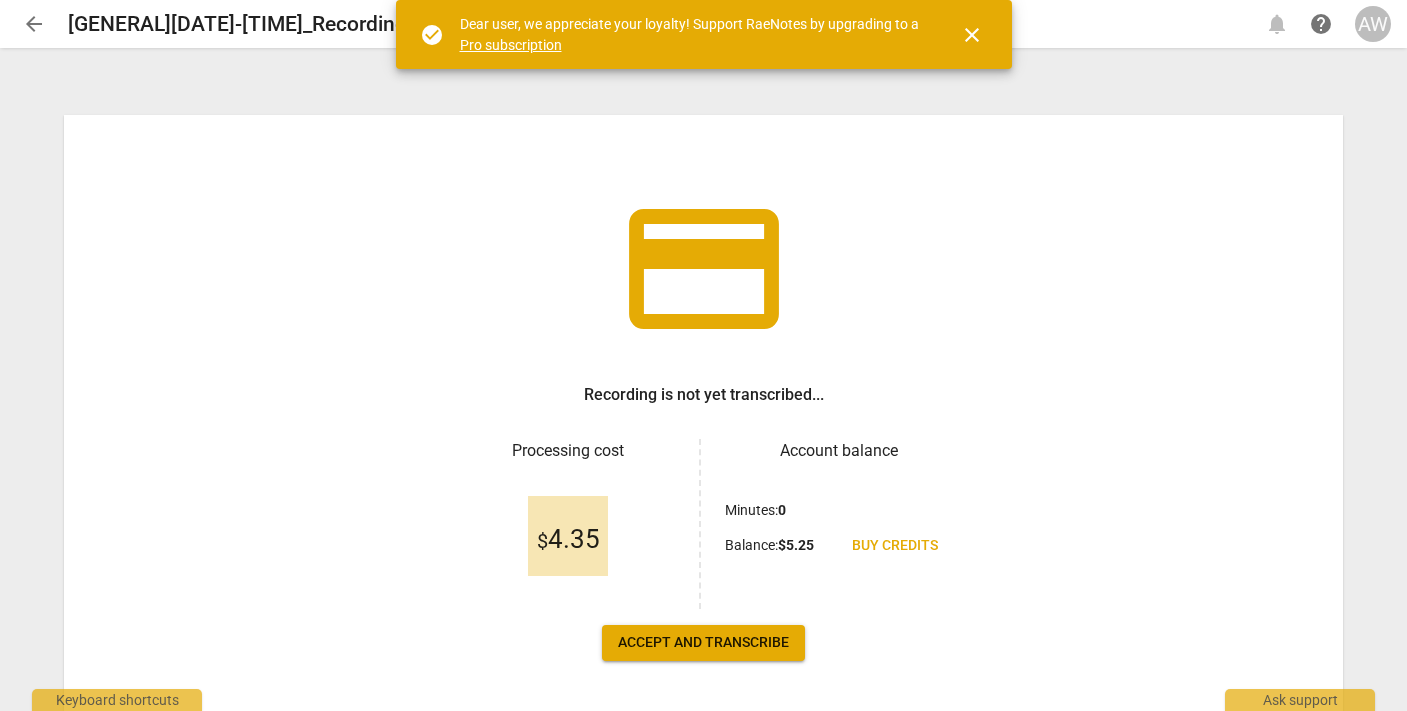 scroll, scrollTop: 0, scrollLeft: 0, axis: both 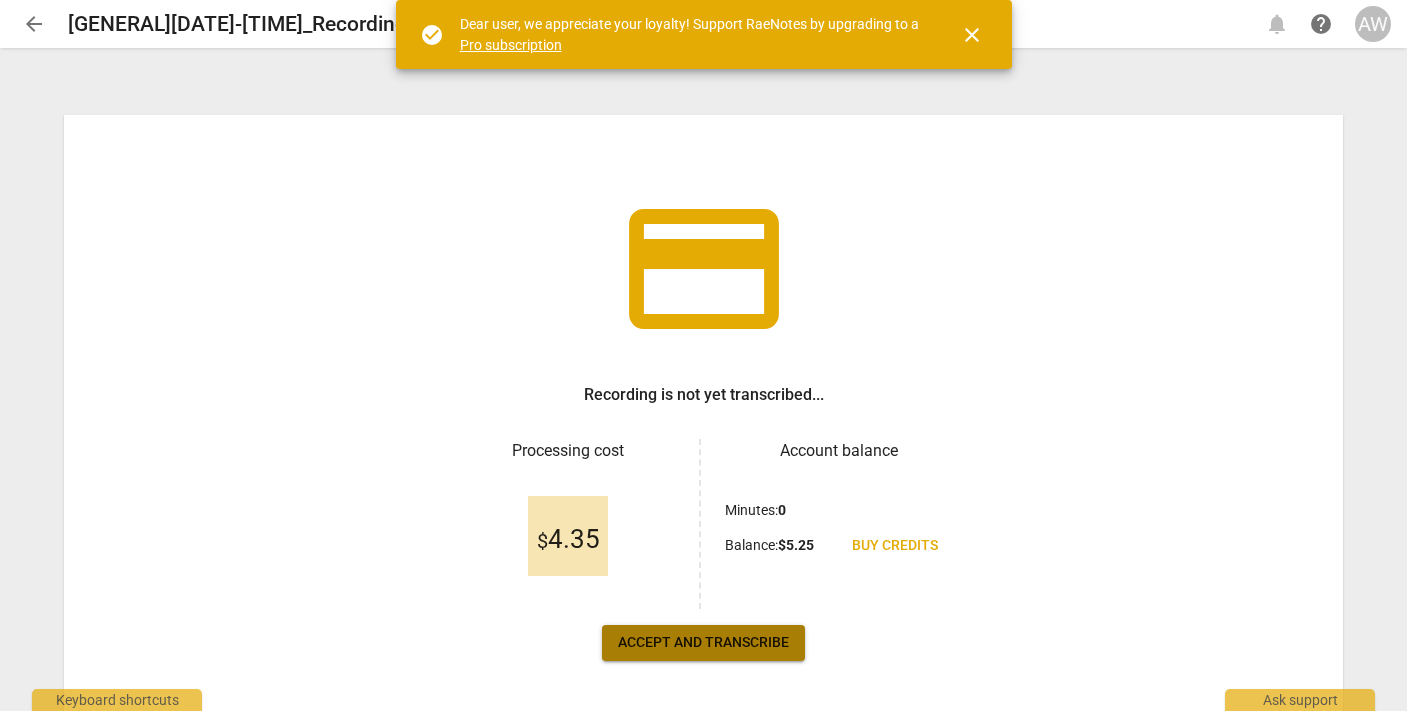 click on "Accept and transcribe" at bounding box center [703, 643] 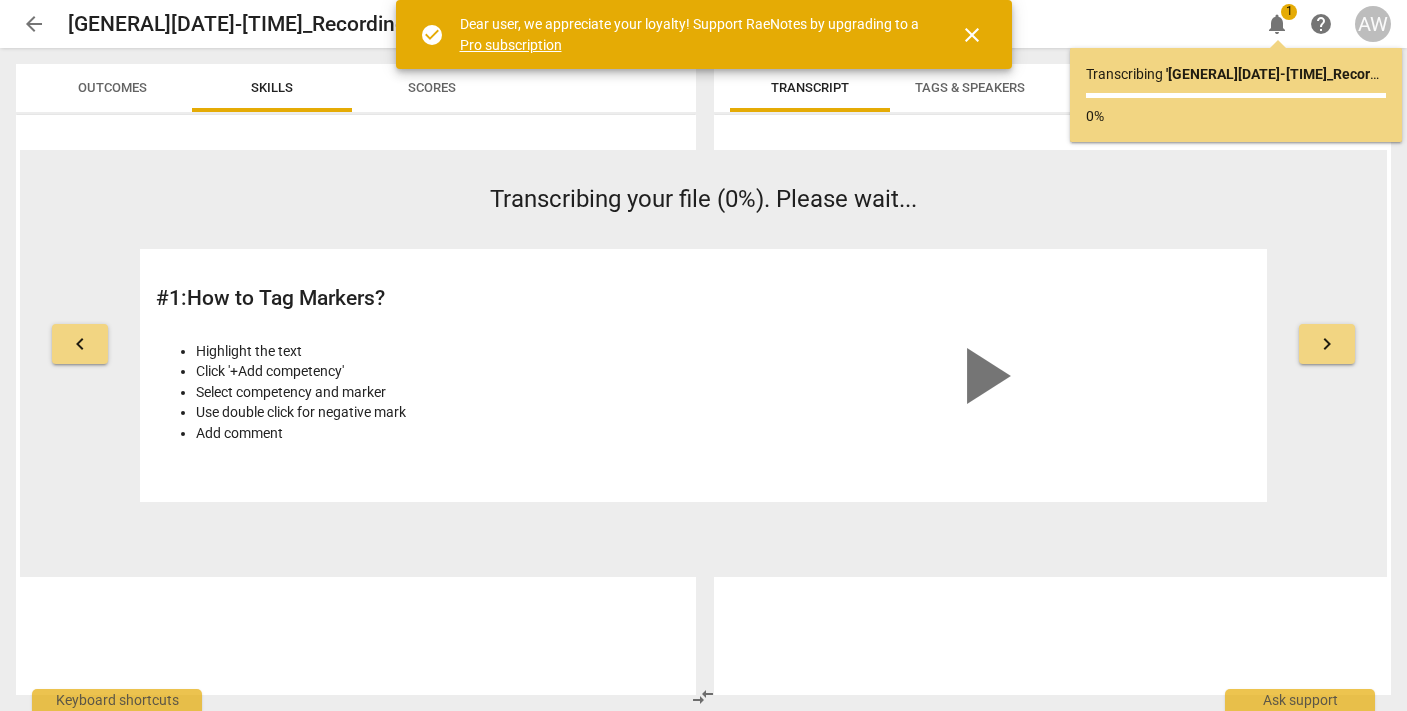 click on "close" at bounding box center (972, 35) 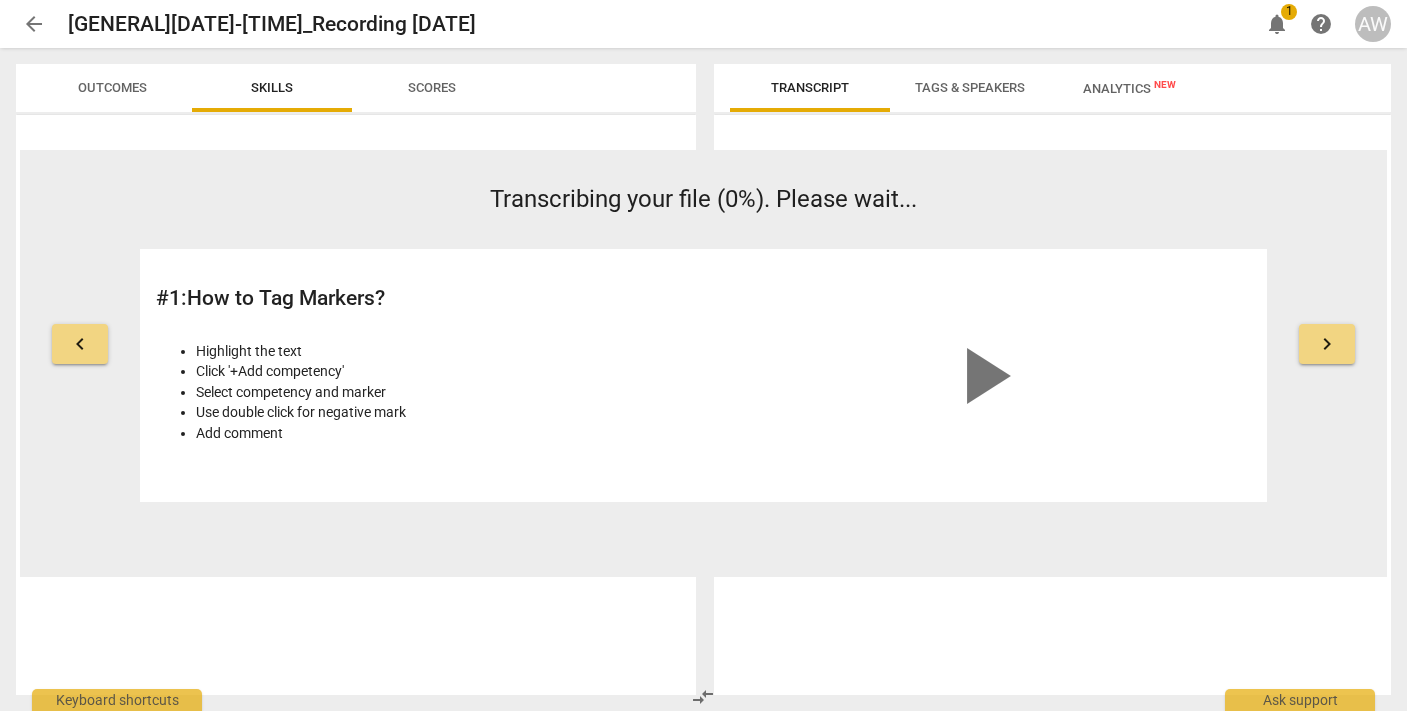 scroll, scrollTop: 0, scrollLeft: 0, axis: both 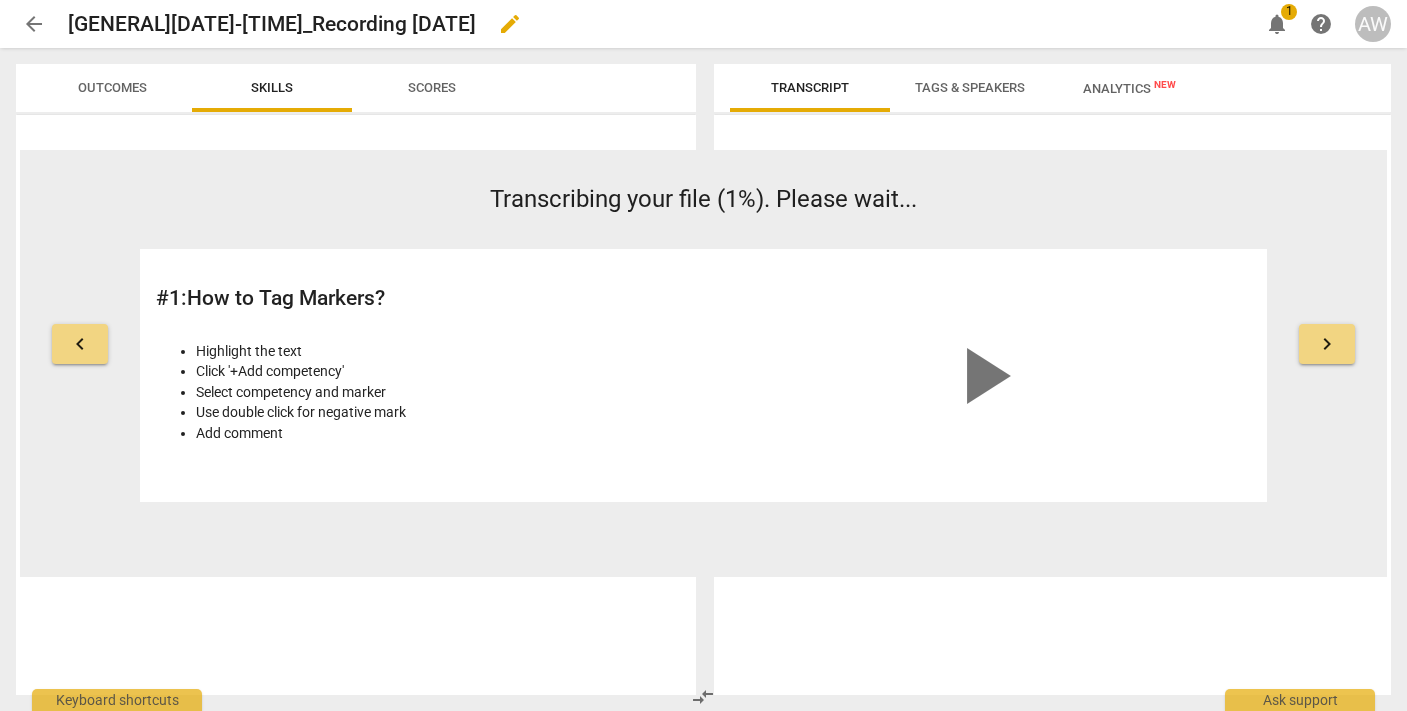 click on "edit" at bounding box center (510, 24) 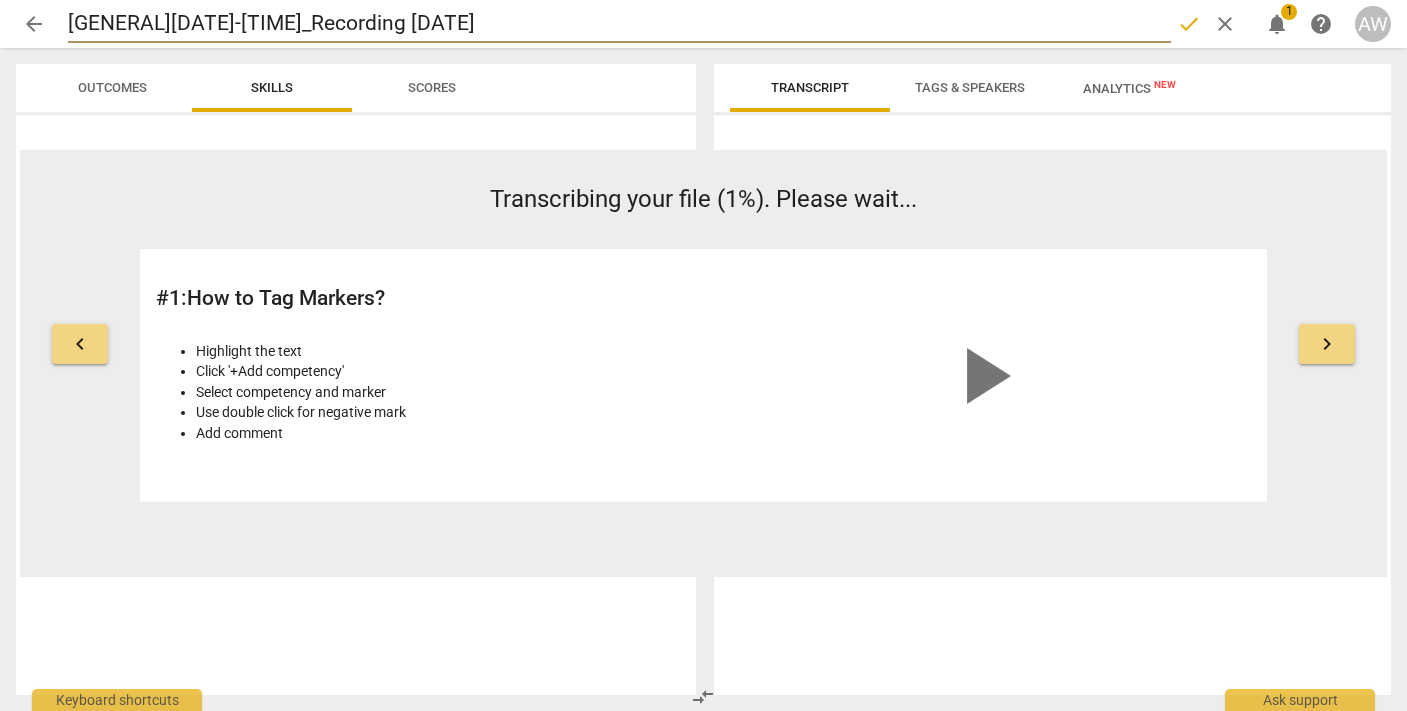 drag, startPoint x: 296, startPoint y: 24, endPoint x: 70, endPoint y: 25, distance: 226.00221 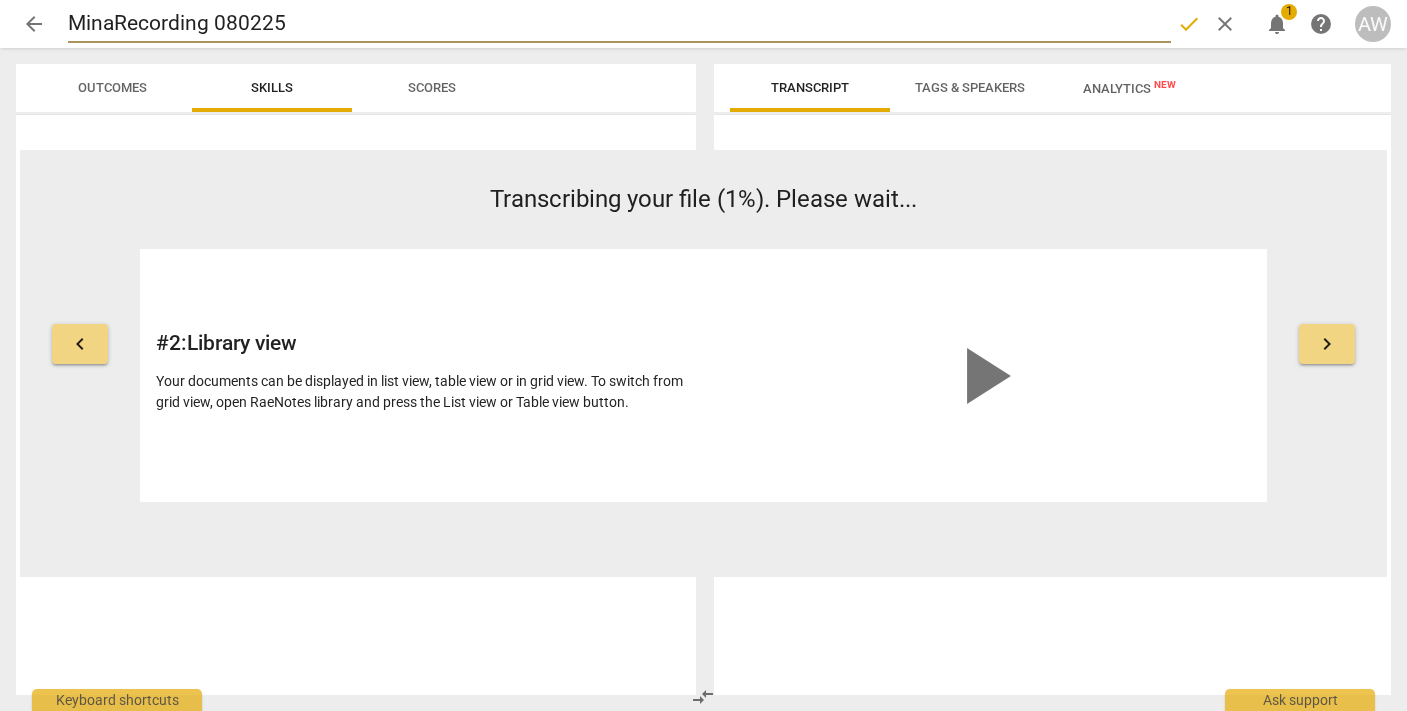 type on "MinalRecording 080225" 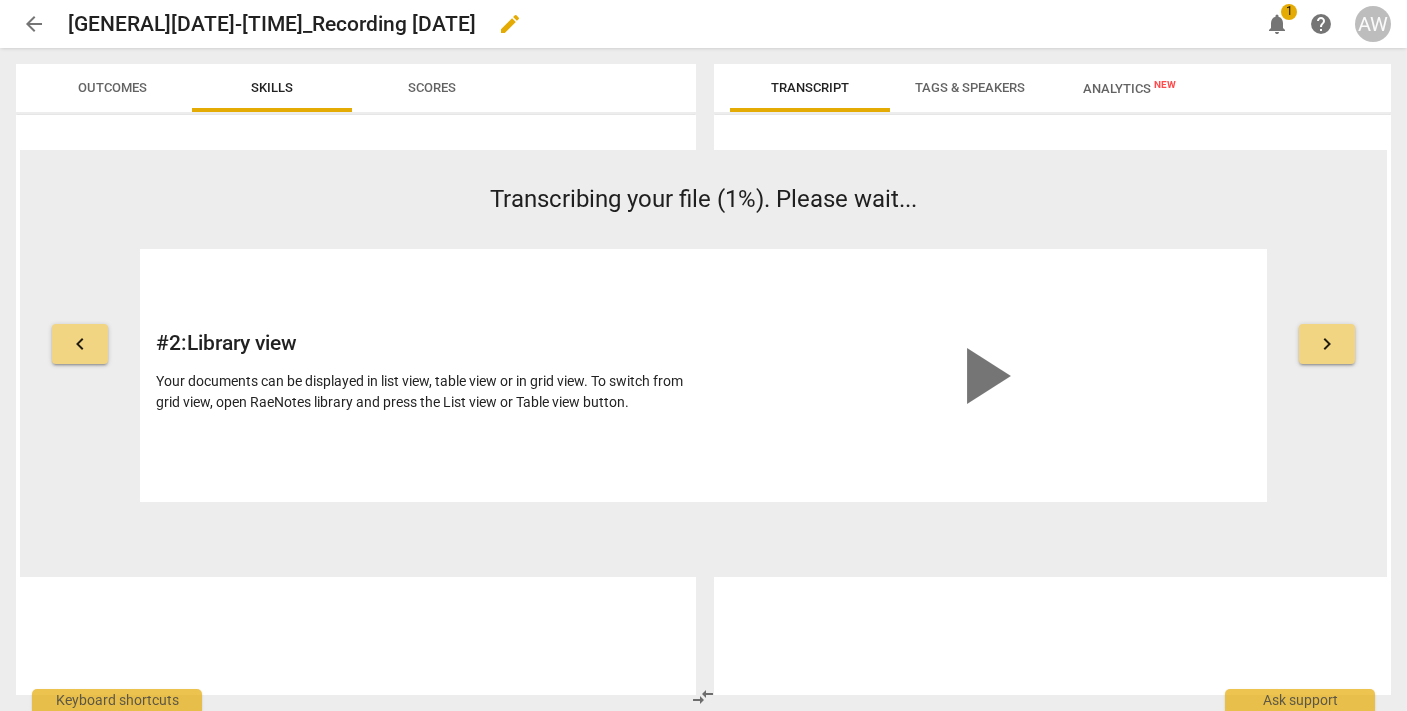 click on "edit" at bounding box center (510, 24) 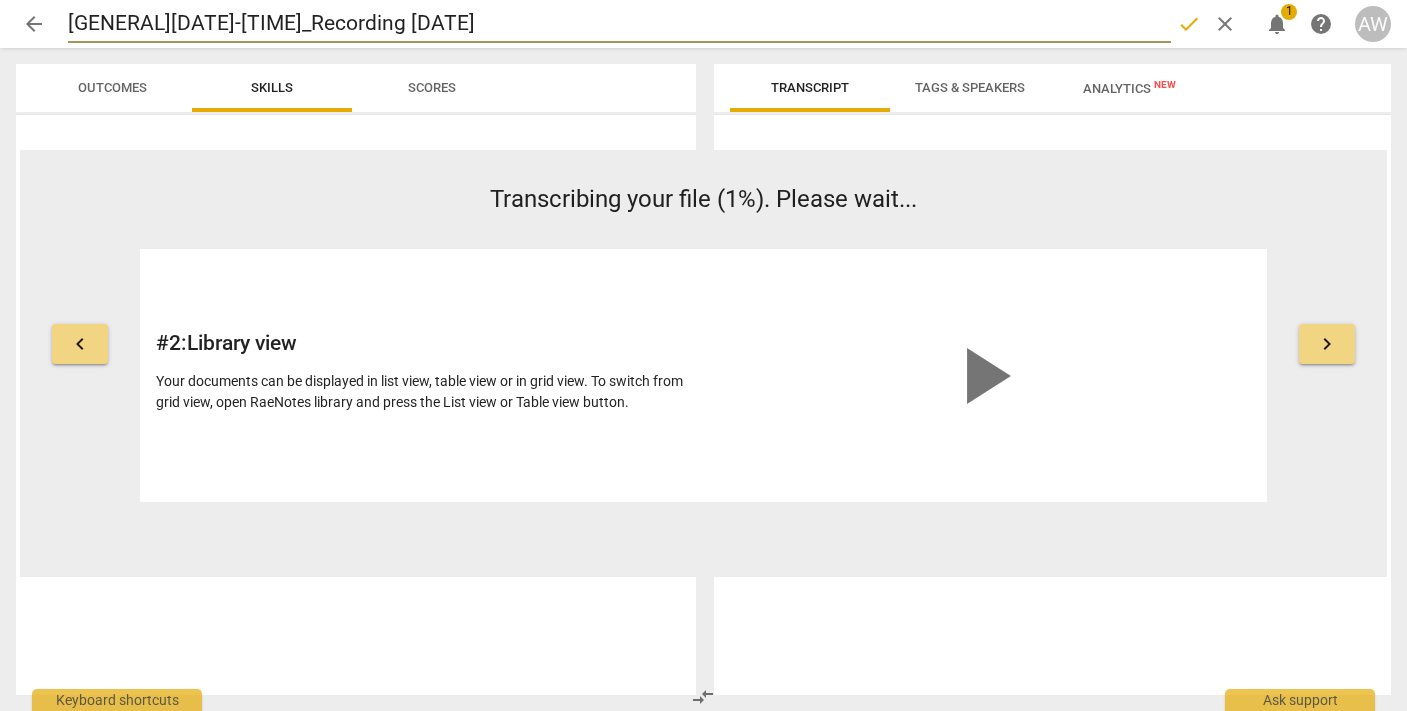 drag, startPoint x: 284, startPoint y: 25, endPoint x: 70, endPoint y: 29, distance: 214.03738 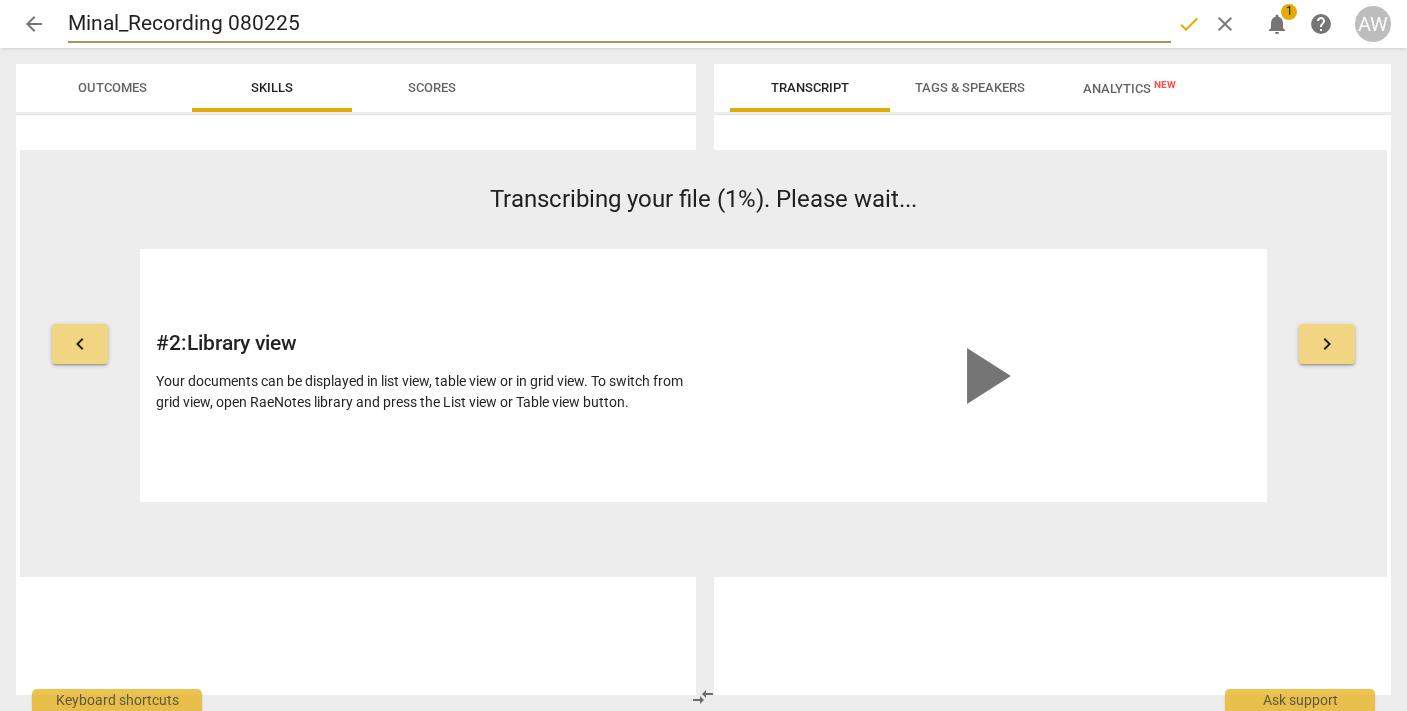 type on "Minal_Recording 080225" 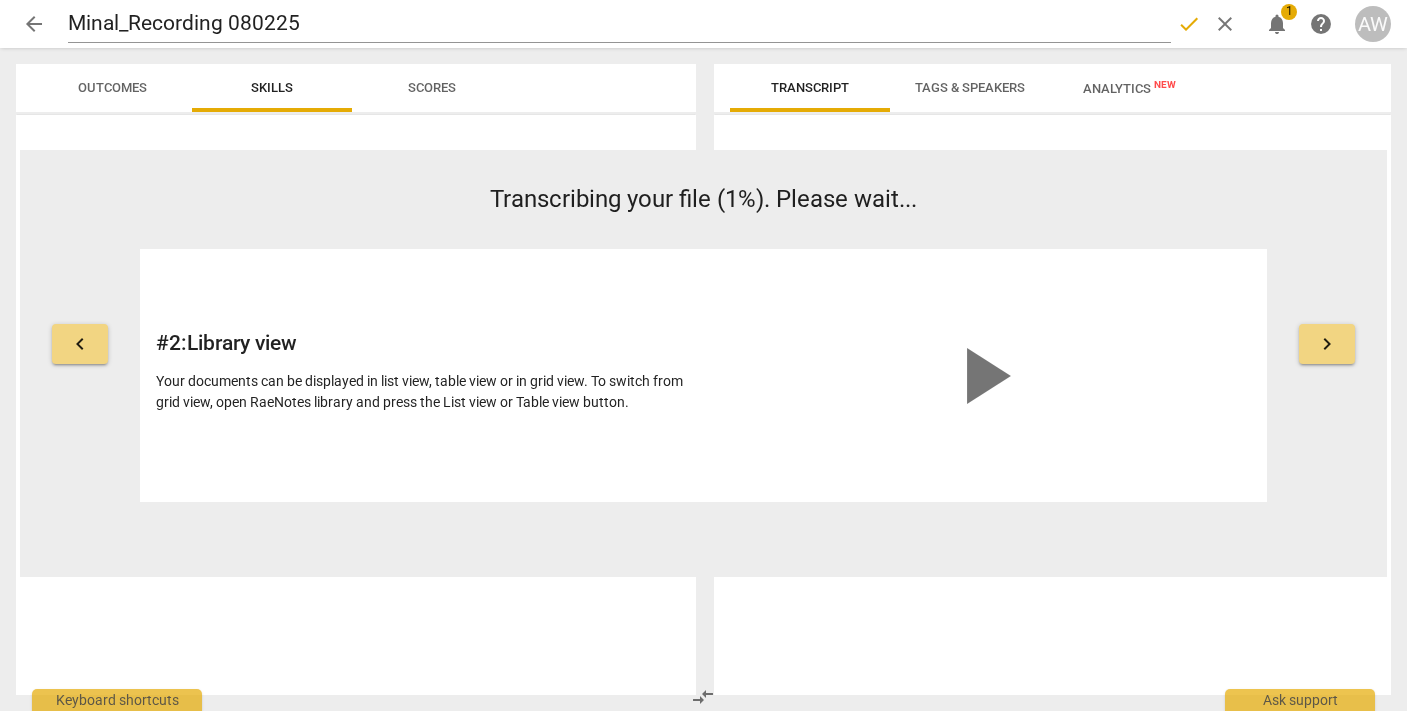 click on "Outcomes Skills Scores" at bounding box center (352, 379) 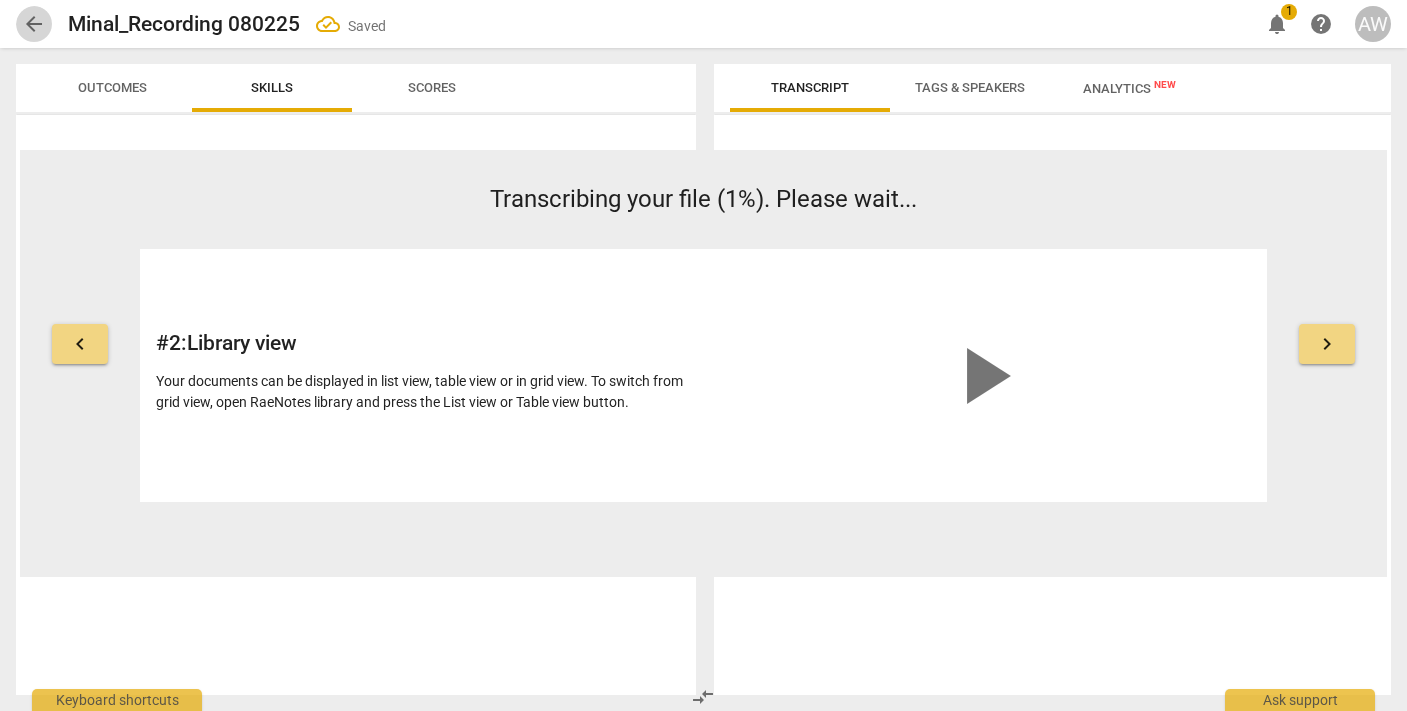 click on "arrow_back" at bounding box center (34, 24) 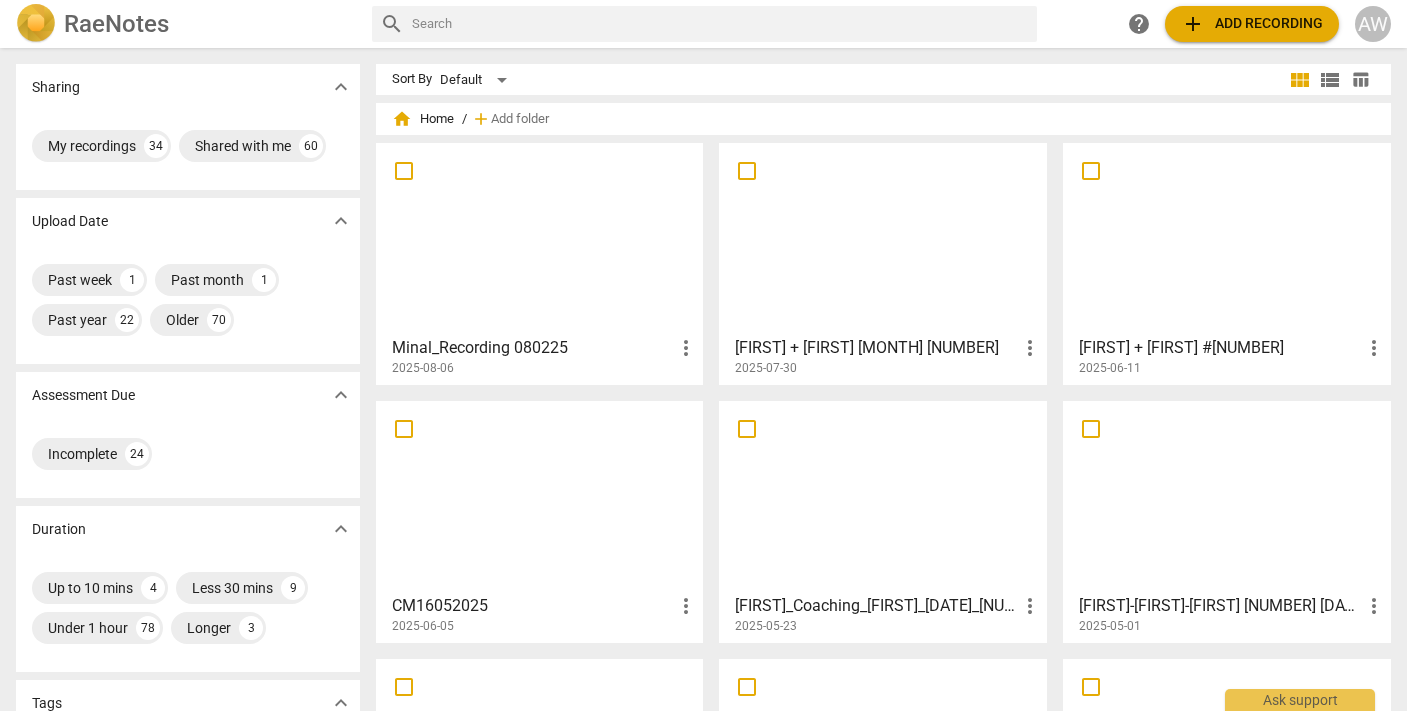 click at bounding box center (883, 238) 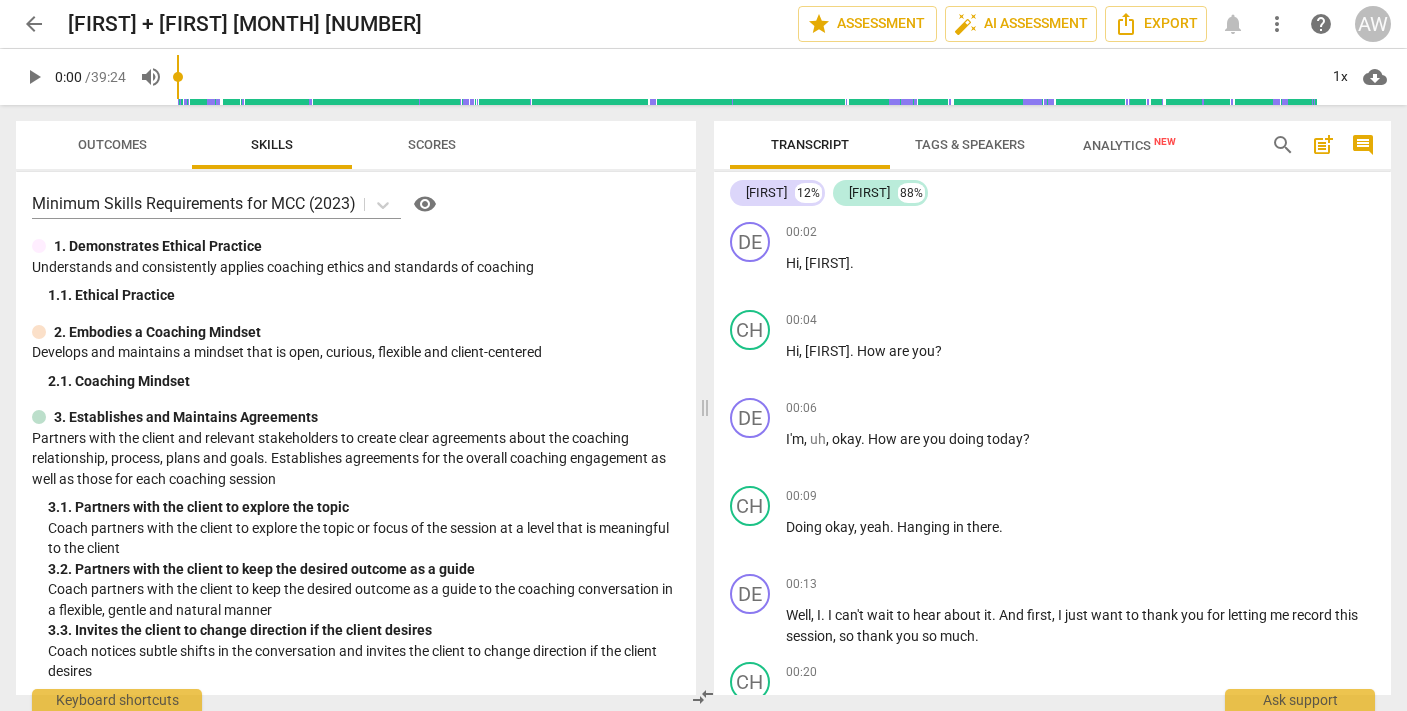 scroll, scrollTop: 0, scrollLeft: 0, axis: both 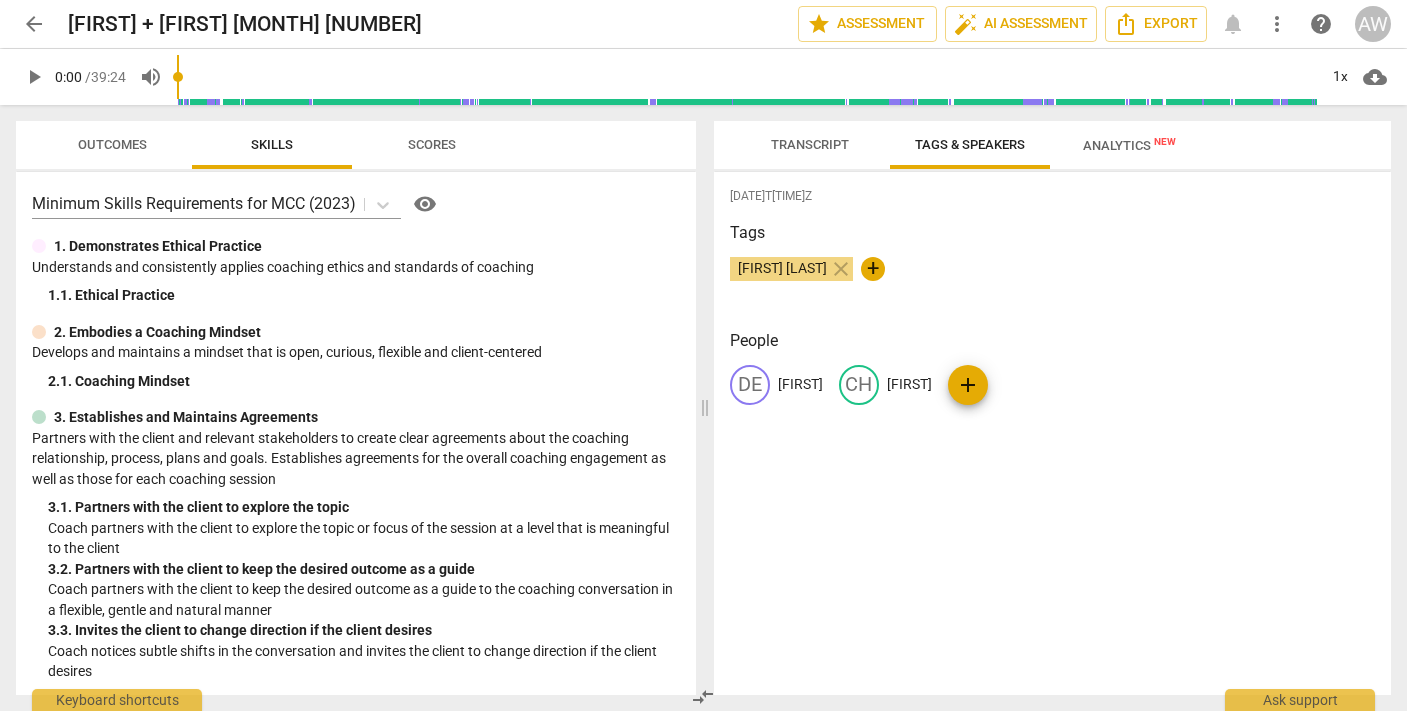 click on "[FIRST]" at bounding box center [800, 384] 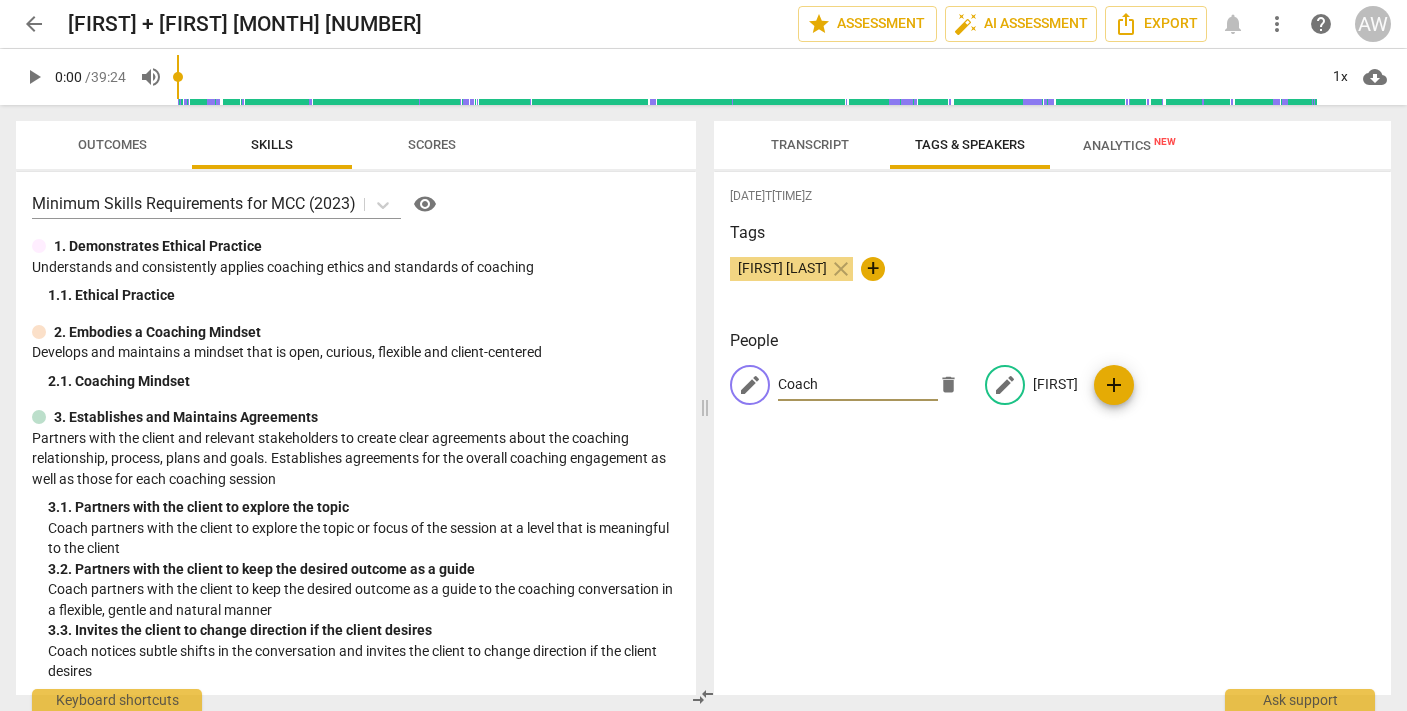 type on "Coach" 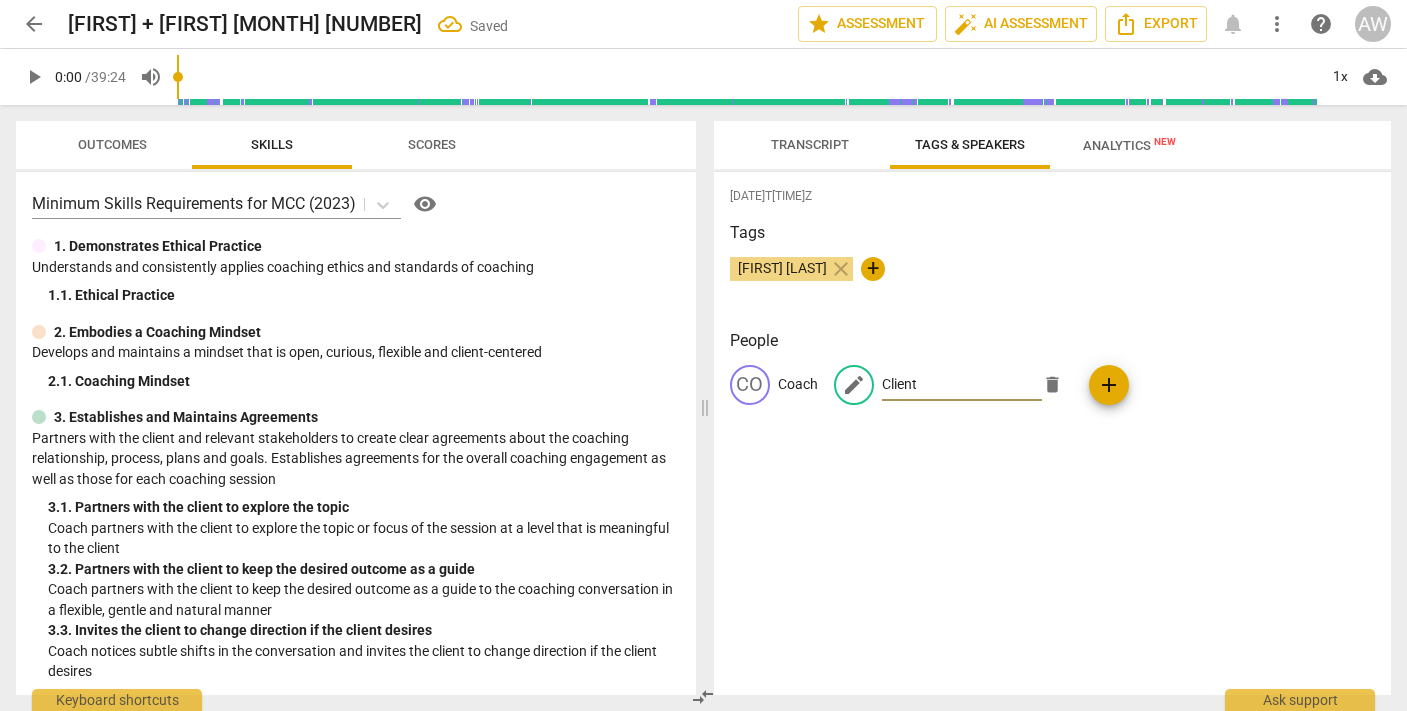 type on "Client" 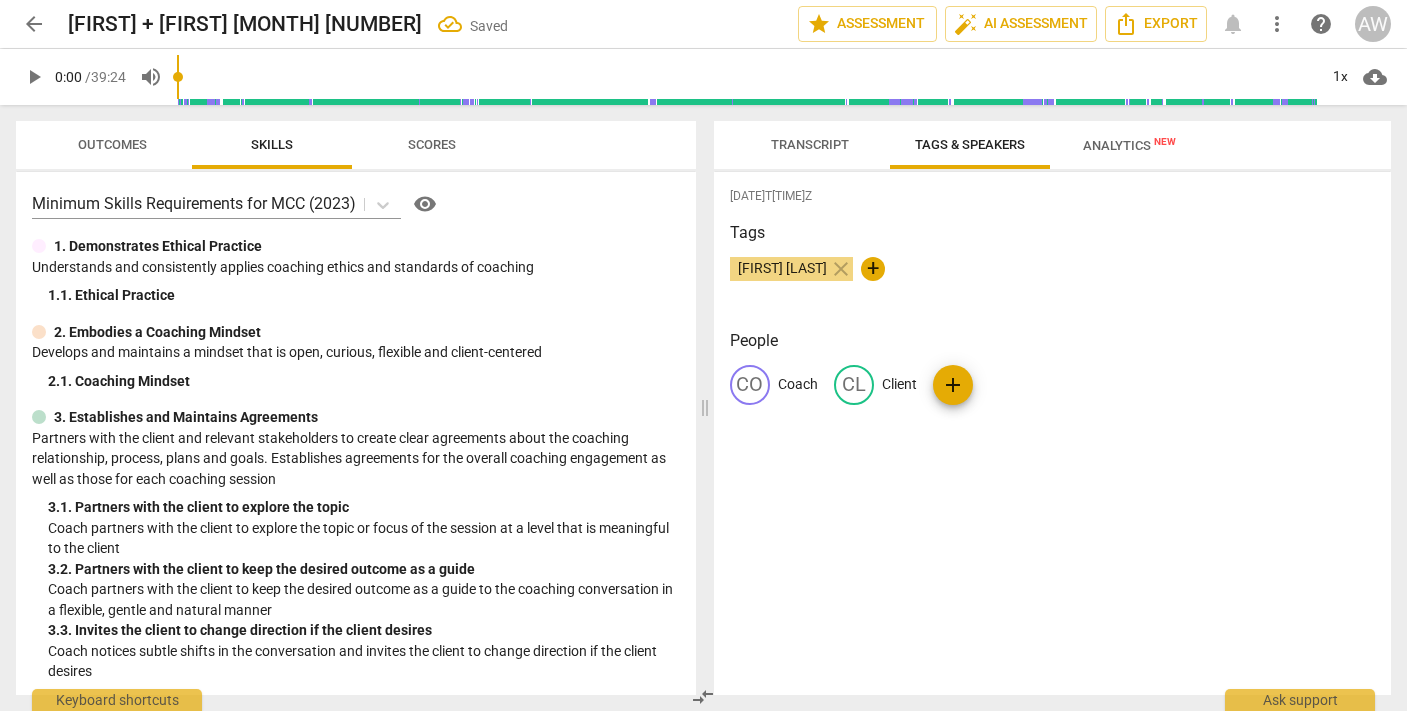 click on "Transcript" at bounding box center [810, 144] 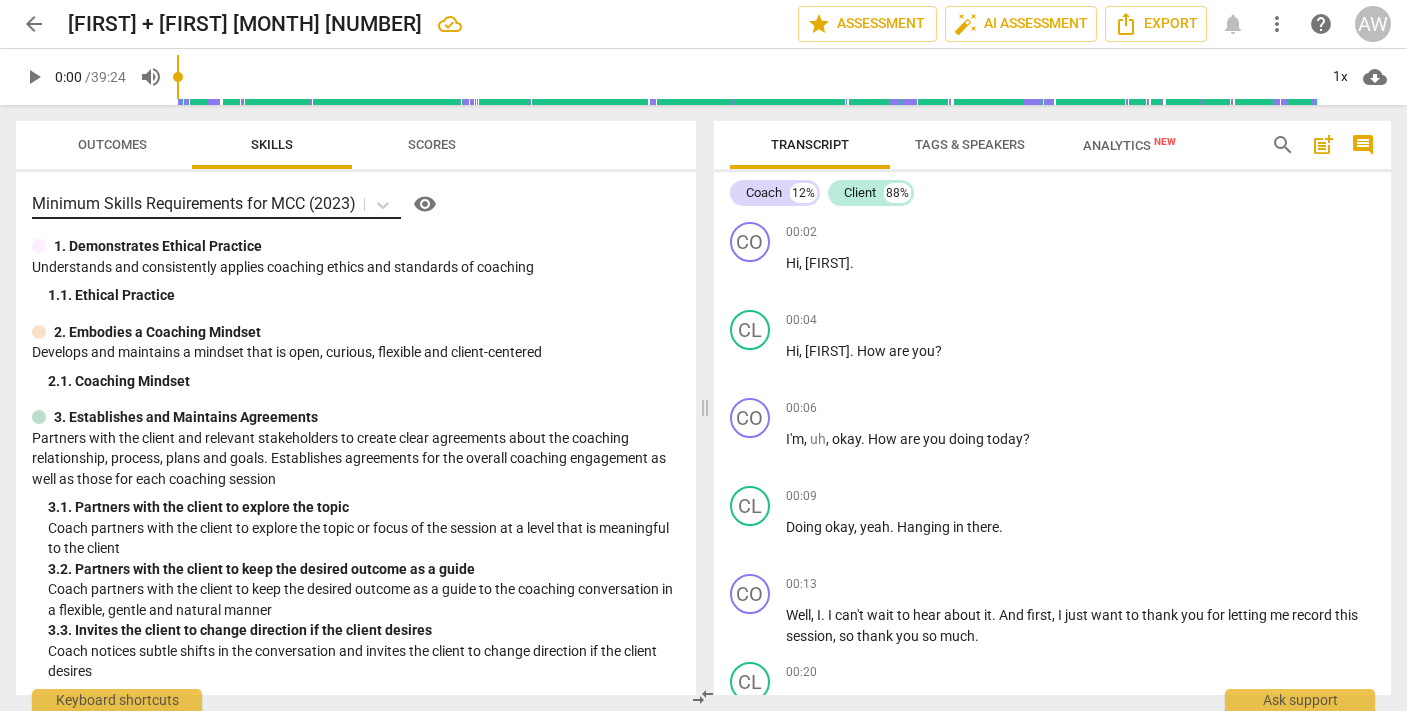 scroll, scrollTop: 0, scrollLeft: 0, axis: both 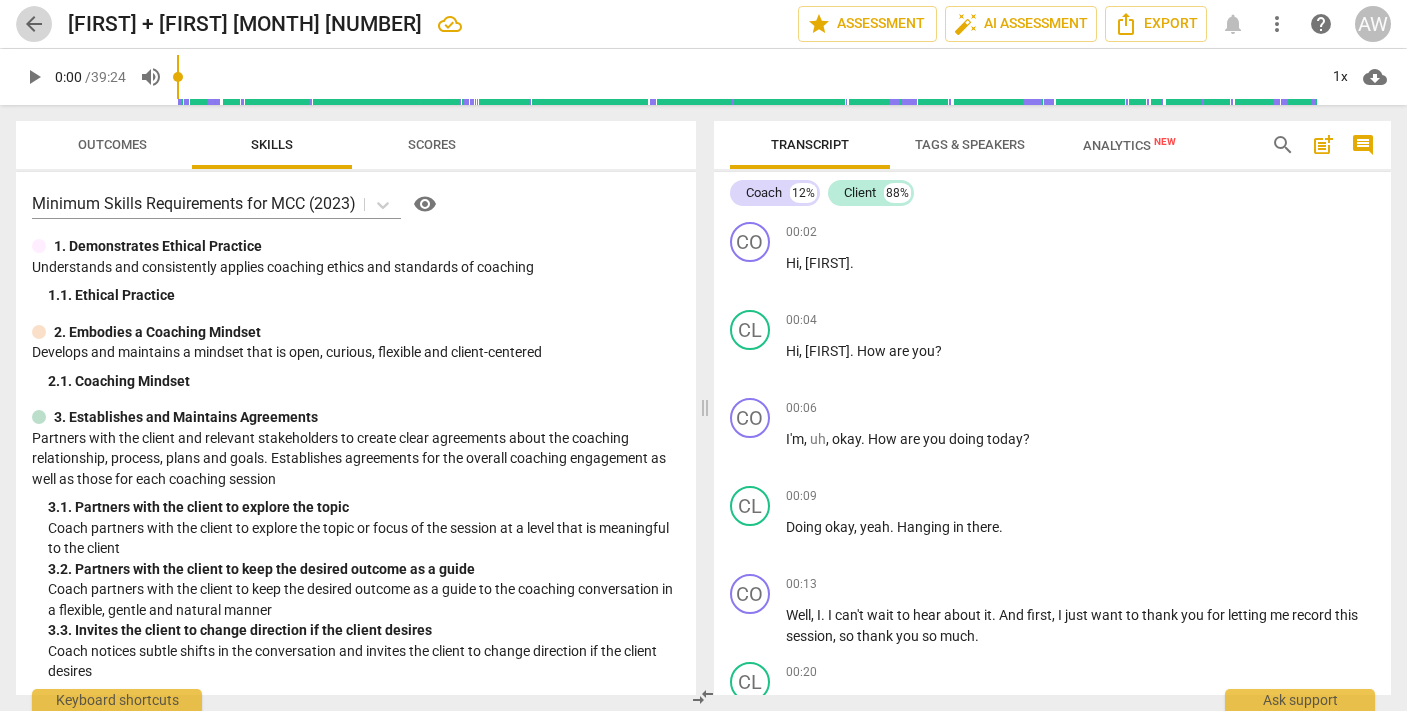click on "arrow_back" at bounding box center [34, 24] 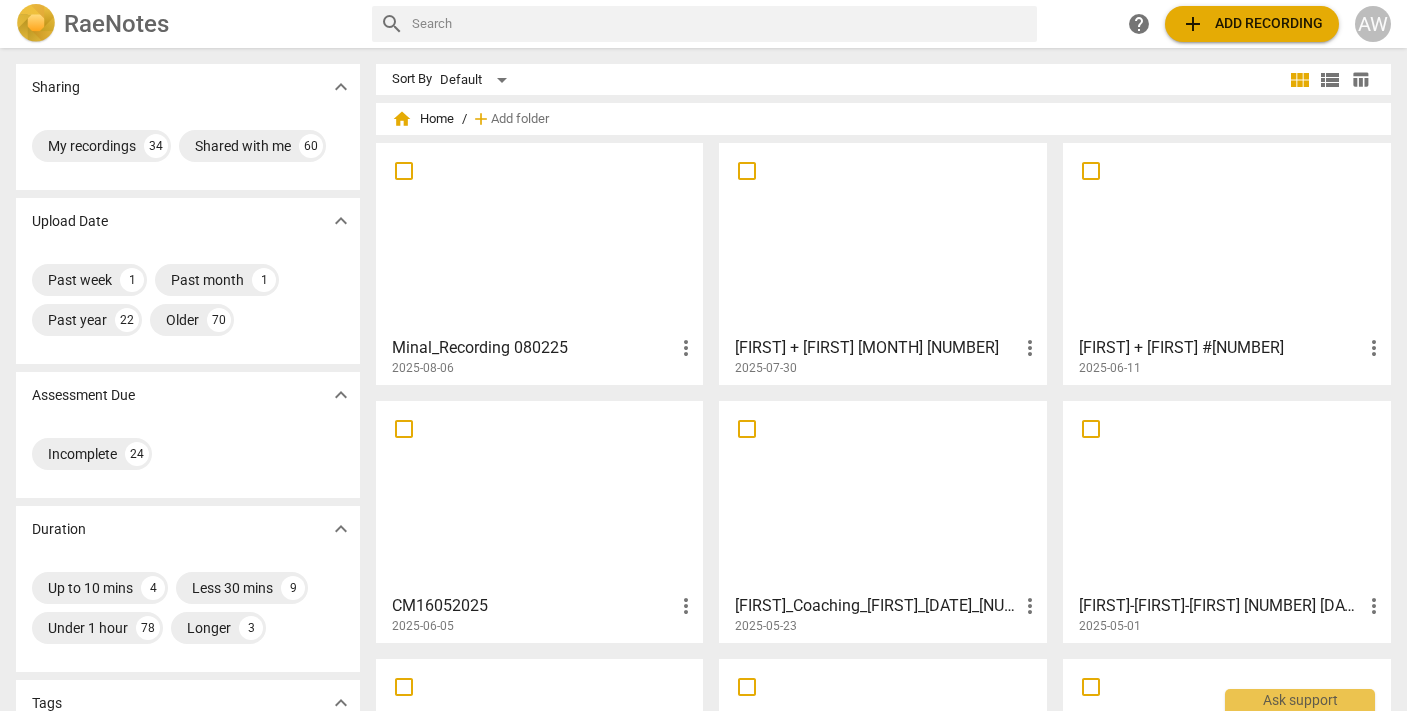 click at bounding box center [540, 238] 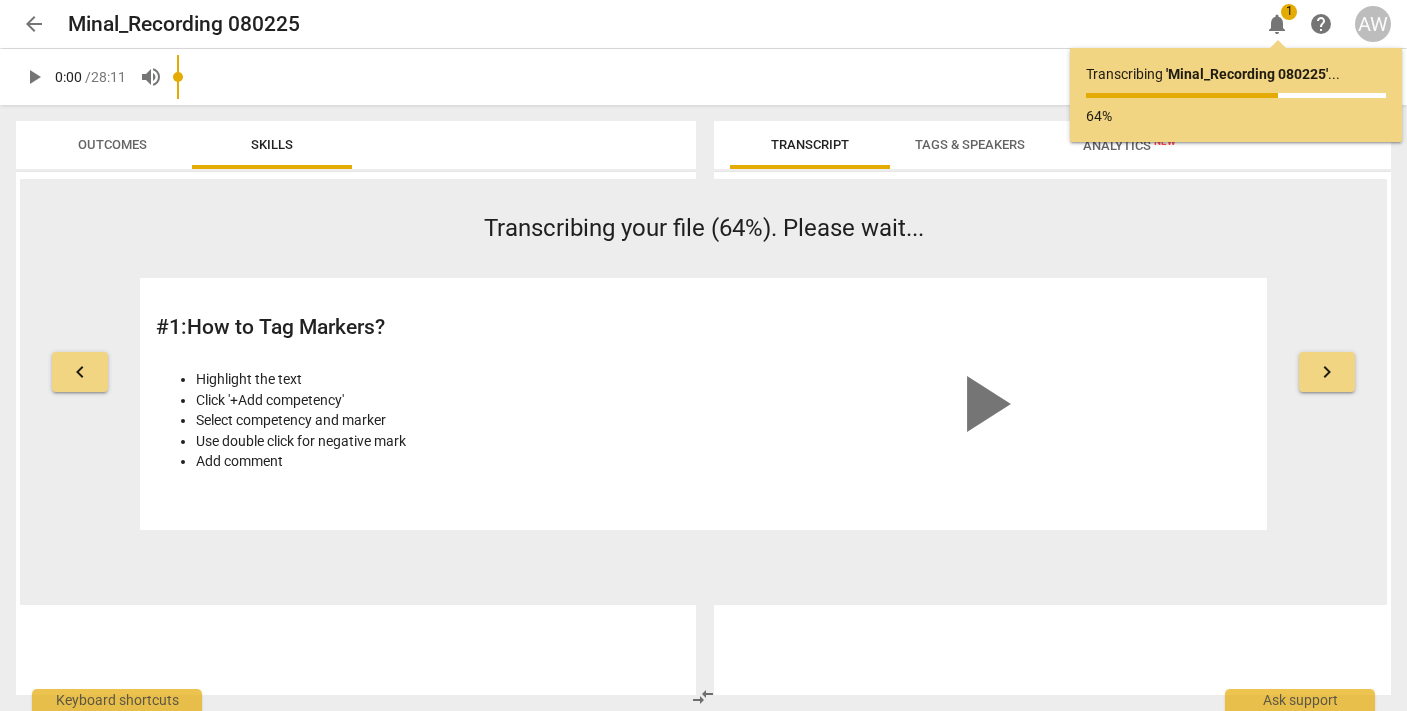click on "arrow_back" at bounding box center [34, 24] 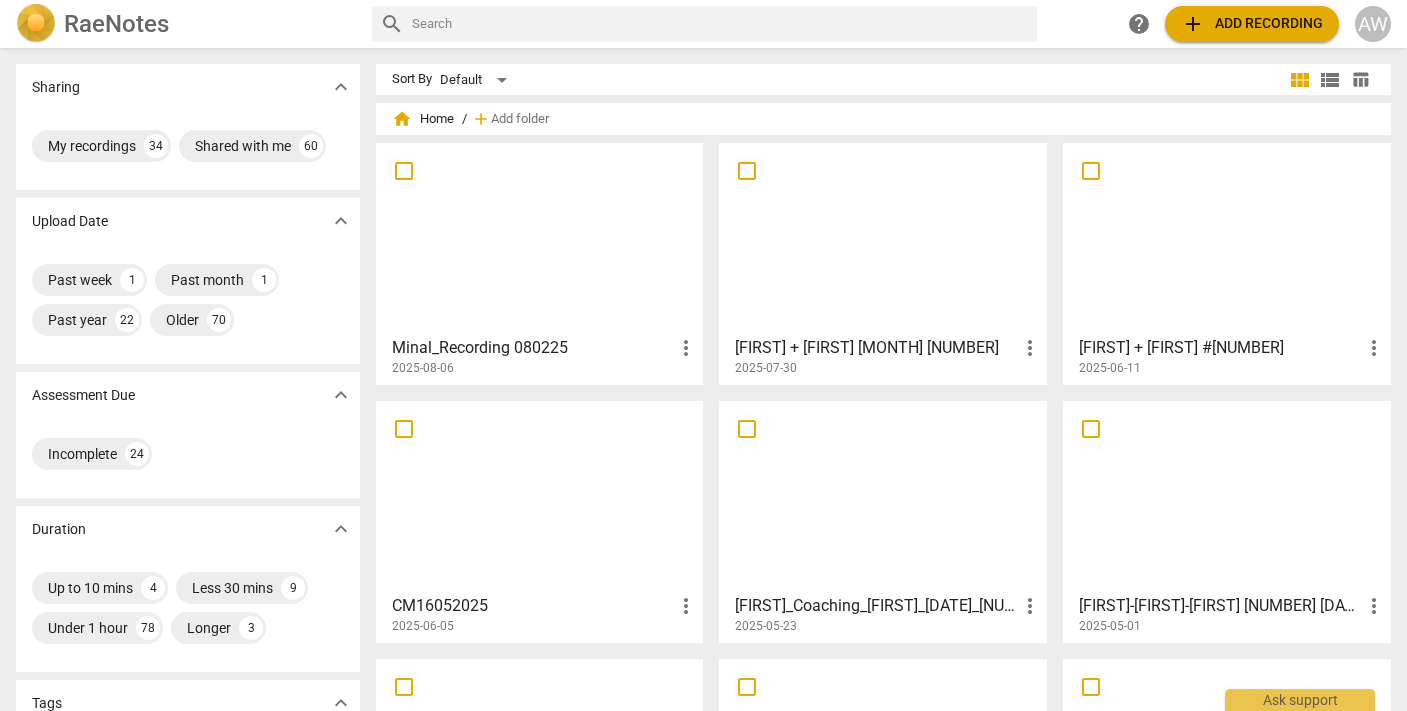 click at bounding box center (883, 238) 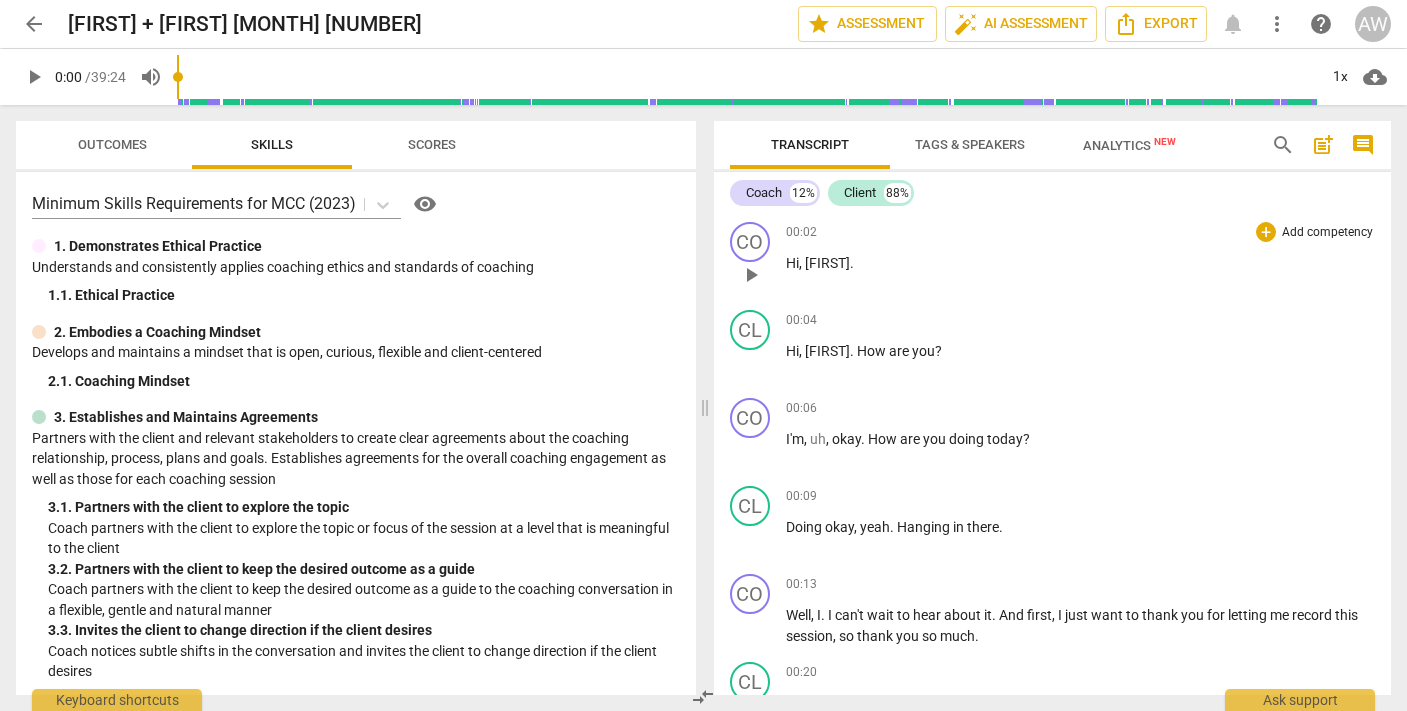click on "play_arrow" at bounding box center [751, 275] 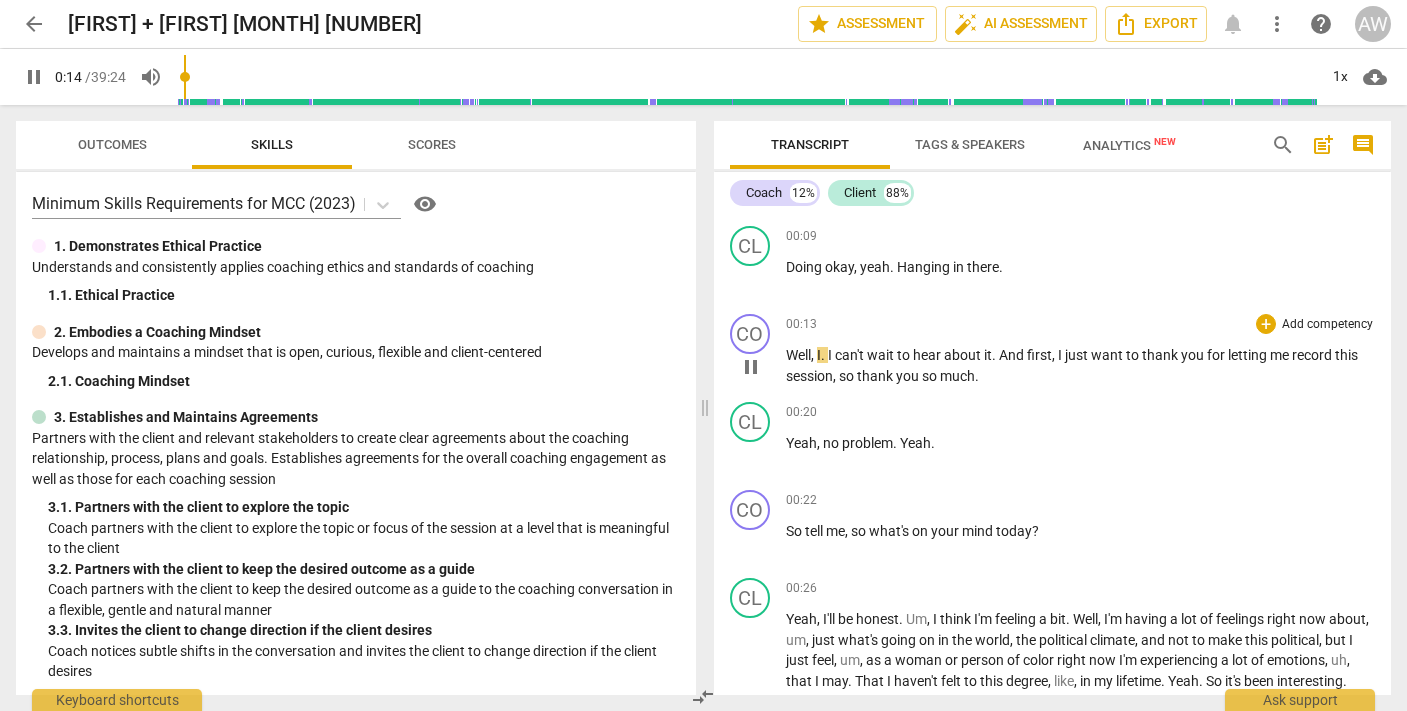 scroll, scrollTop: 273, scrollLeft: 0, axis: vertical 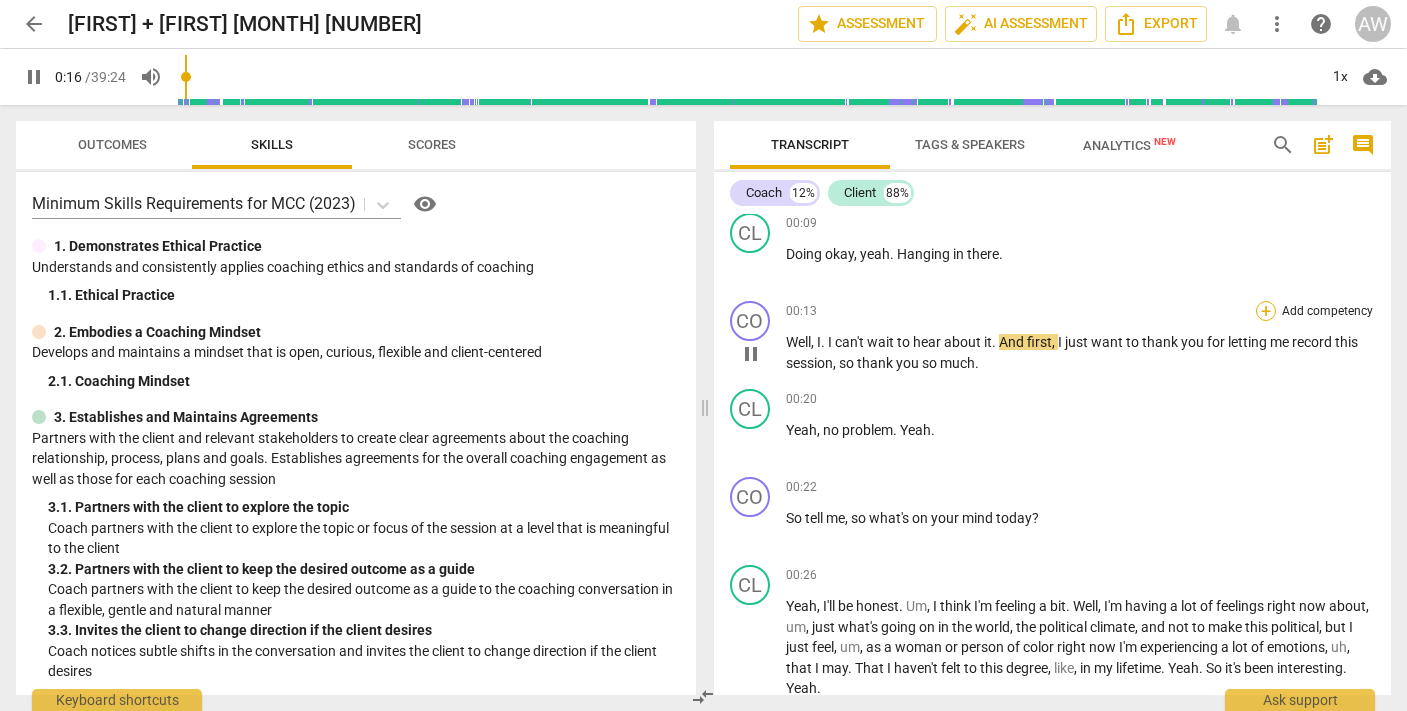 click on "+" at bounding box center (1266, 311) 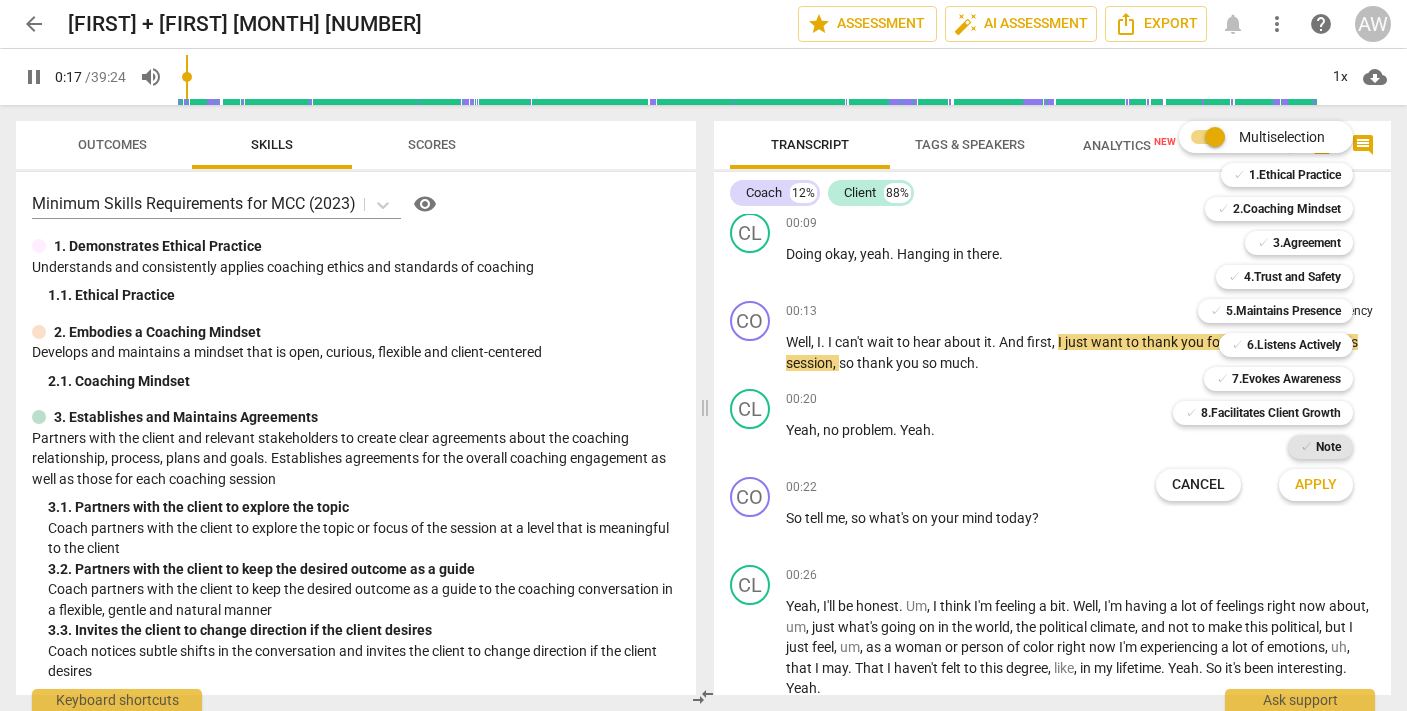 click on "Note" at bounding box center [1328, 447] 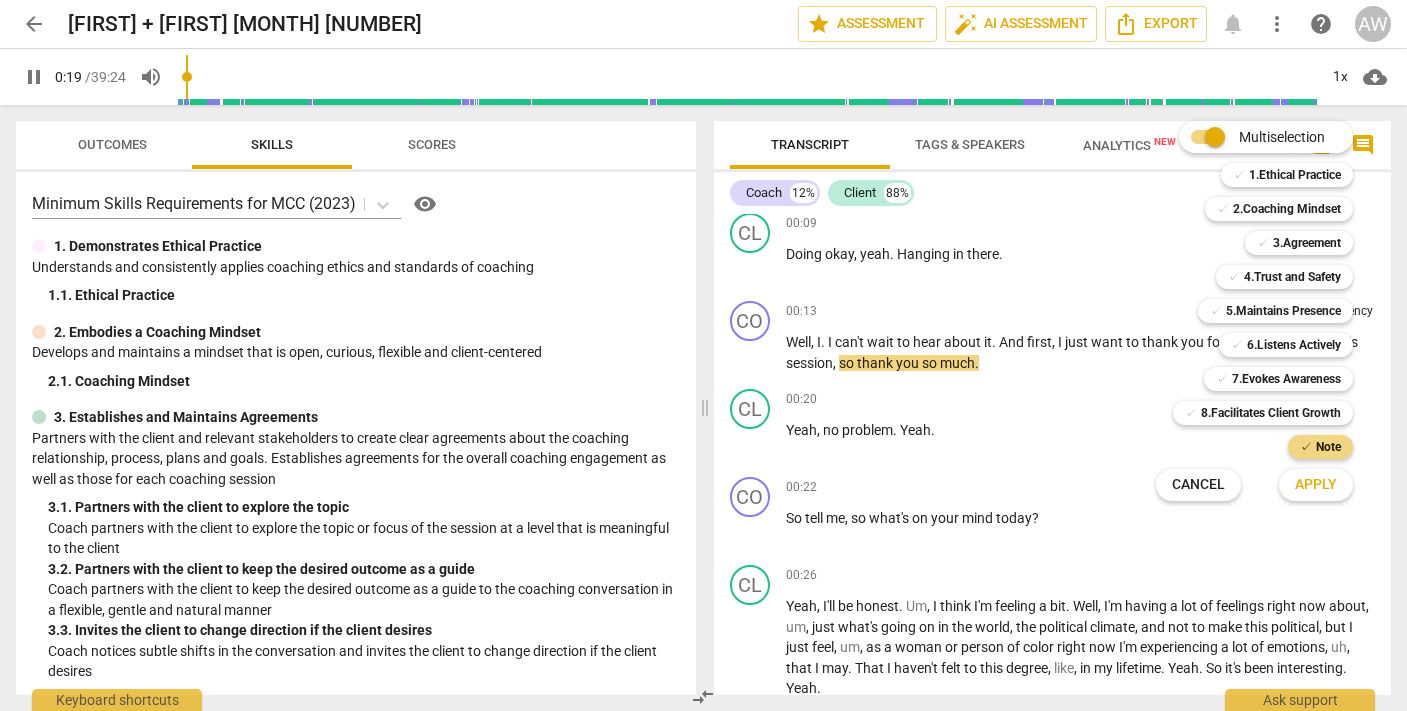 click on "Apply" at bounding box center (1316, 485) 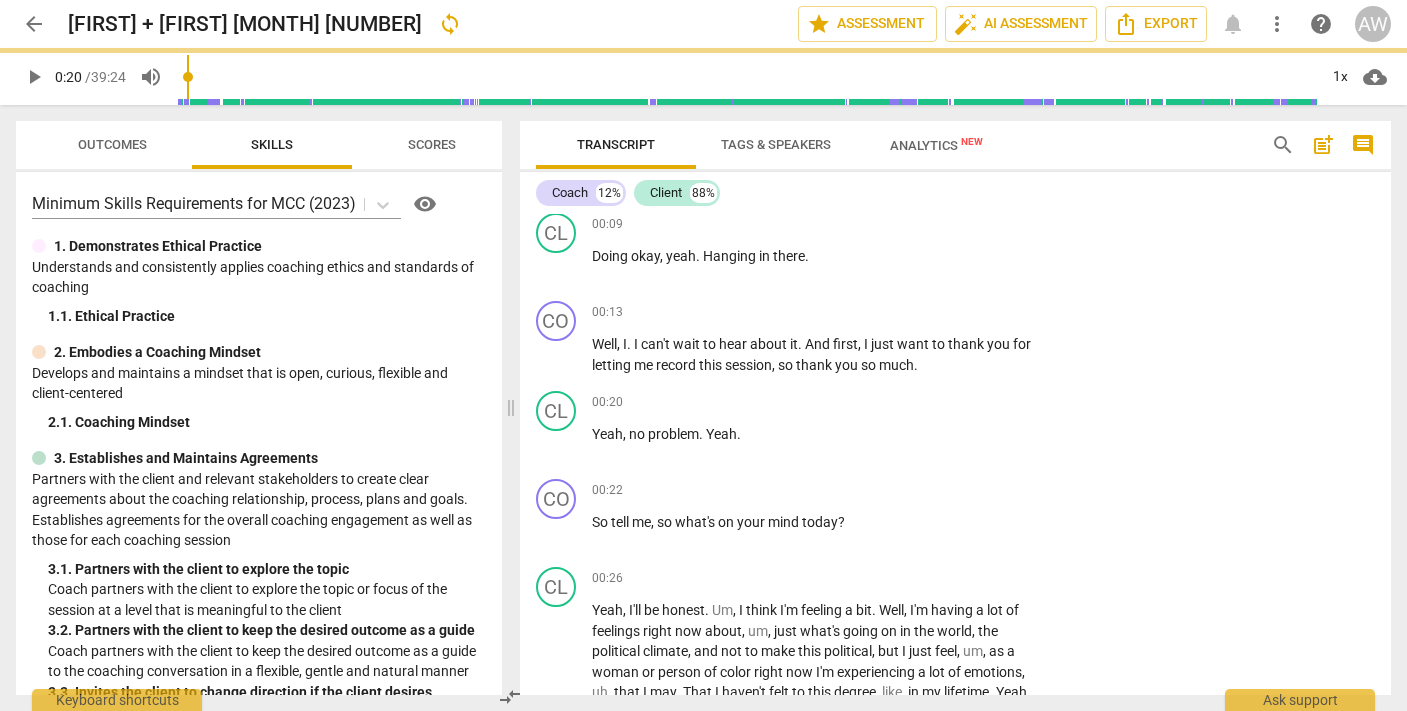 type on "20" 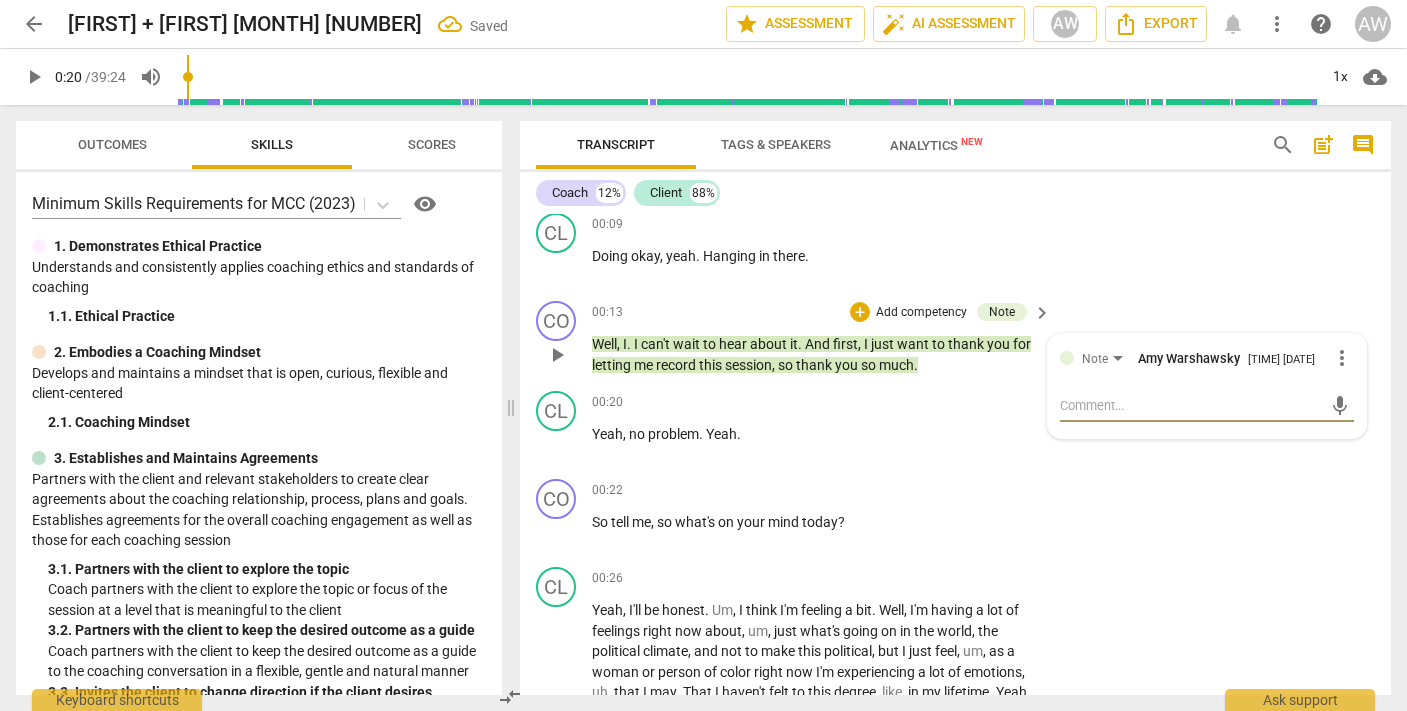 type on "I" 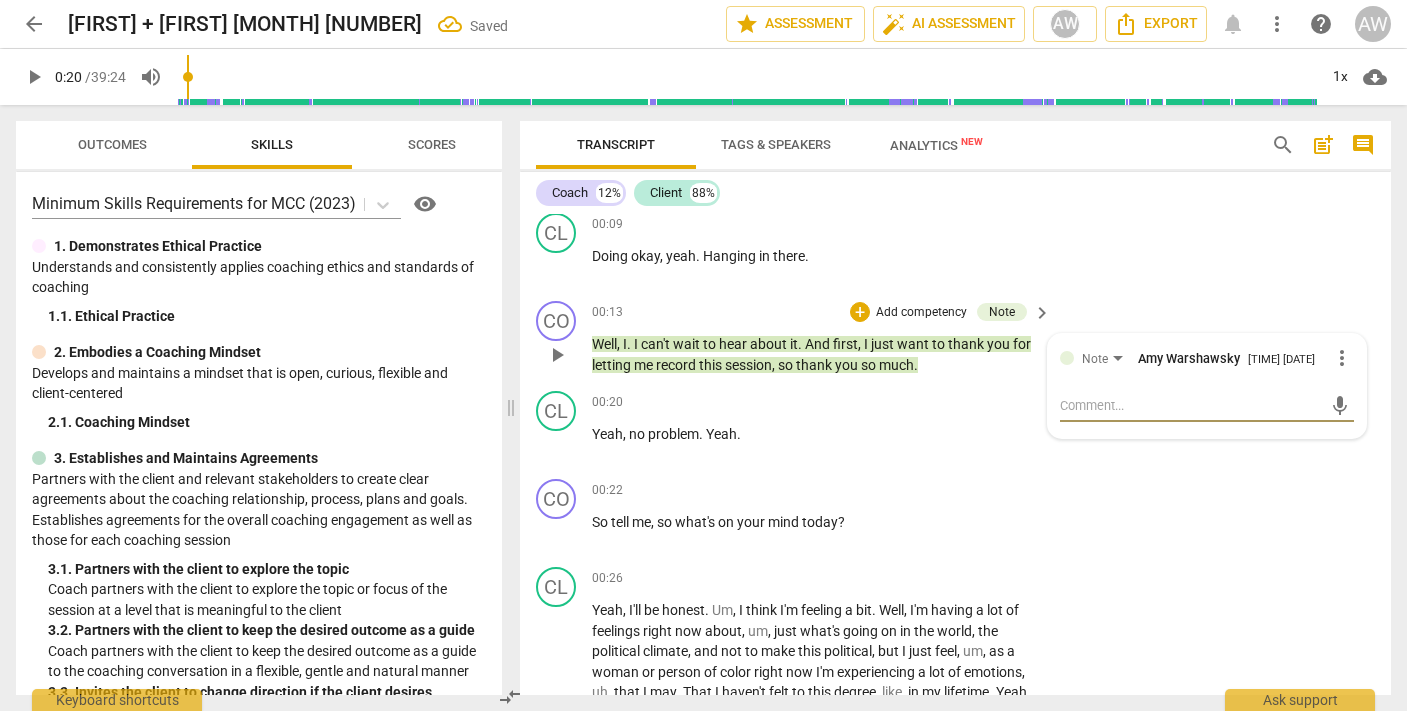 type on "I" 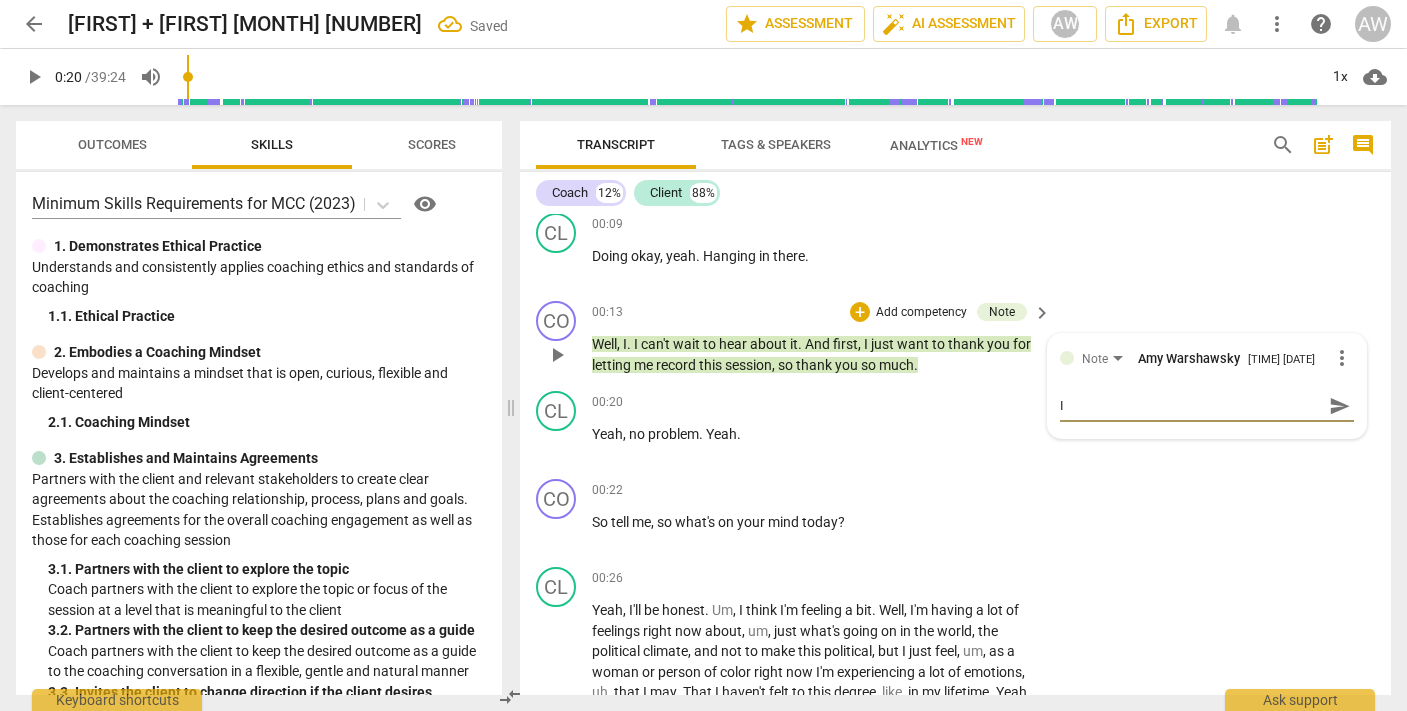 type on "It" 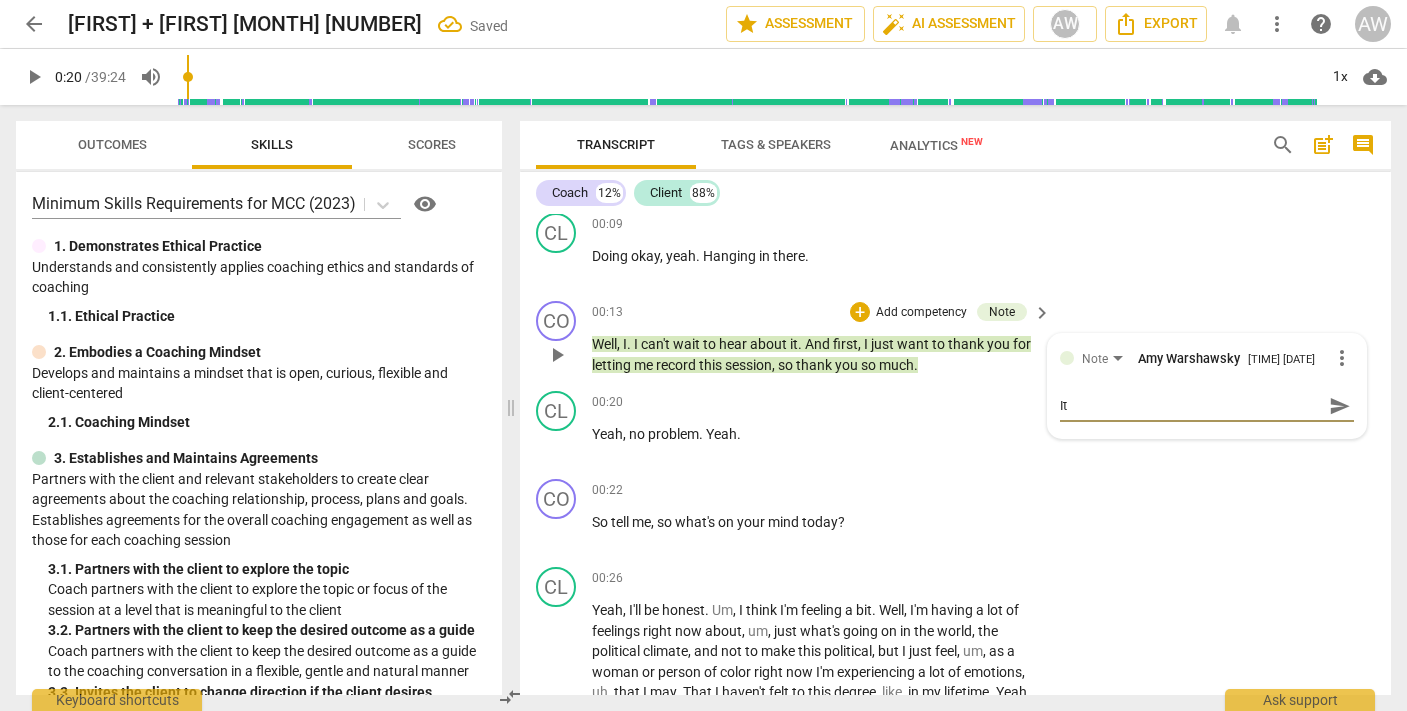 type on "It'" 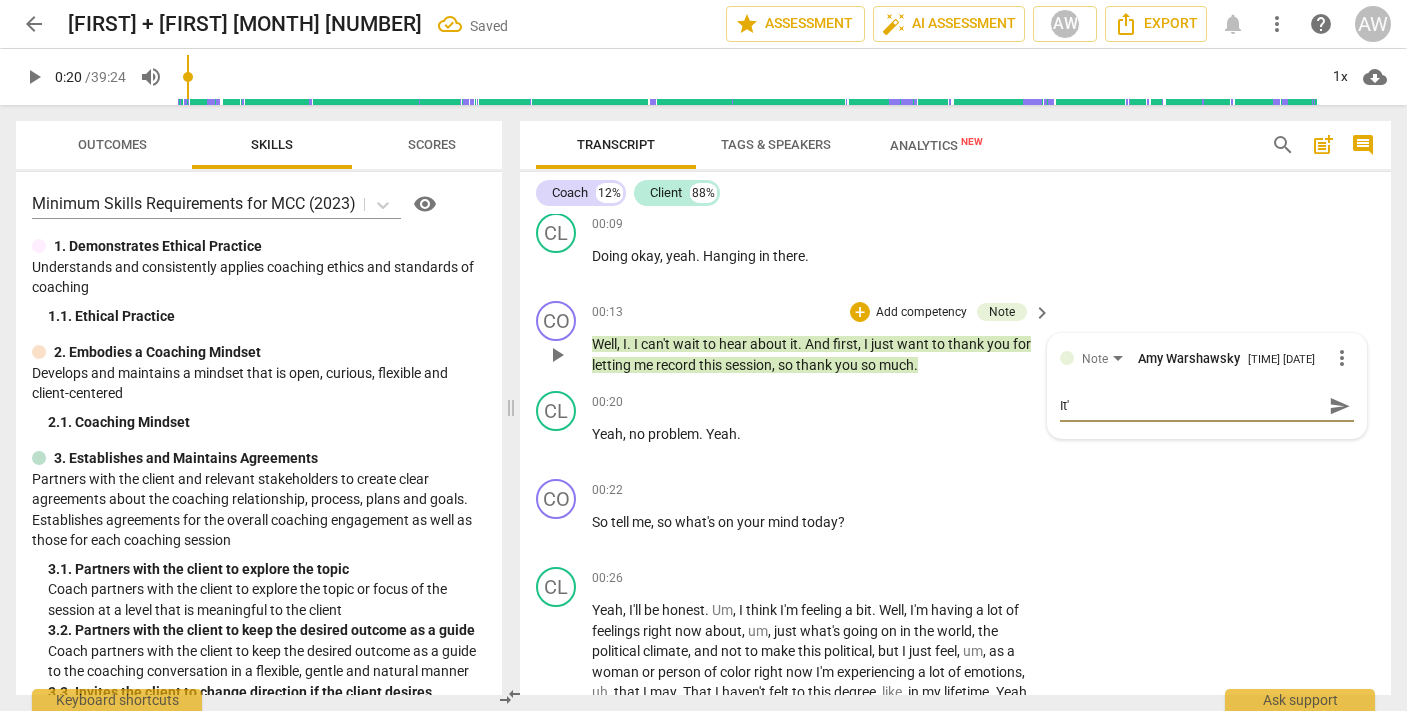 type on "It's" 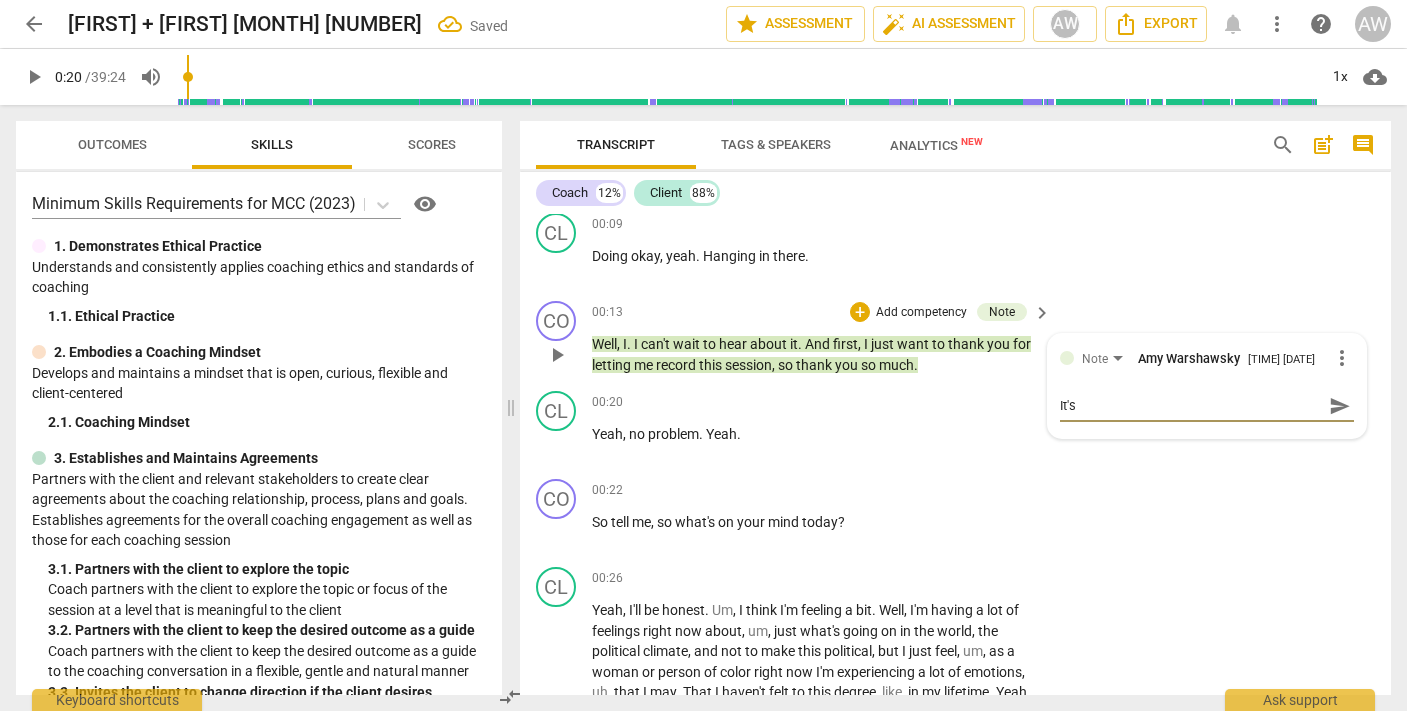 type on "It's" 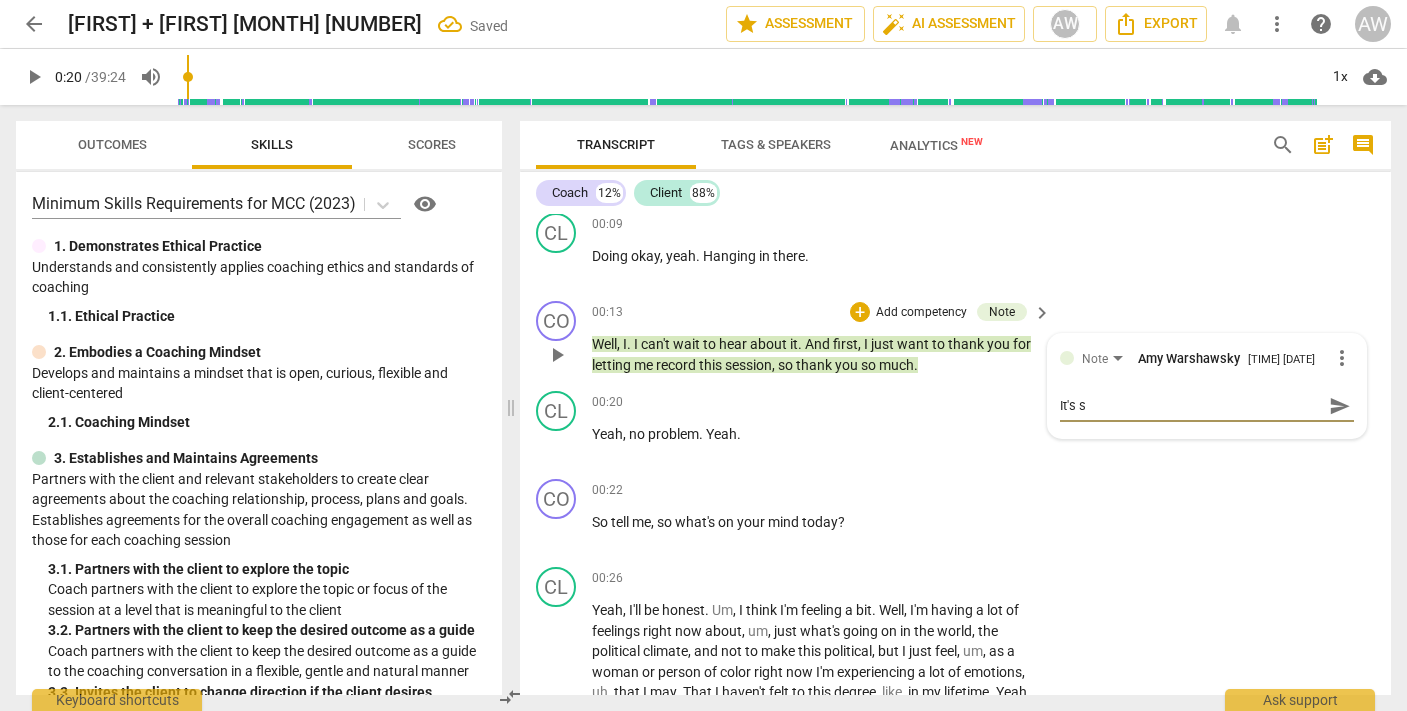 type on "It's so" 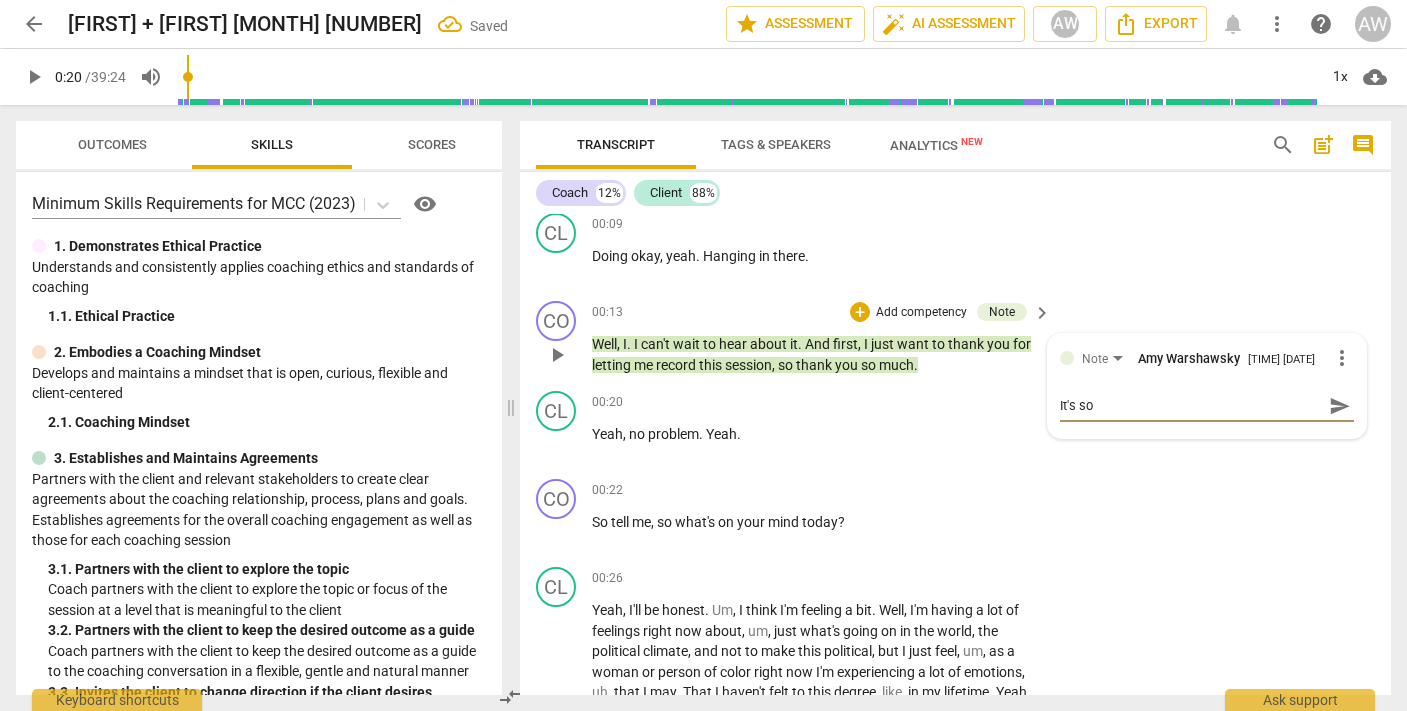 type on "It's so" 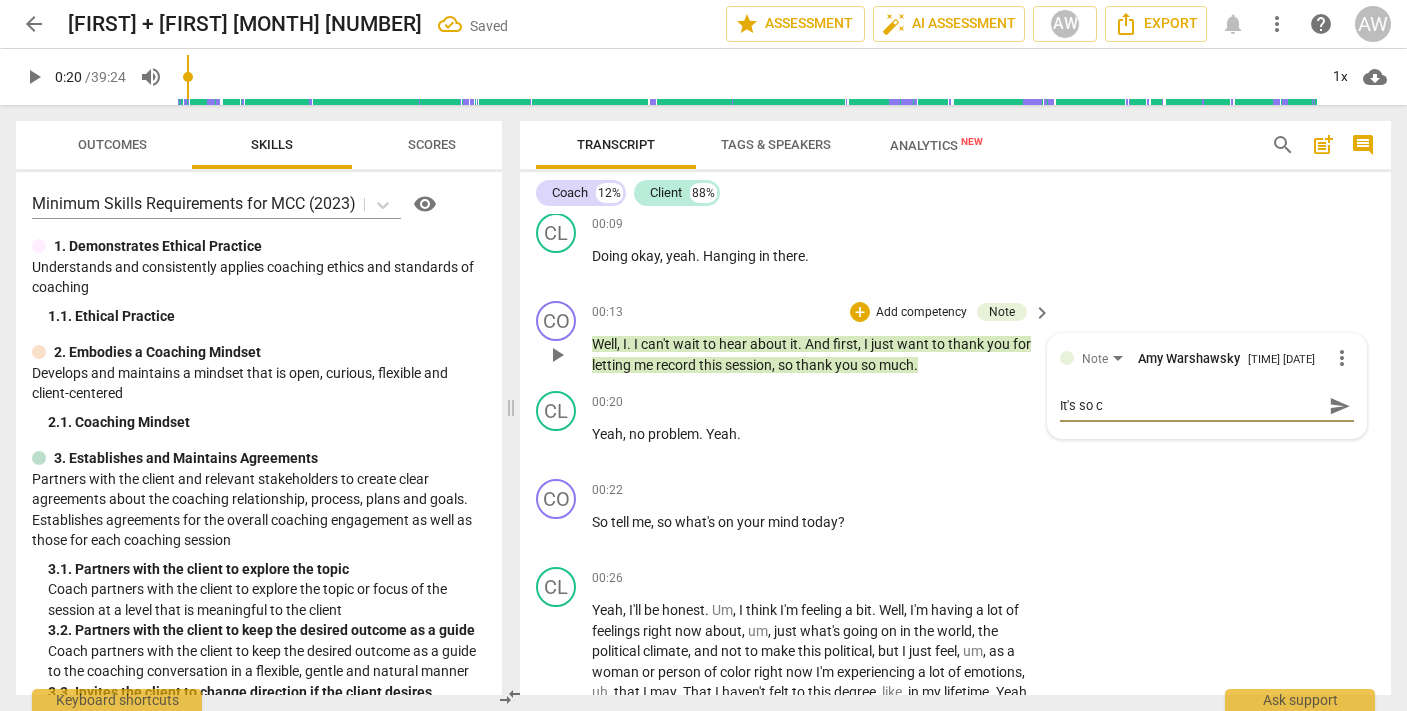 type on "It's so cl" 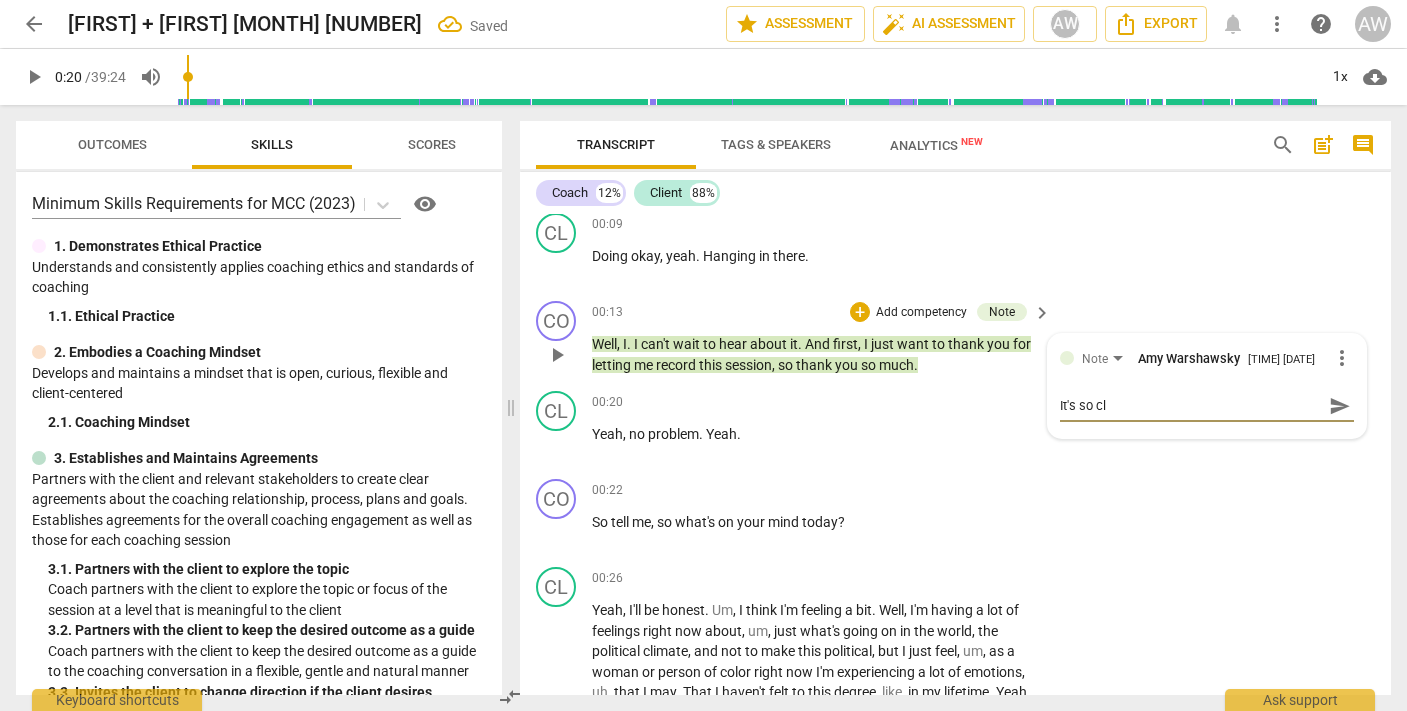 type on "It's so cle" 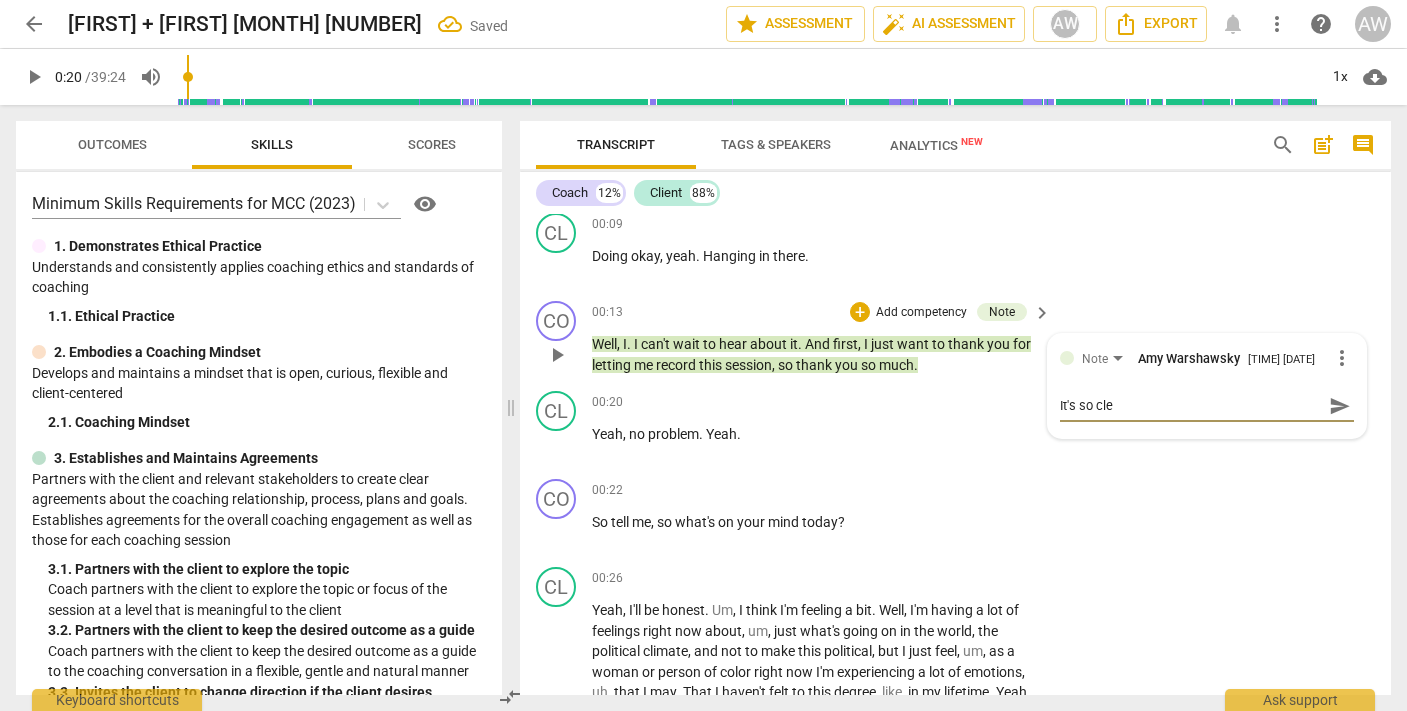 type on "It's so clea" 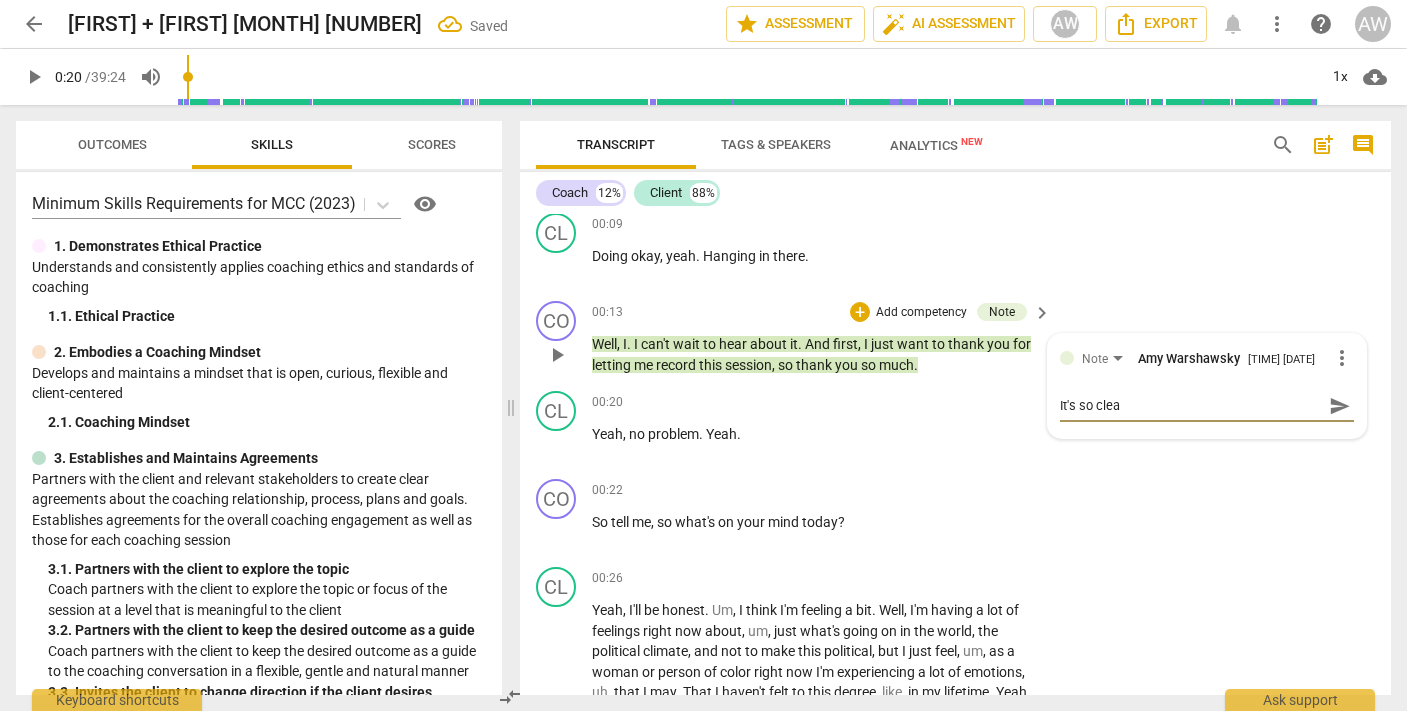 type on "It's so clear" 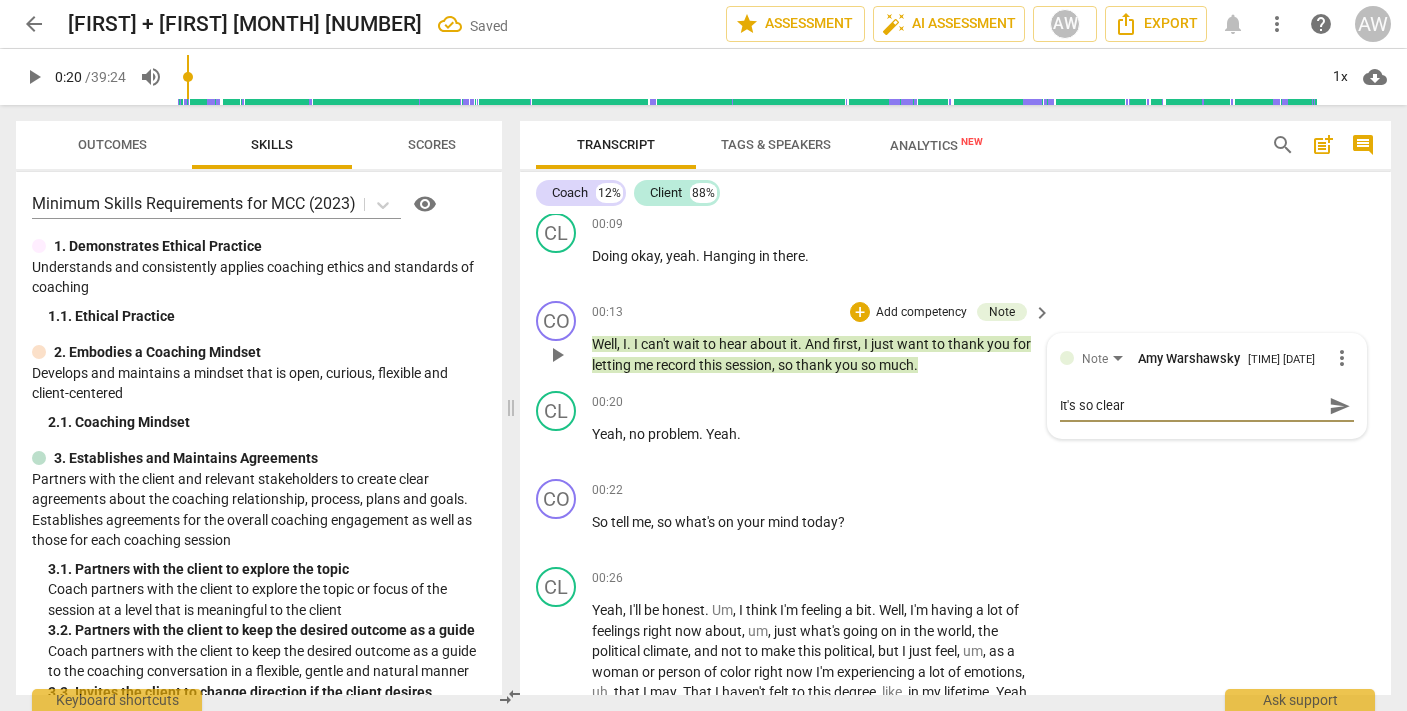 type on "It's so clear" 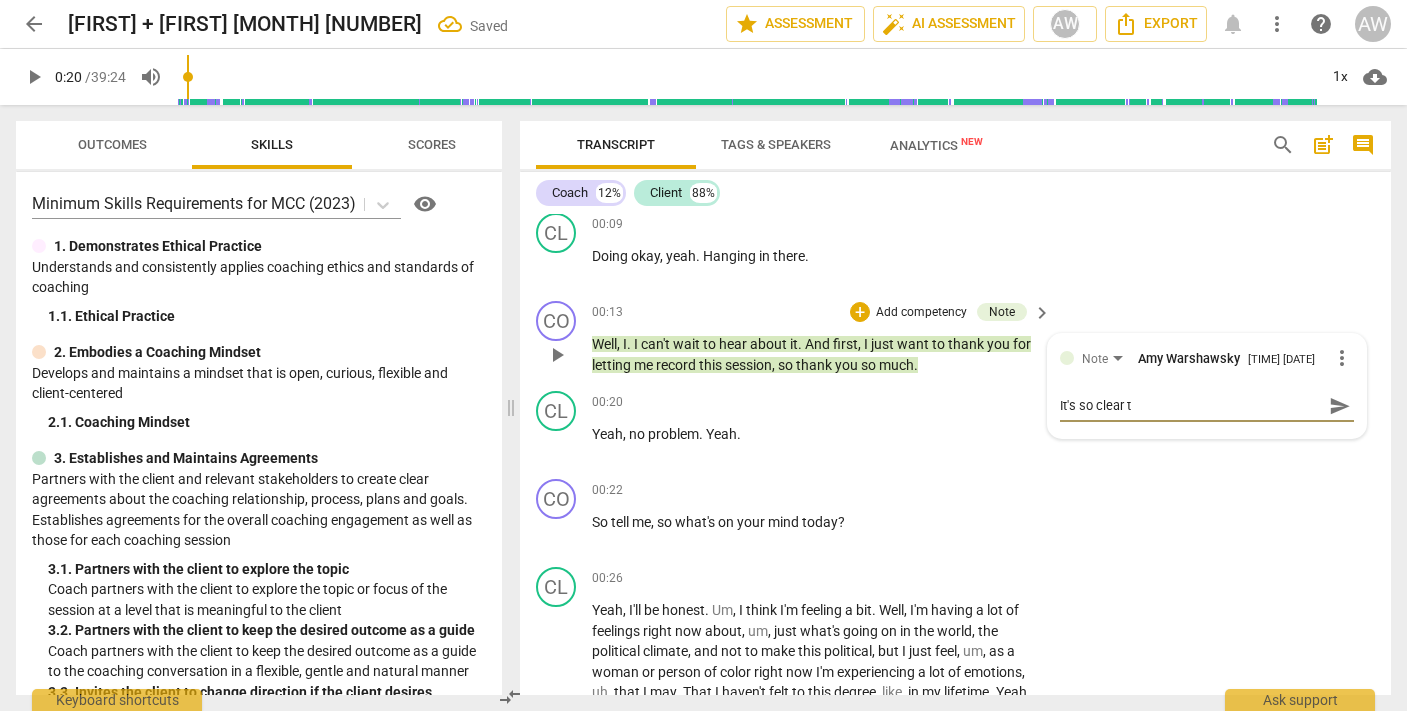 type on "It's so clear th" 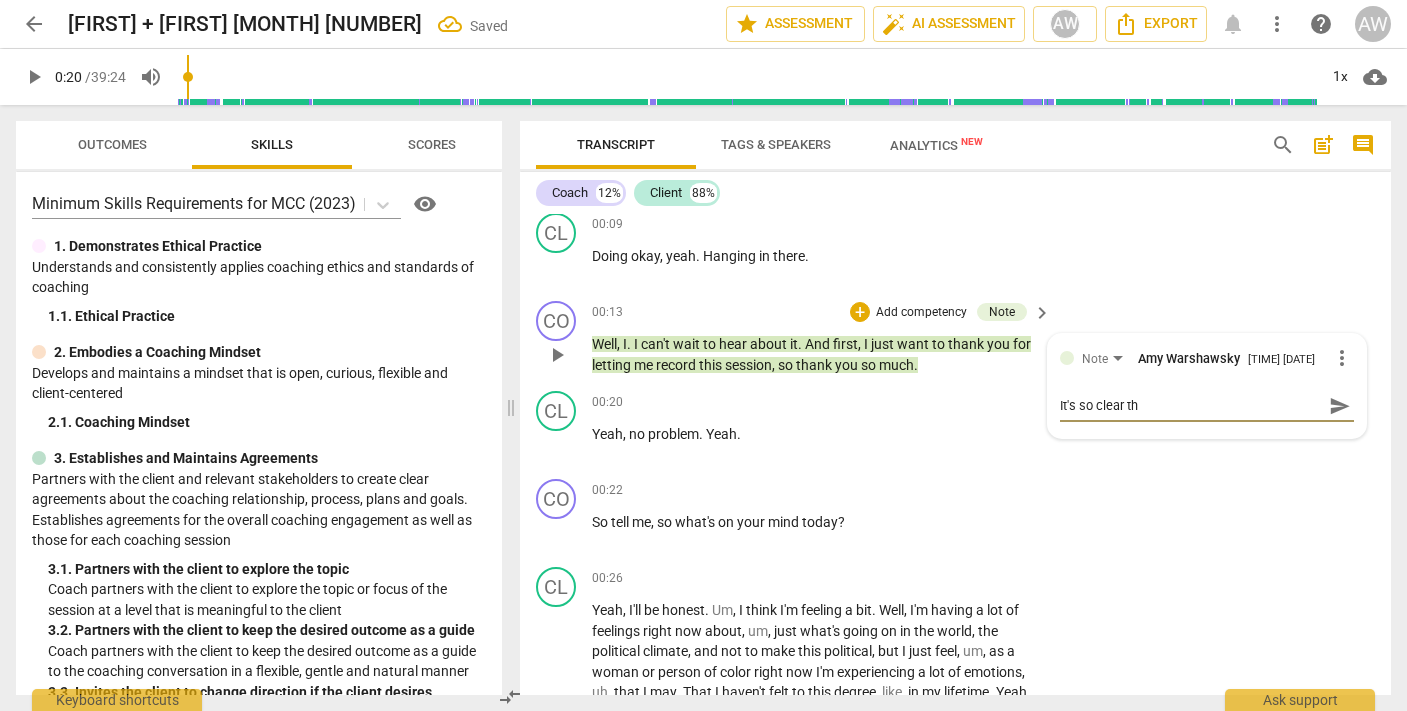 type on "It's so clear tha" 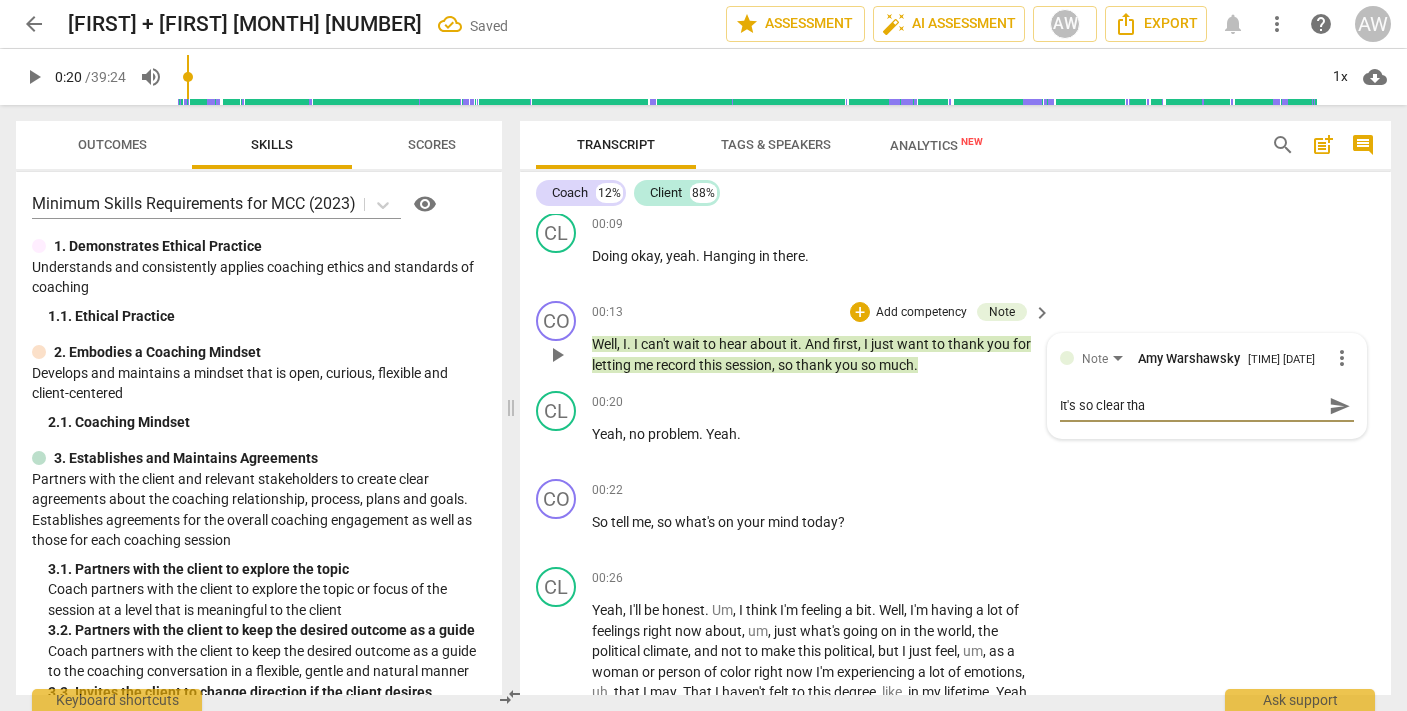 type on "It's so clear that" 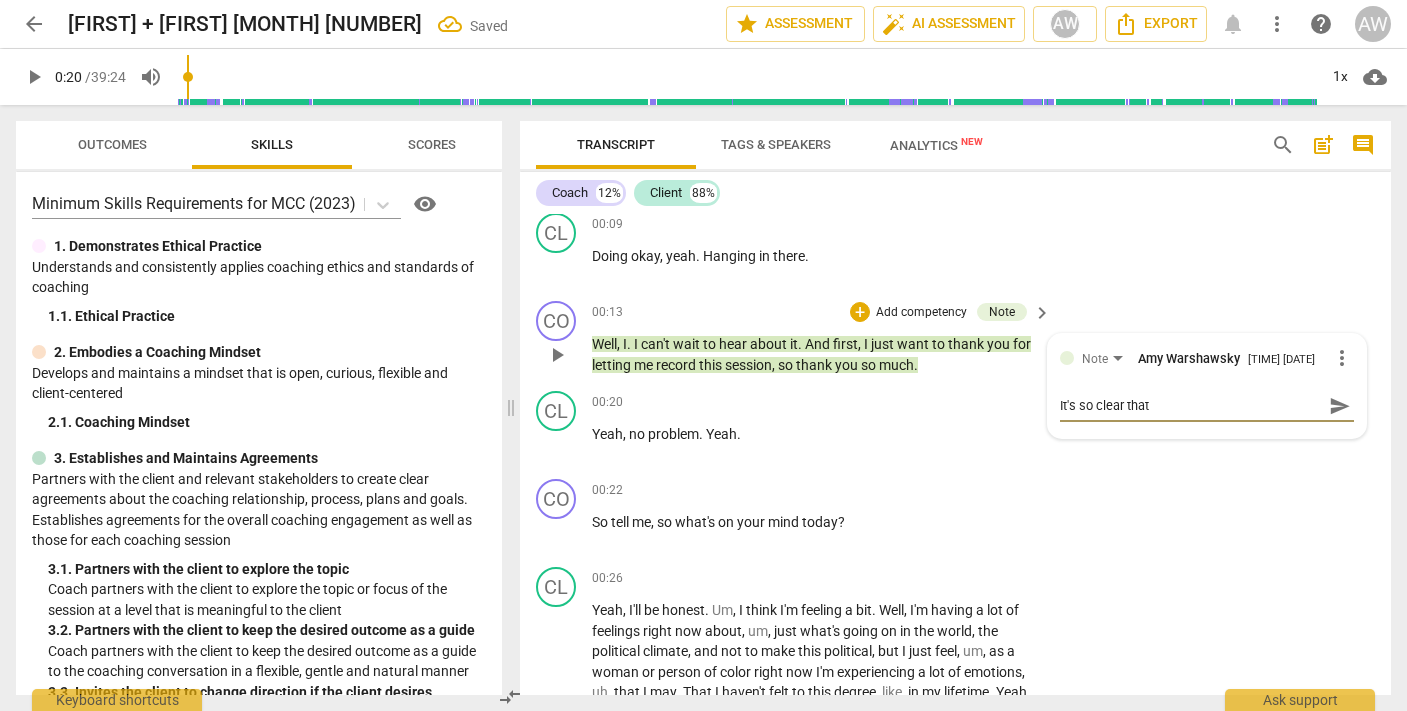 type on "It's so clear that" 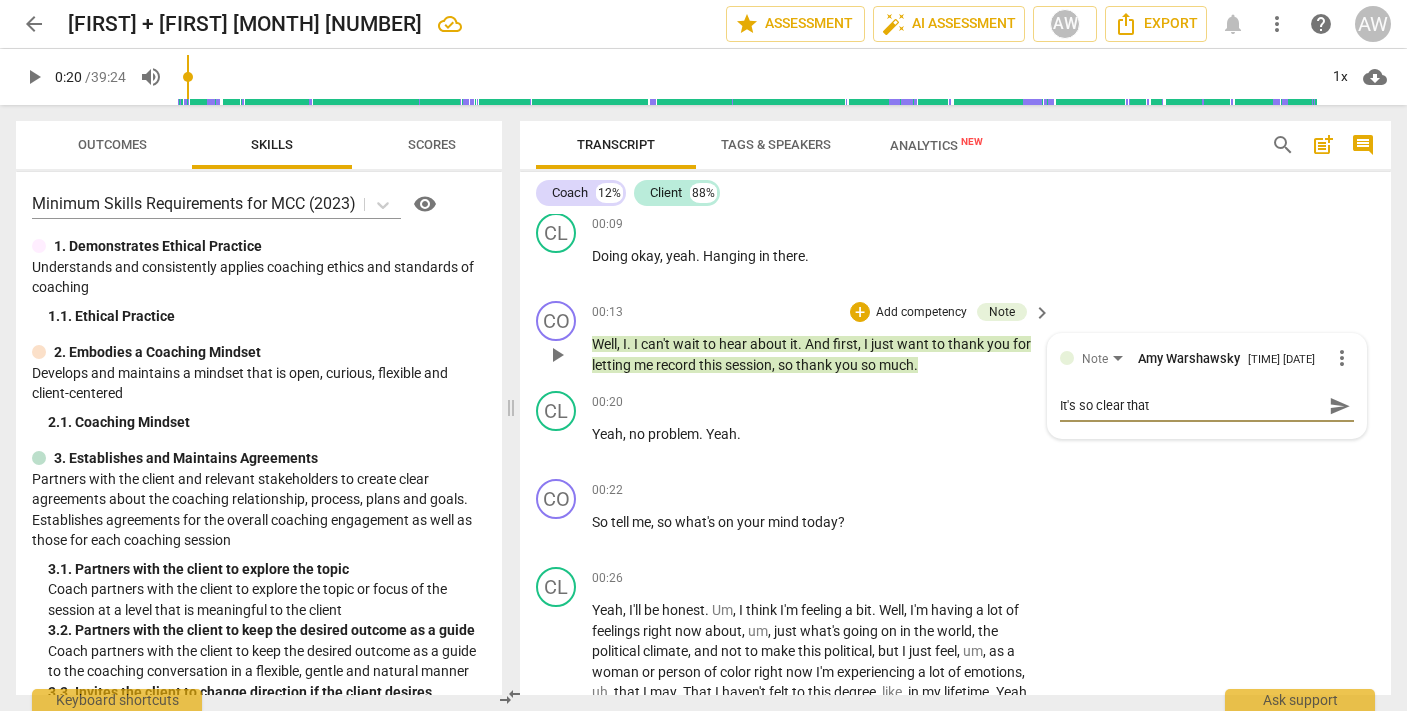 type on "It's so clear that s" 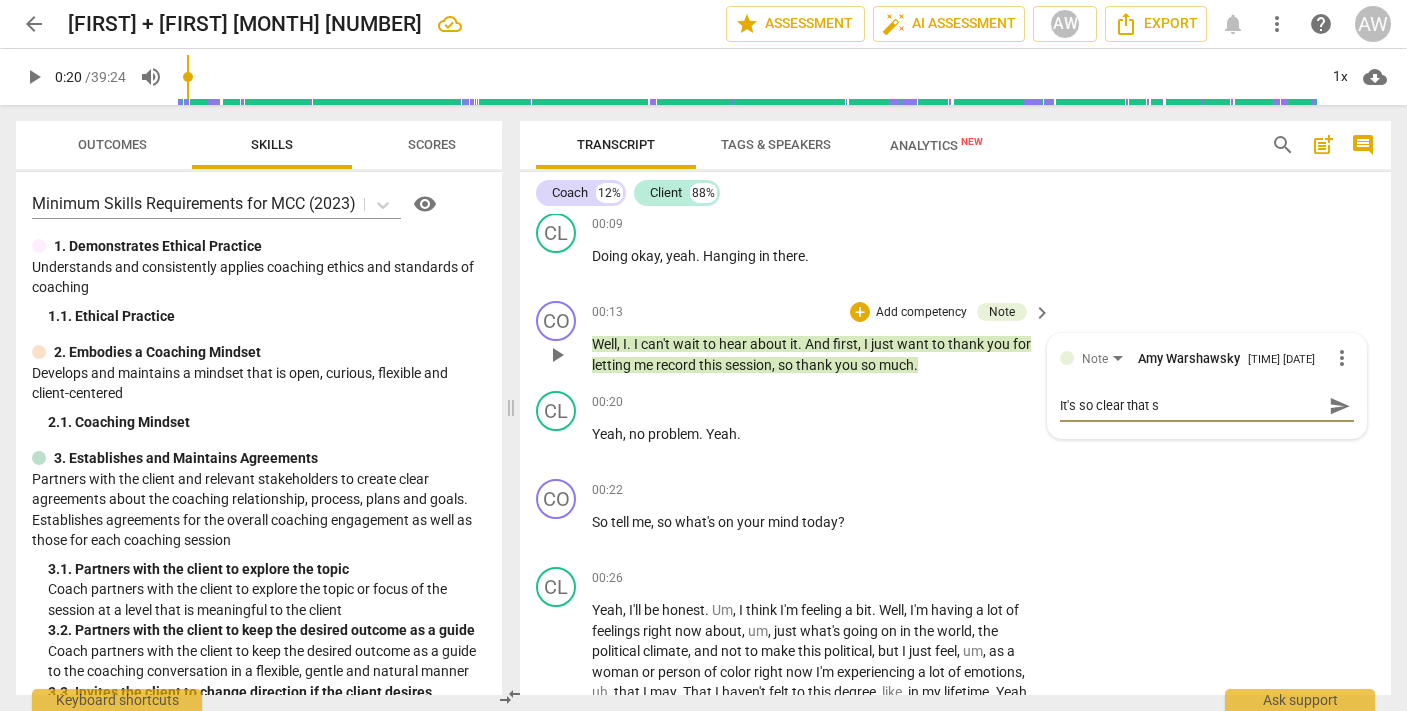 type on "It's so clear that so" 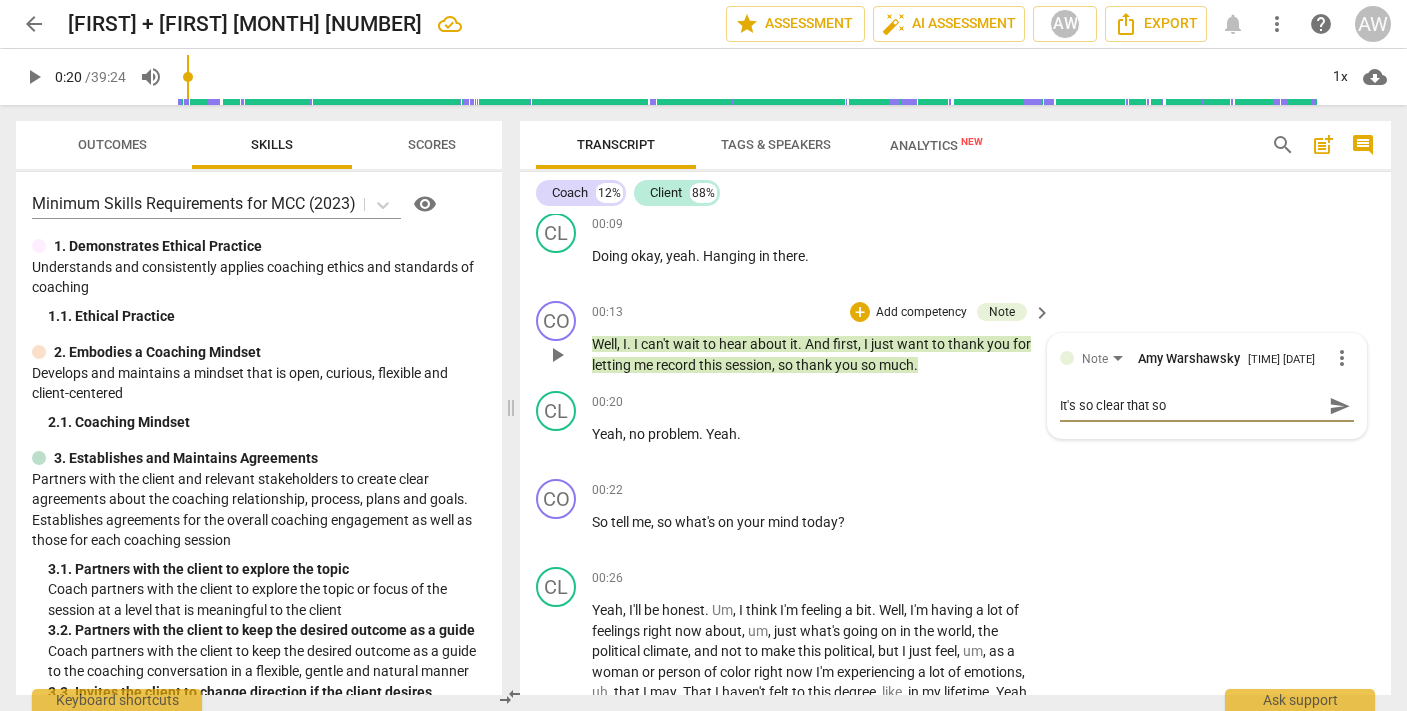 type on "It's so clear that som" 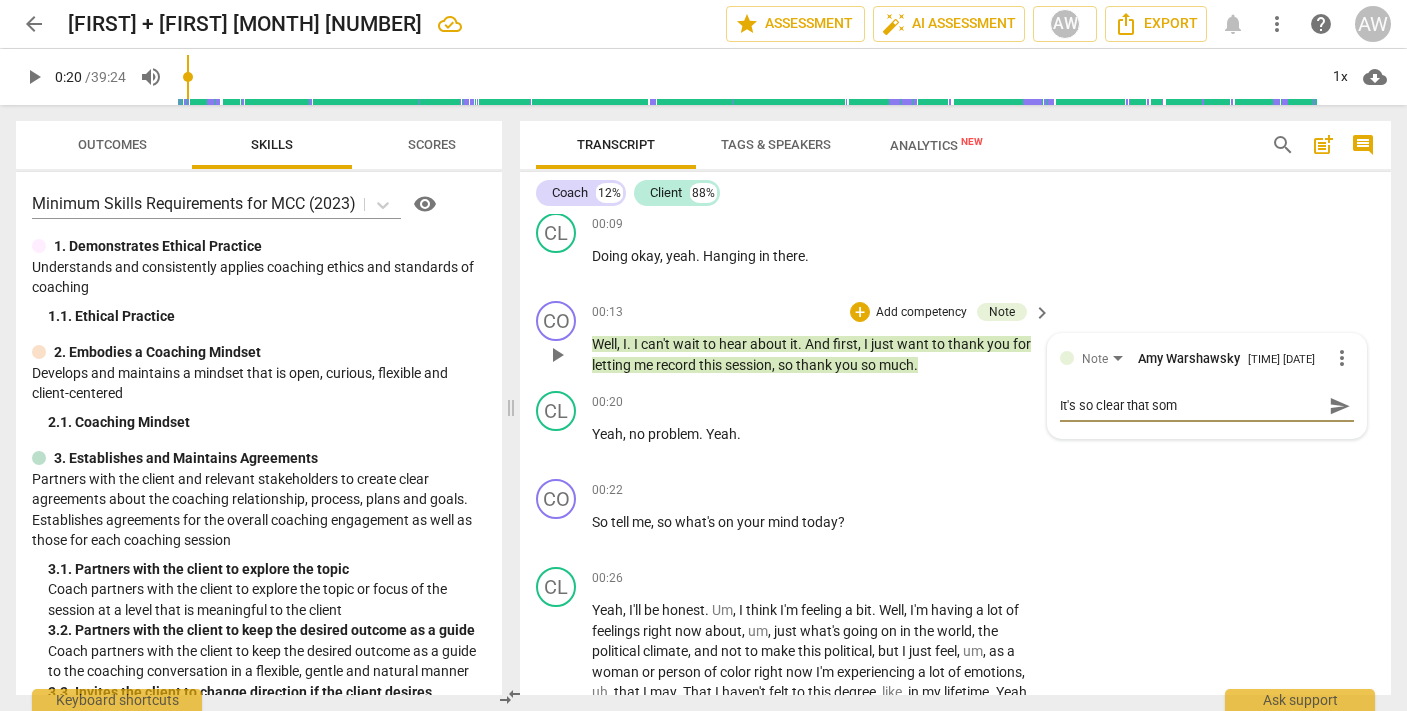 type on "It's so clear that some" 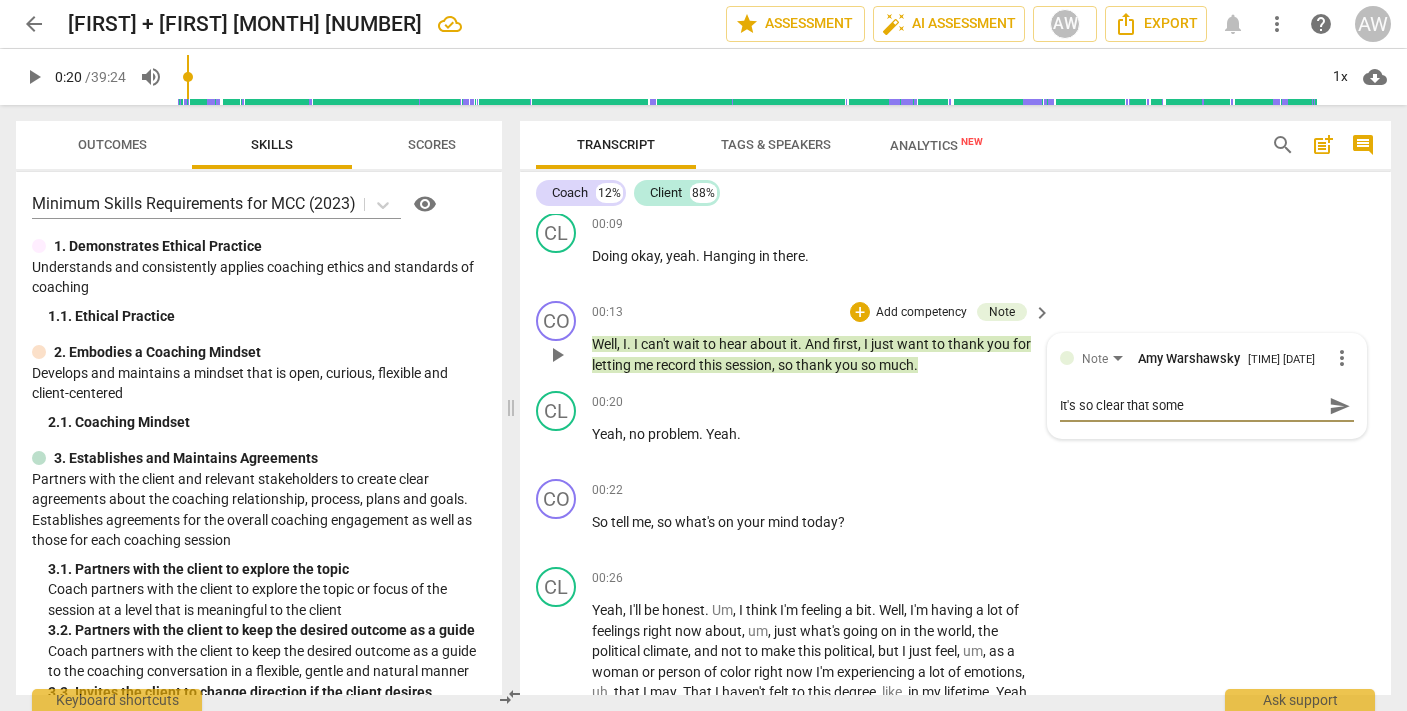 type on "It's so clear that somet" 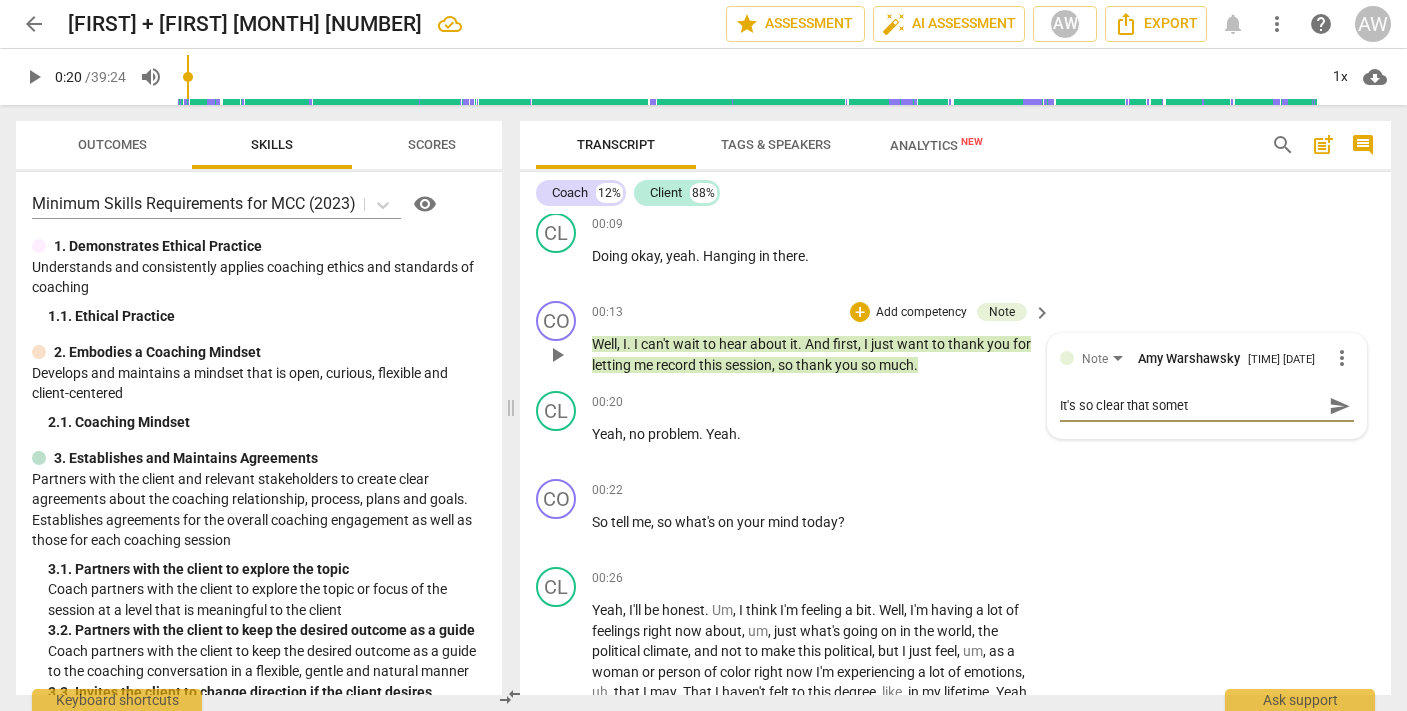type on "It's so clear that someth" 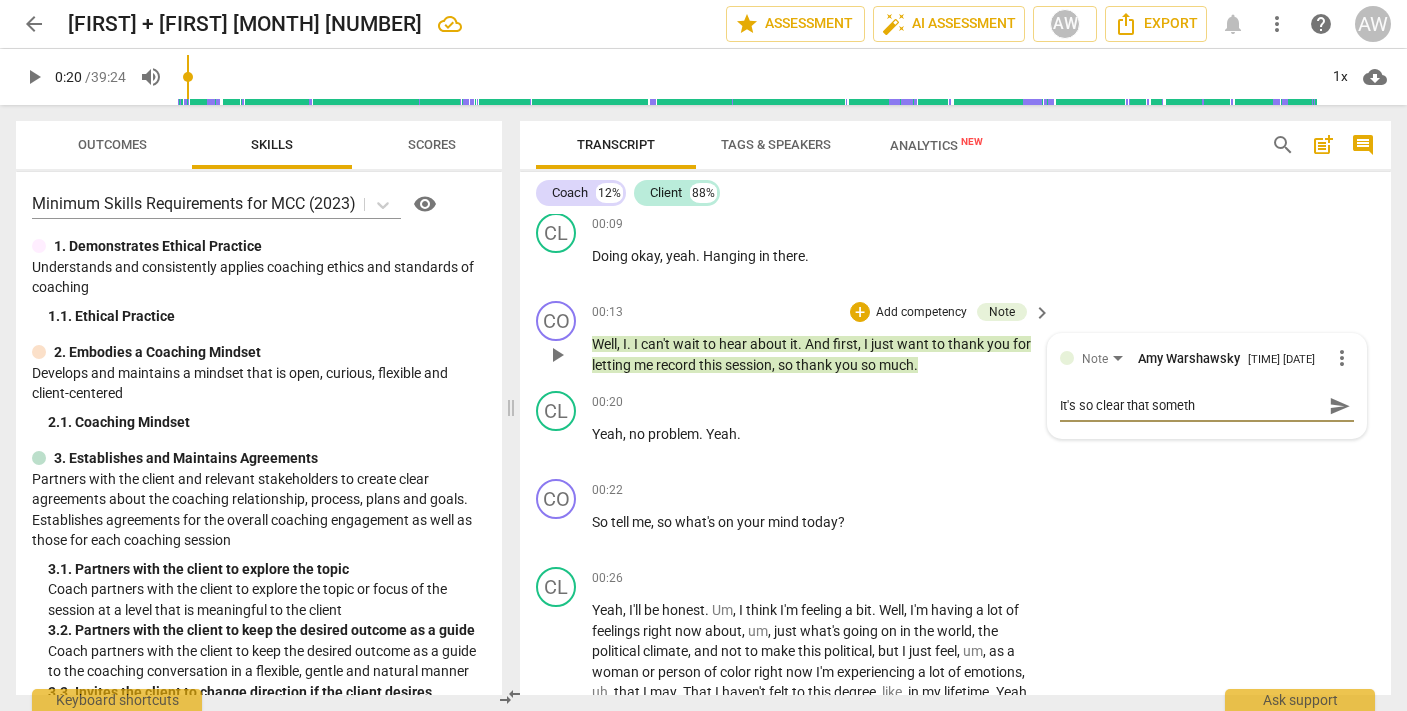 type on "It's so clear that somethi" 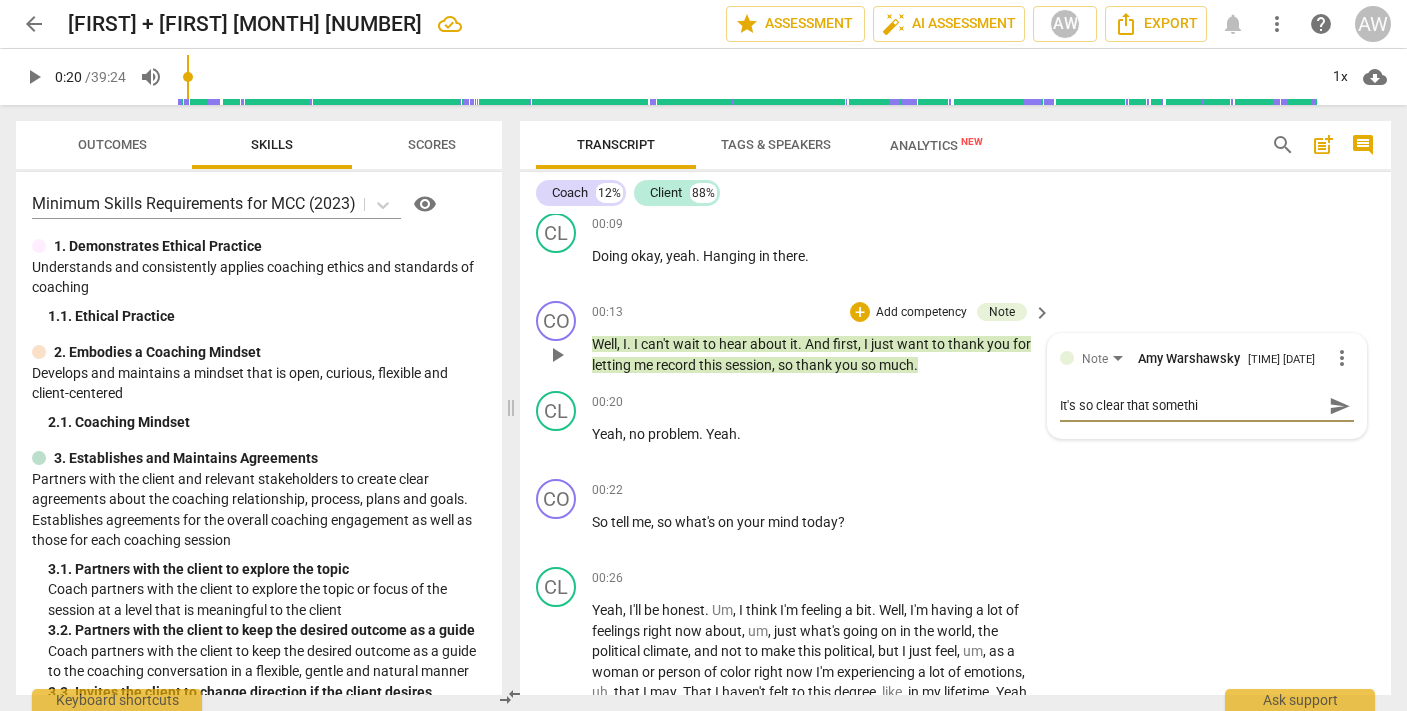 type on "It's so clear that somethin" 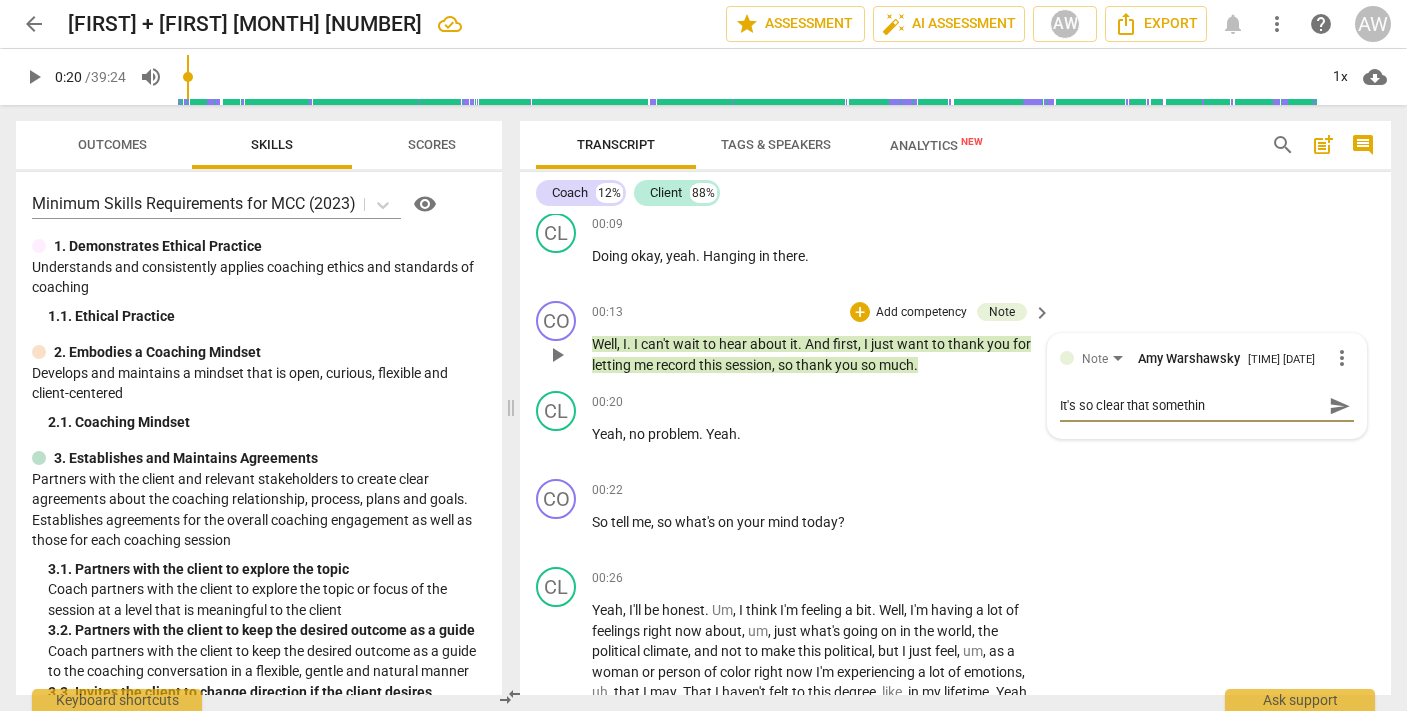 type on "It's so clear that something" 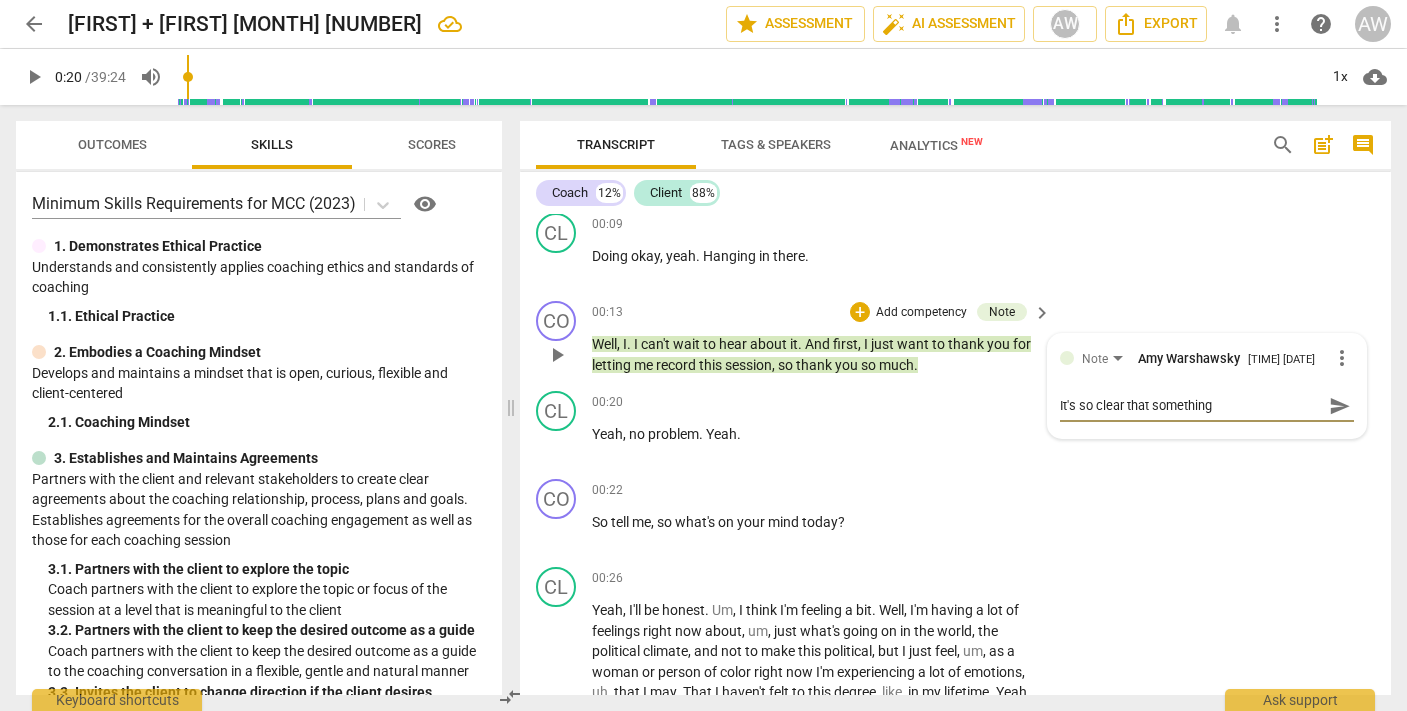 type on "It's so clear that something'" 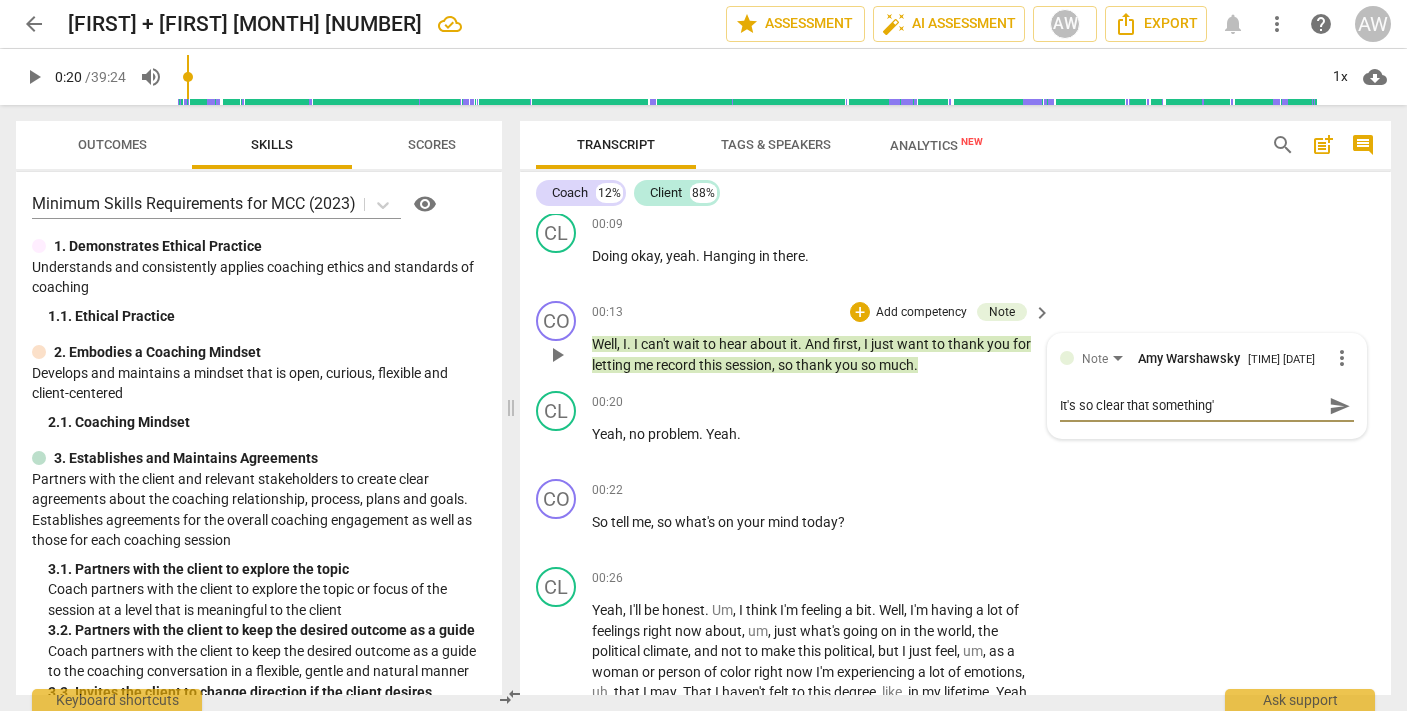 type on "It's so clear that something's" 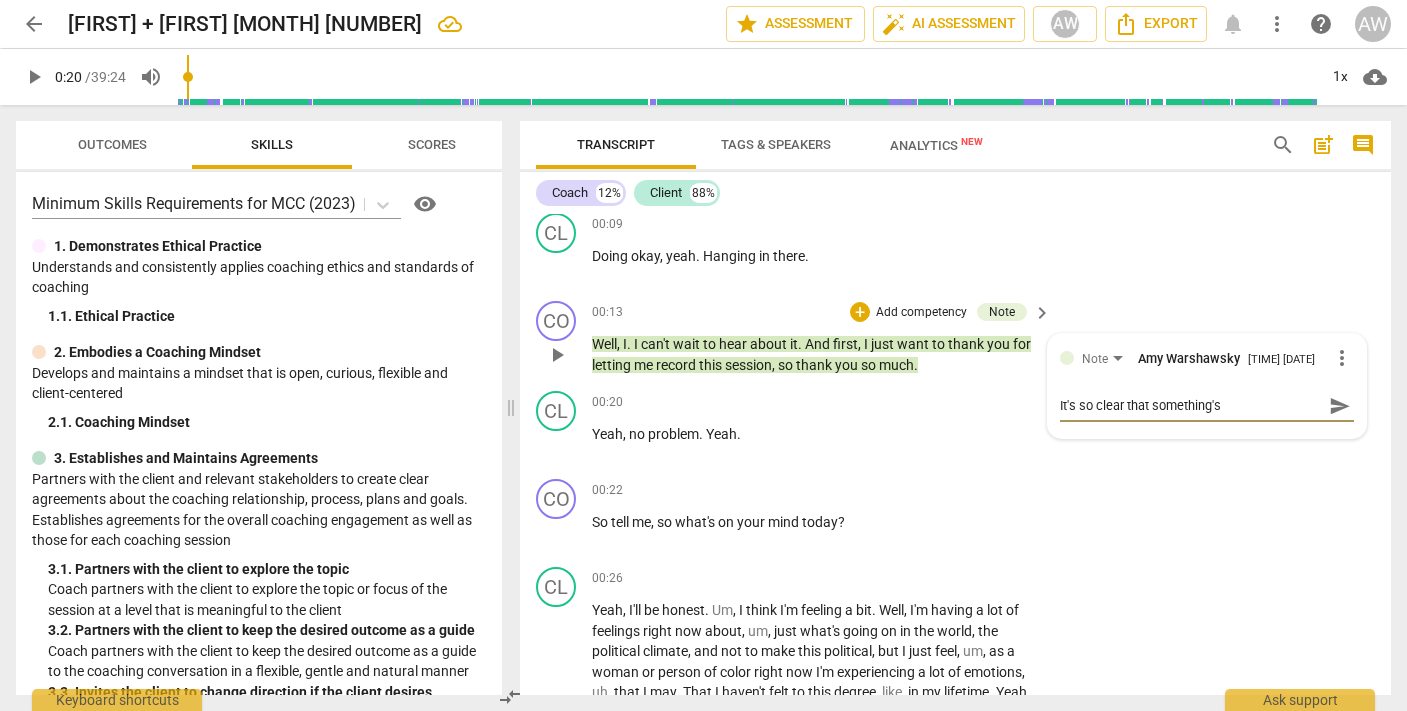 type on "It's so clear that something's" 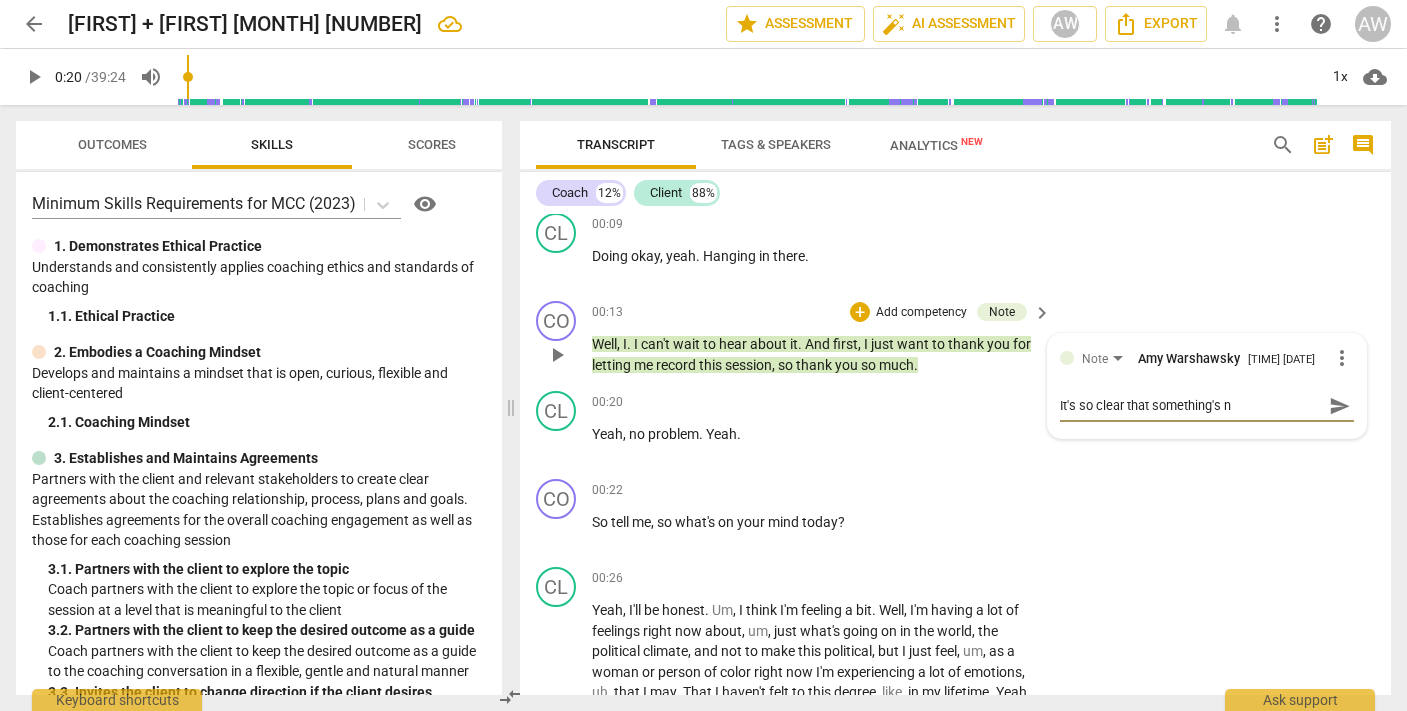 type on "It's so clear that something's no" 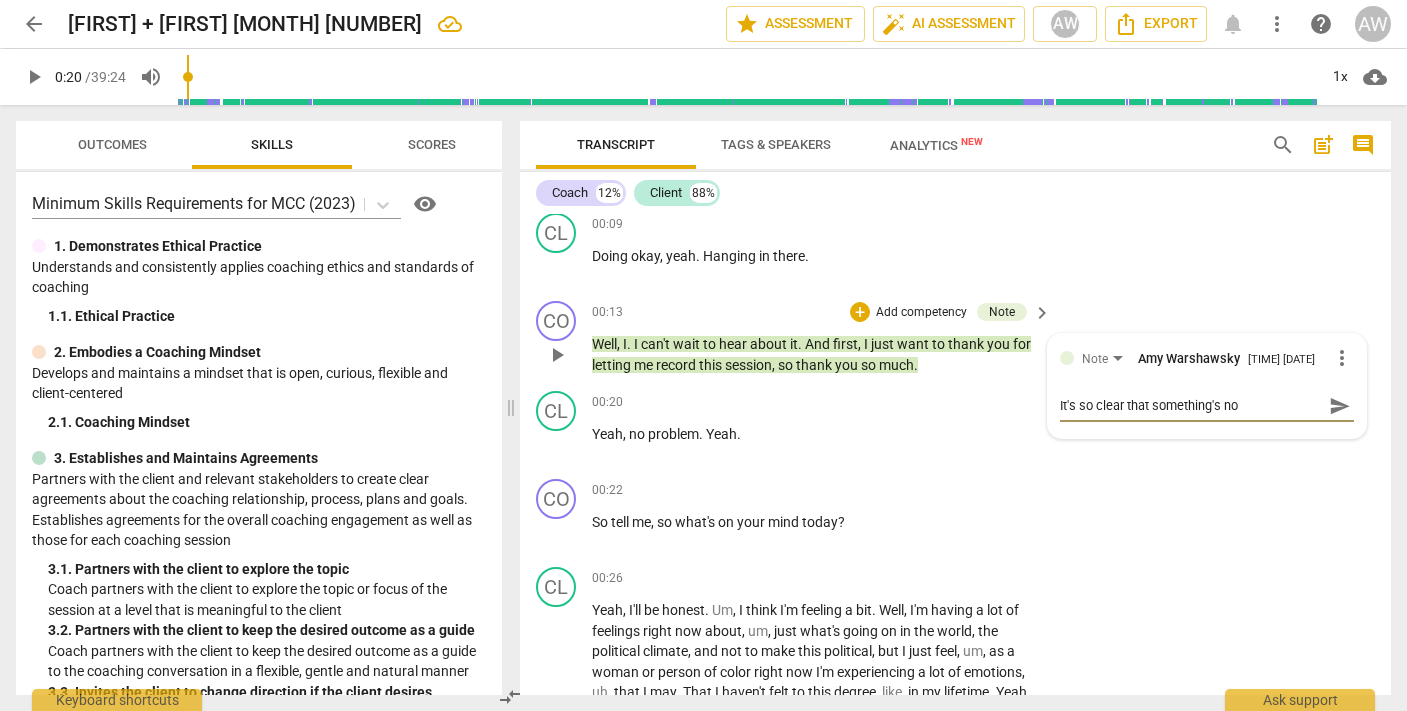 type on "It's so clear that something's not" 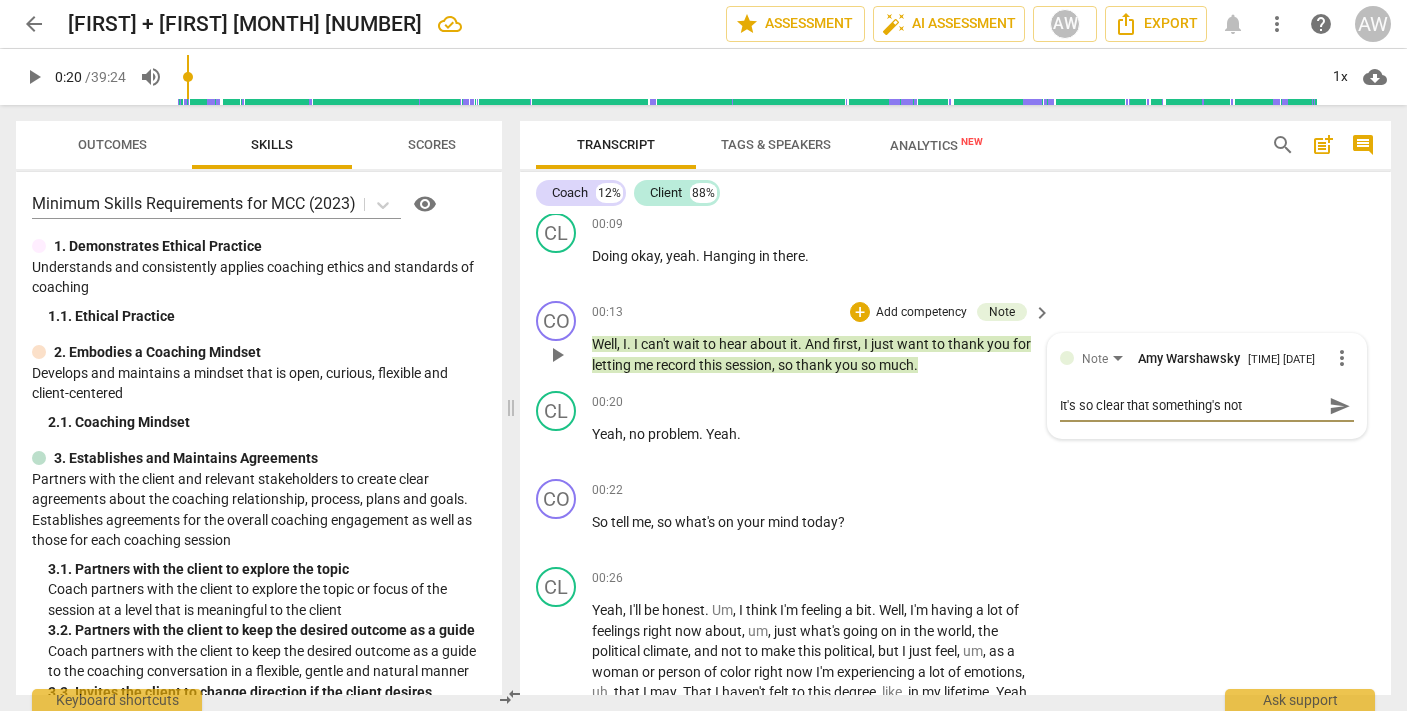 type on "It's so clear that something's not" 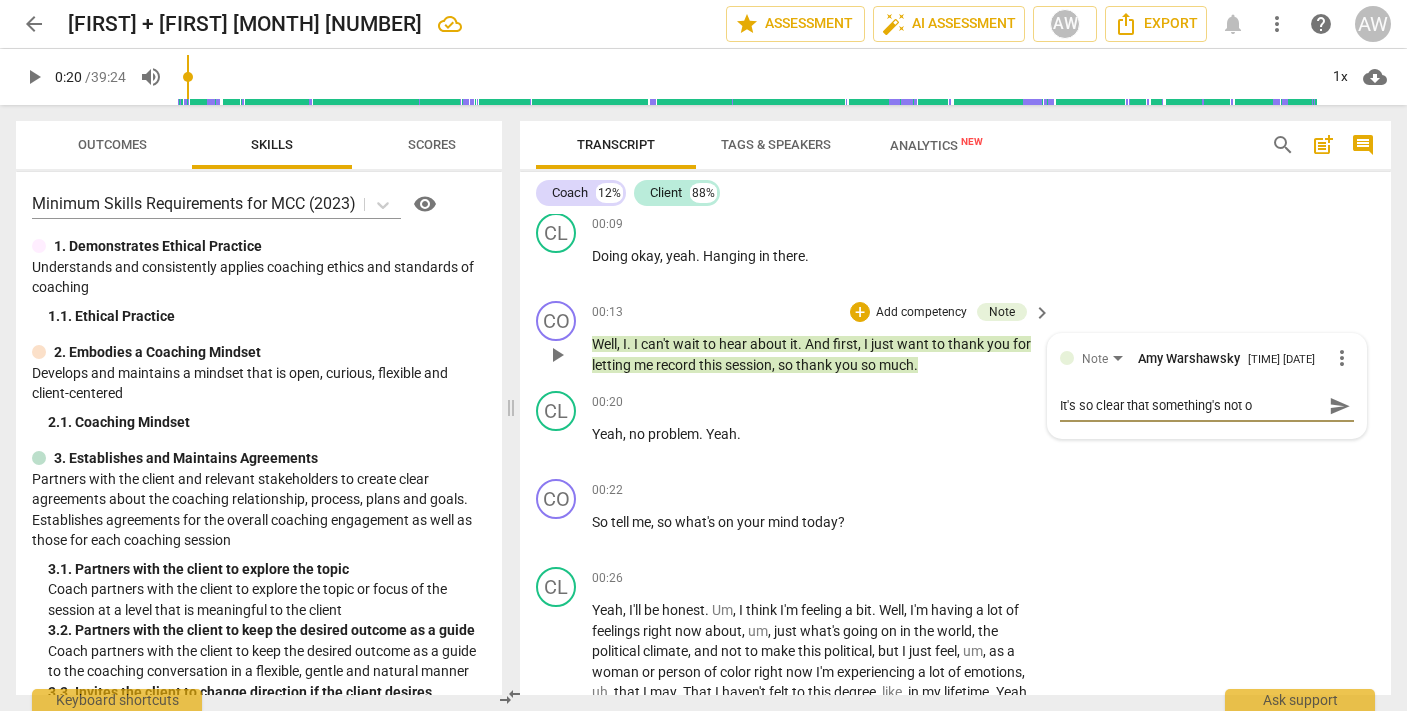 type on "It's so clear that something's not ok" 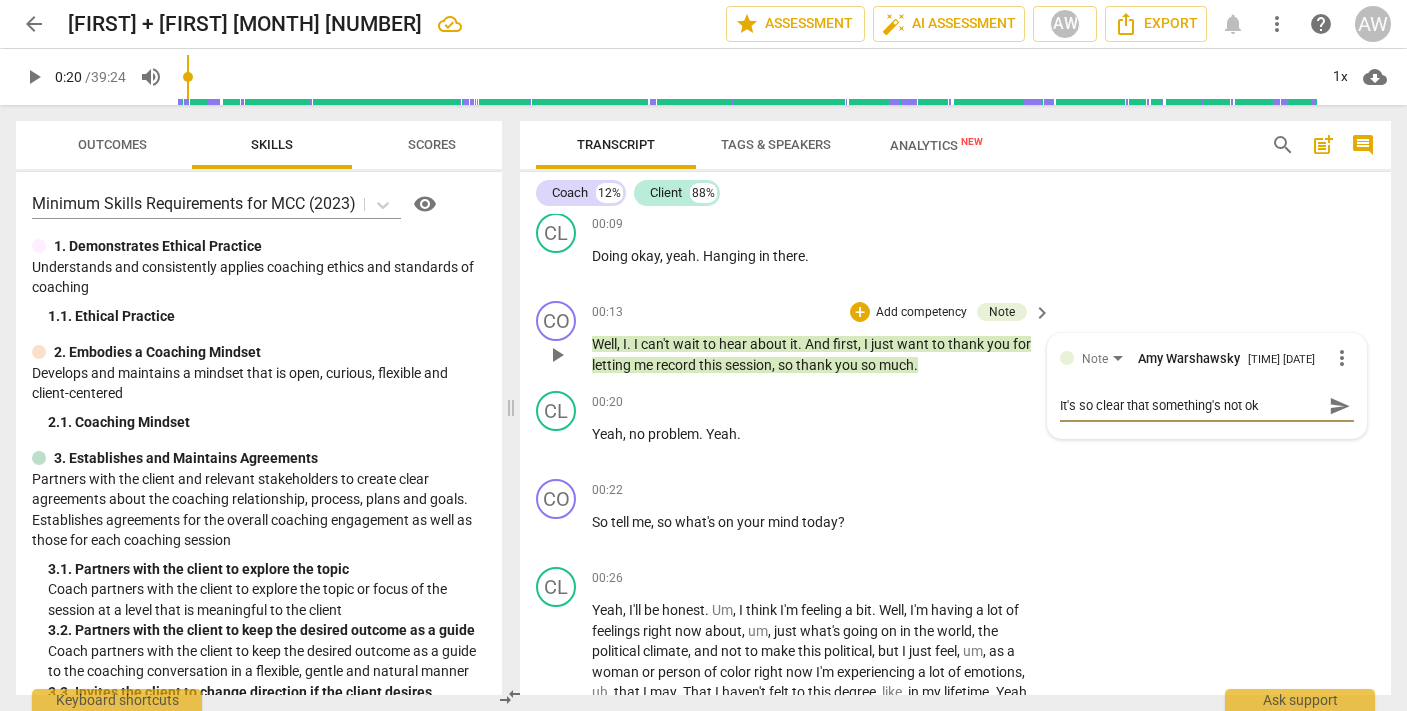 type on "It's so clear that something's not oka" 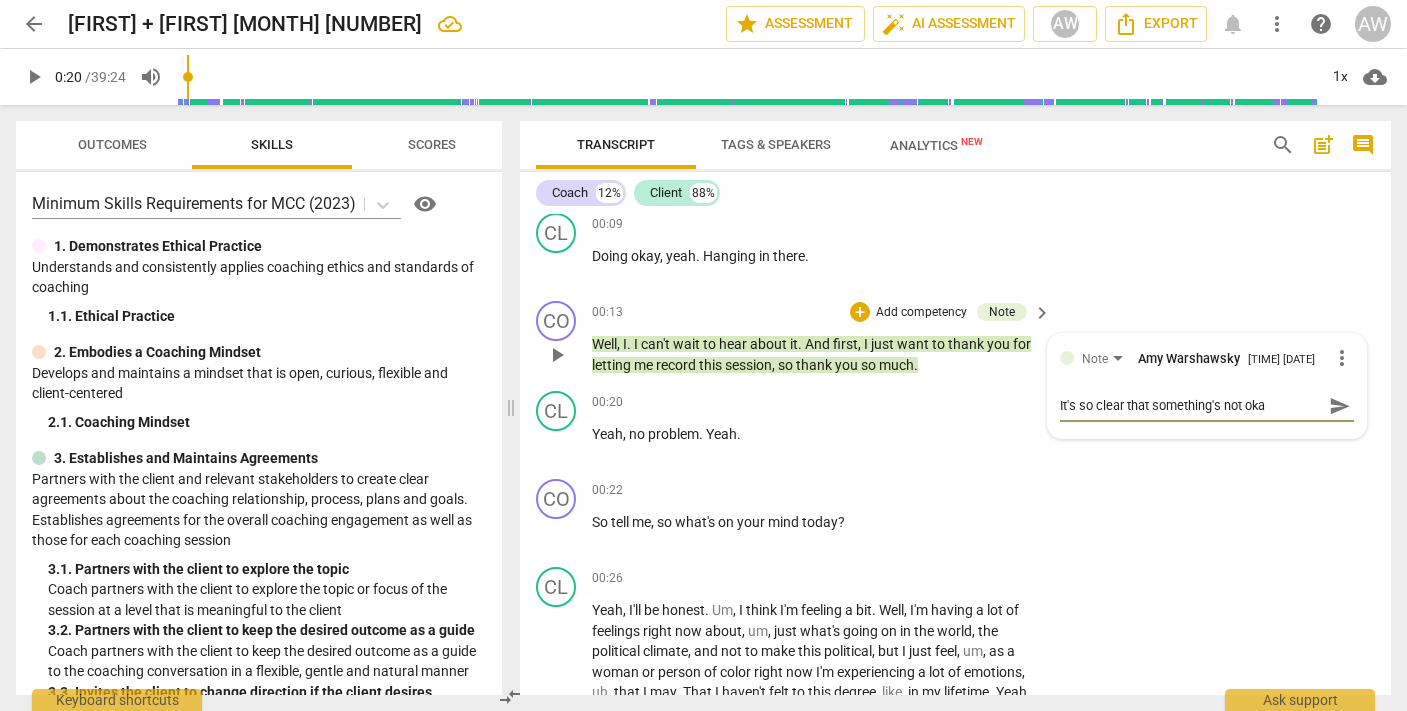 type on "It's so clear that something's not okay" 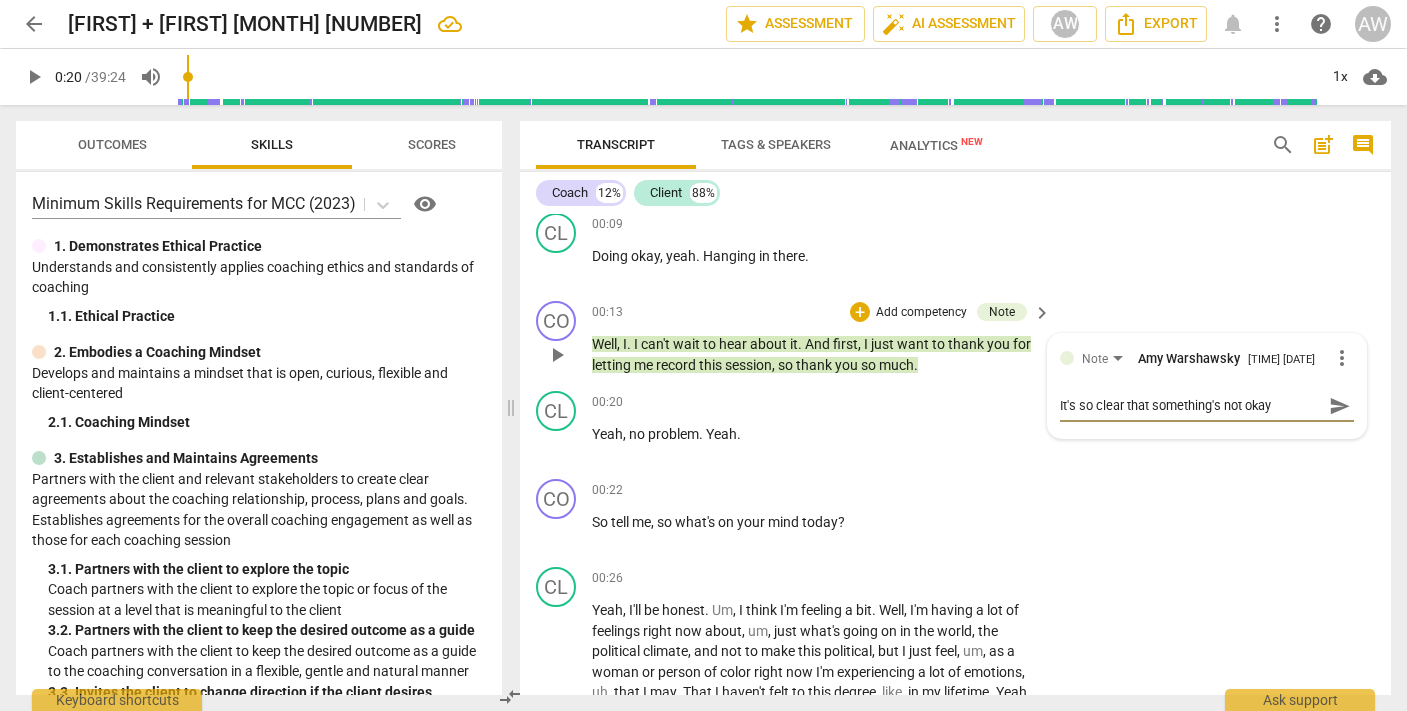 type on "It's so clear that something's not okay" 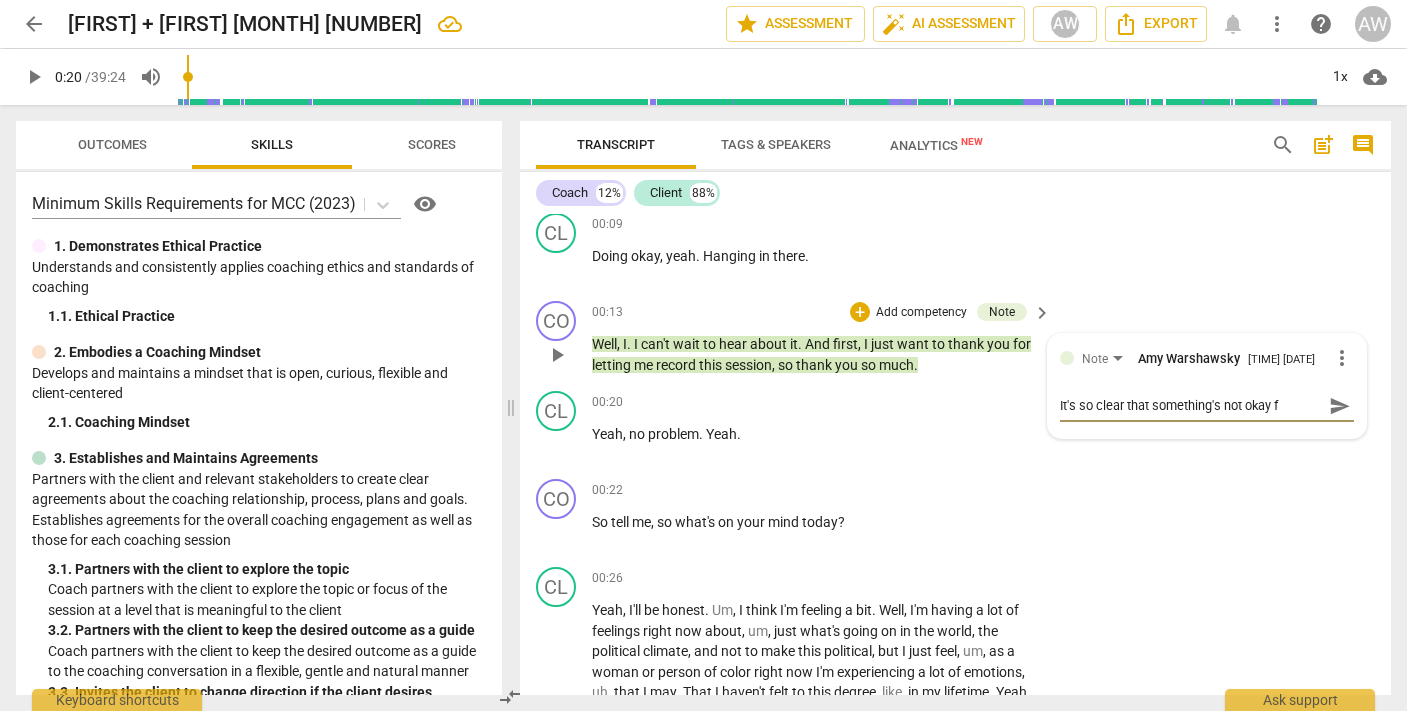 type on "It's so clear that something's not okay fr" 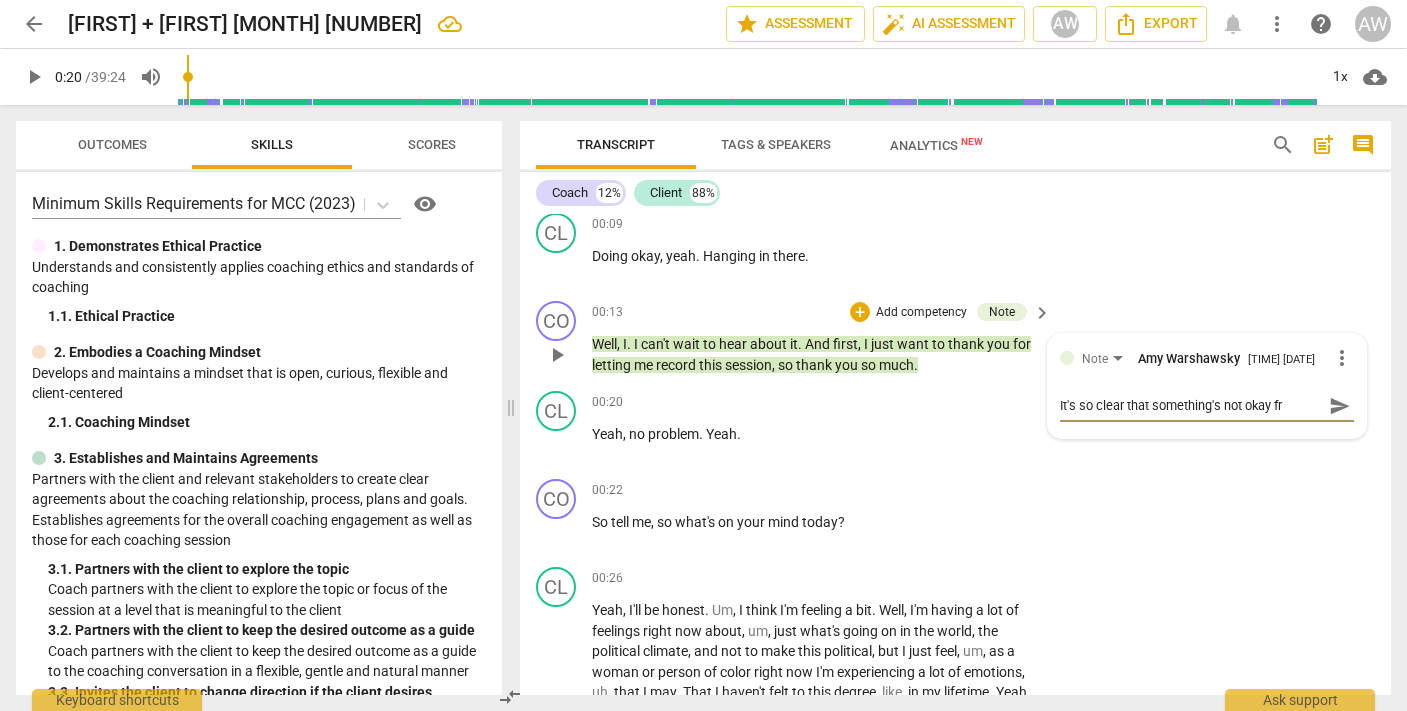 type on "It's so clear that something's not okay fro" 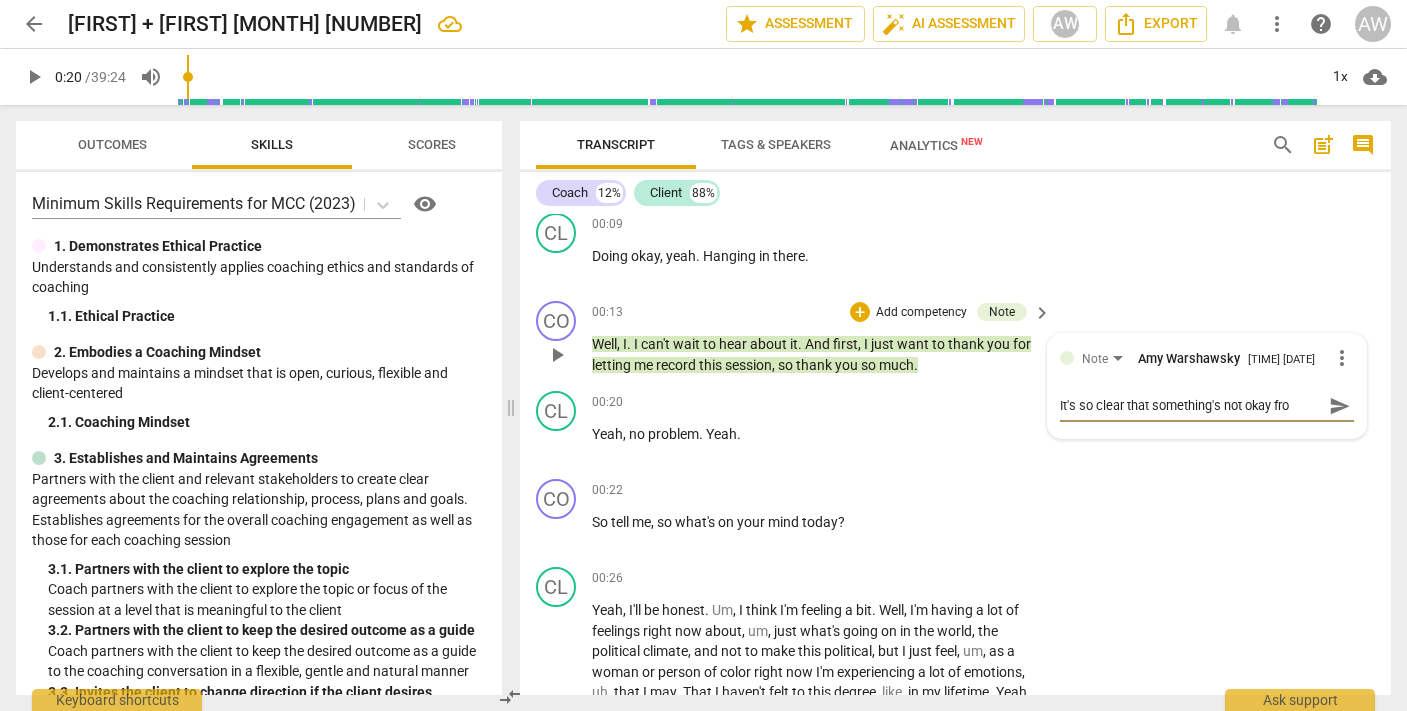 type on "It's so clear that something's not okay from" 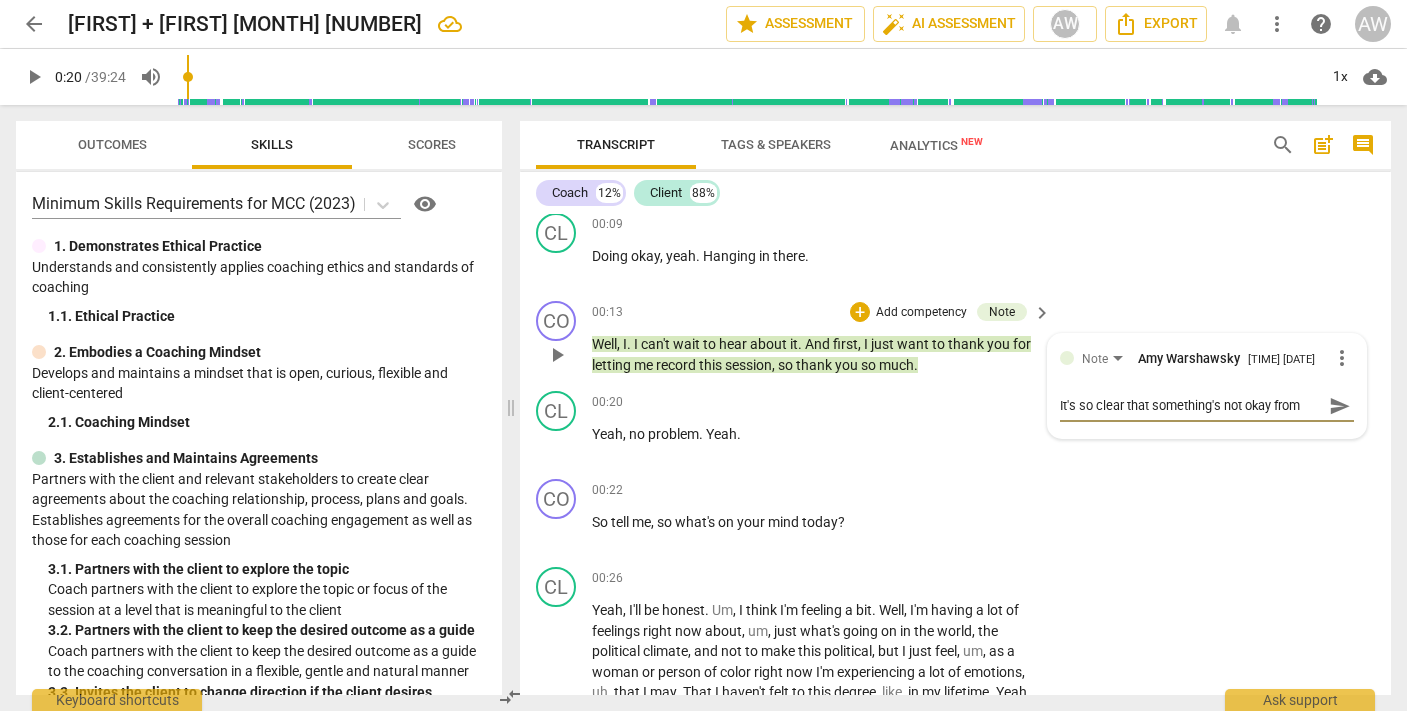 type on "It's so clear that something's not okay from" 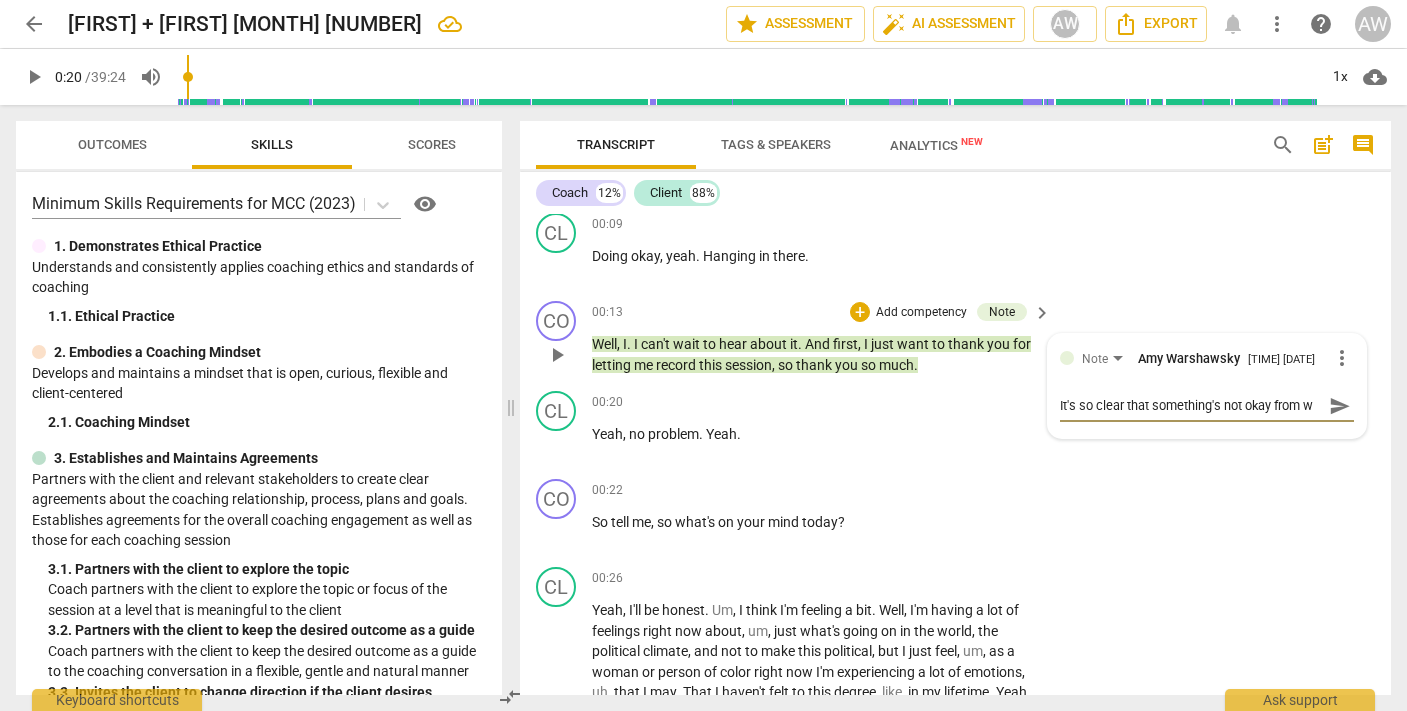 type on "It's so clear that something's not okay from wh" 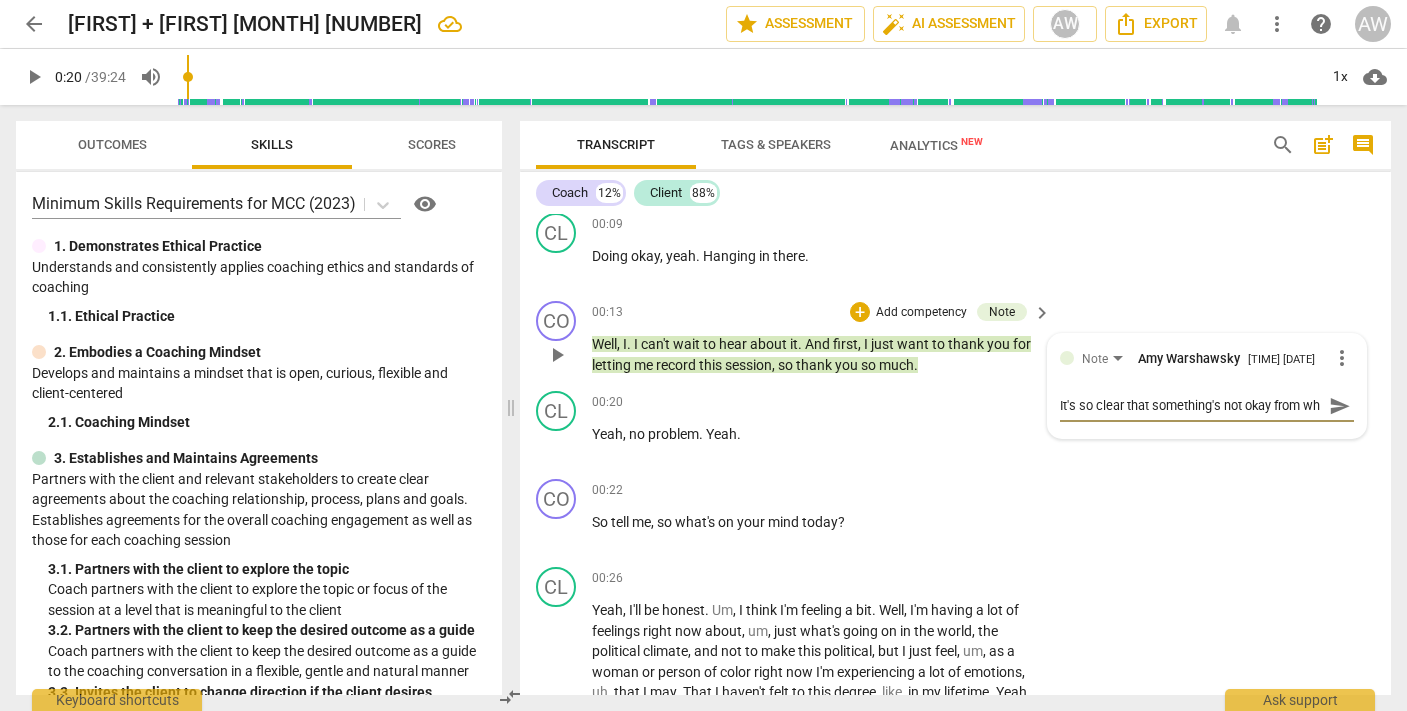 scroll, scrollTop: 17, scrollLeft: 0, axis: vertical 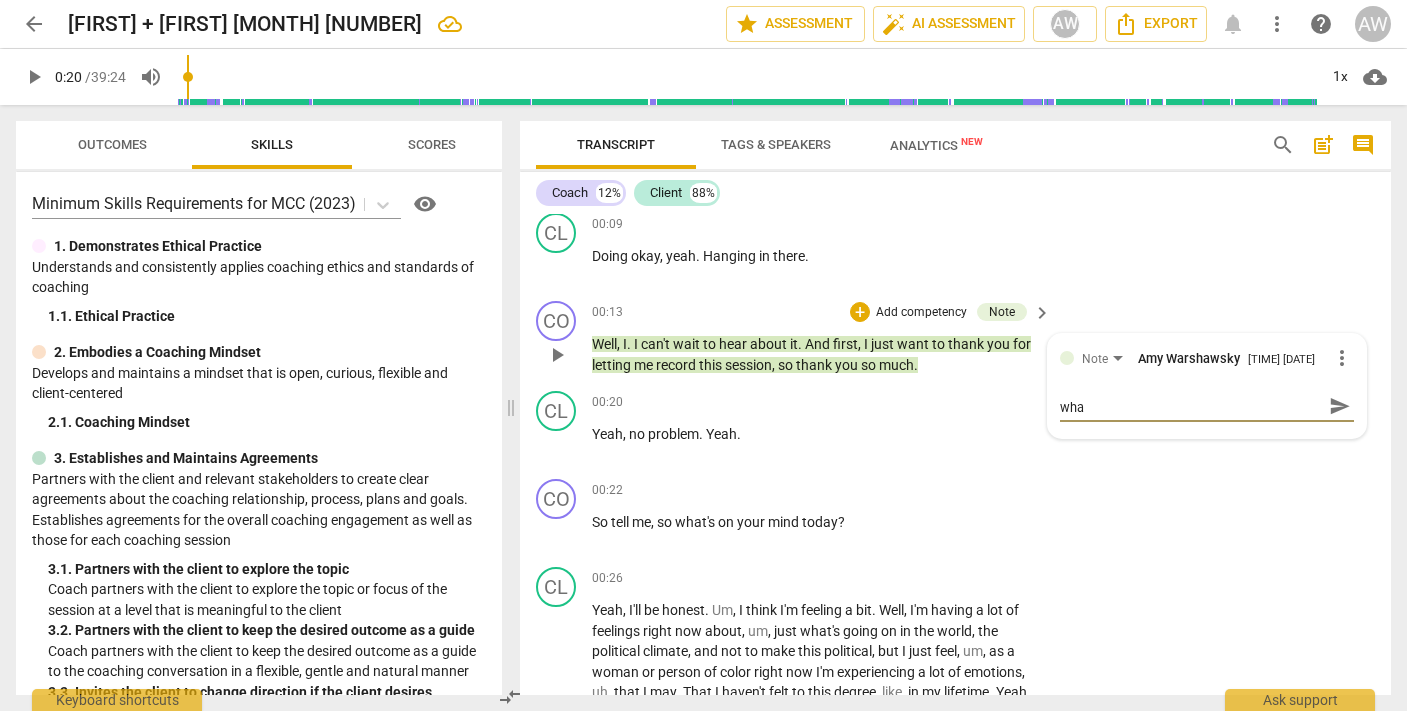 type on "It's so clear that something's not okay from what" 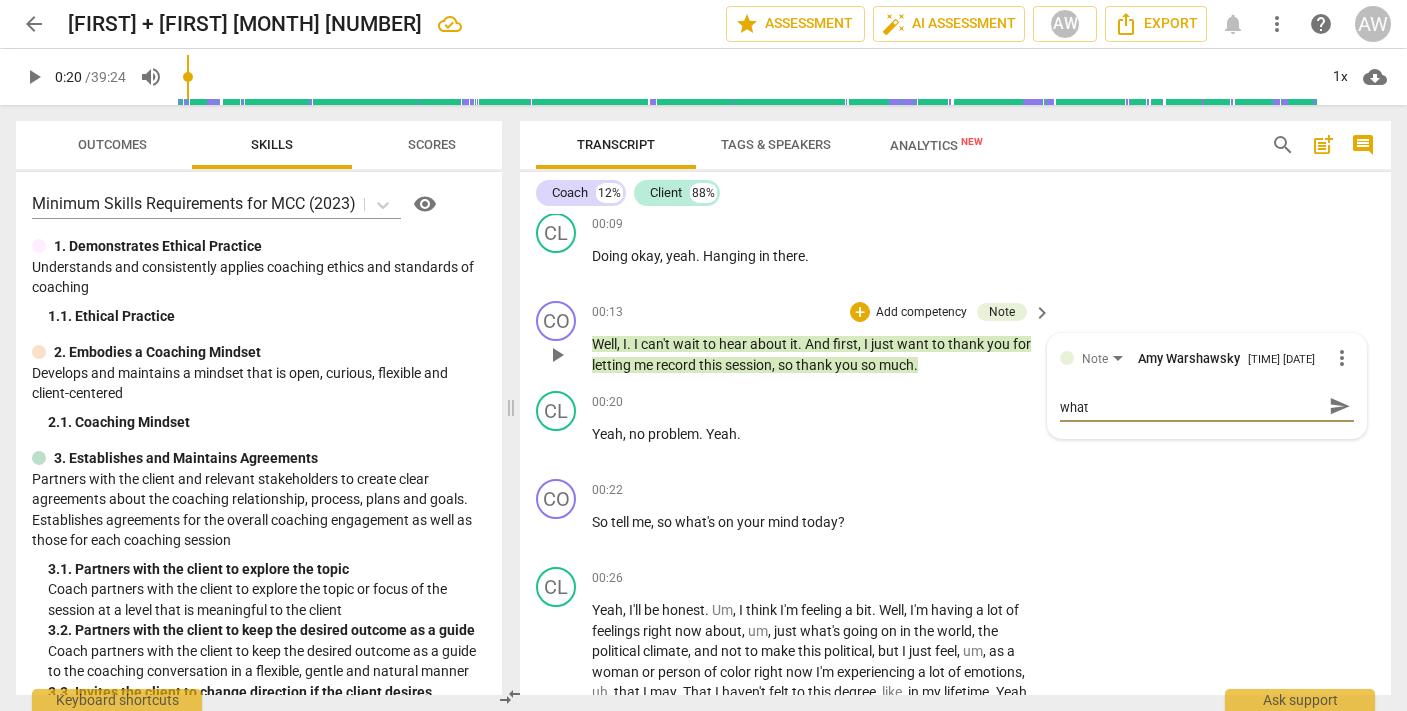 type on "It's so clear that something's not okay from what" 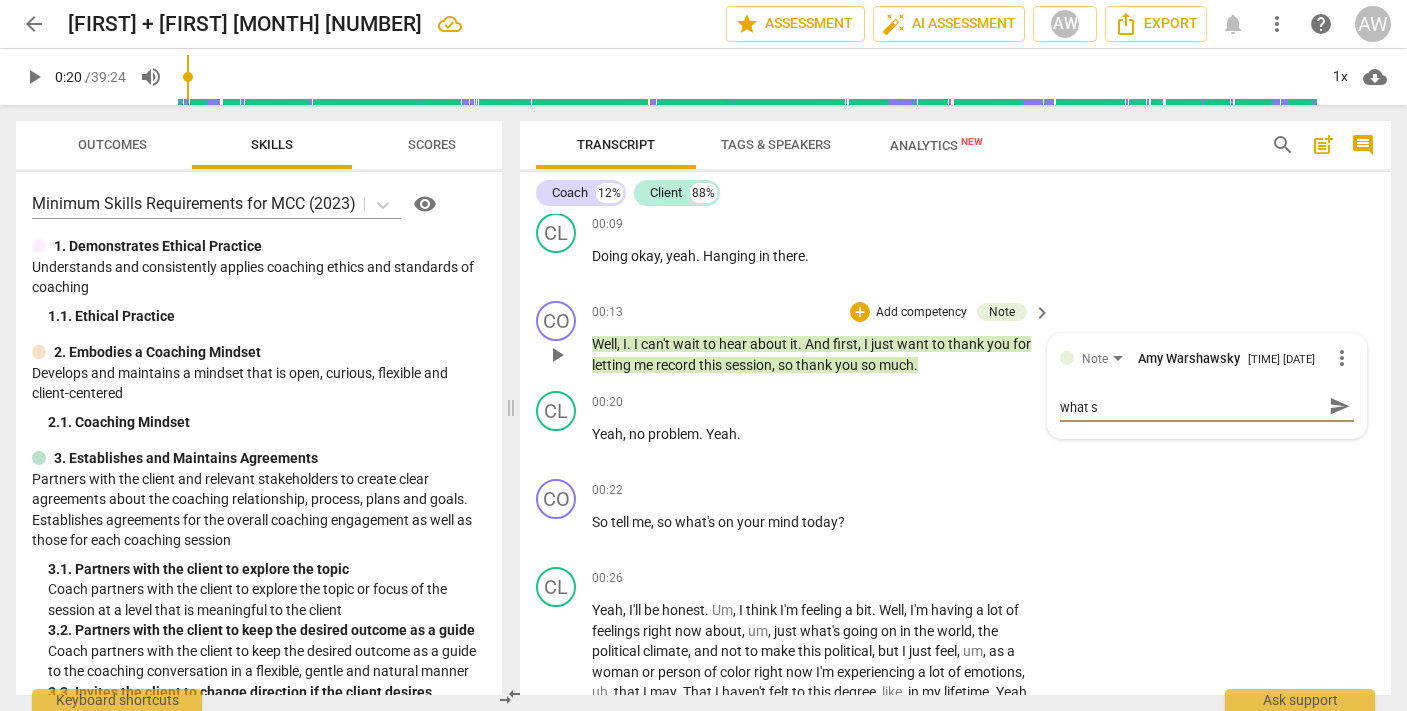 type on "It's so clear that something's not okay from what sh" 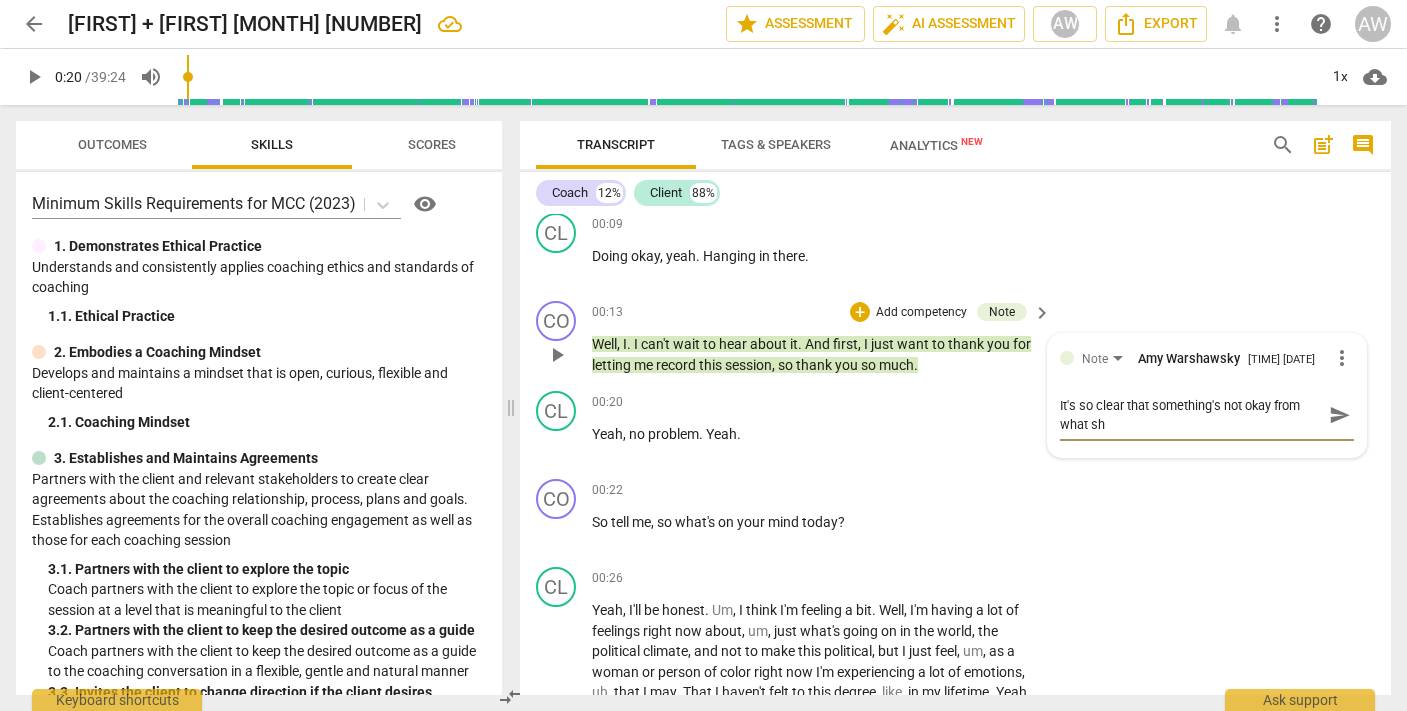 scroll, scrollTop: 0, scrollLeft: 0, axis: both 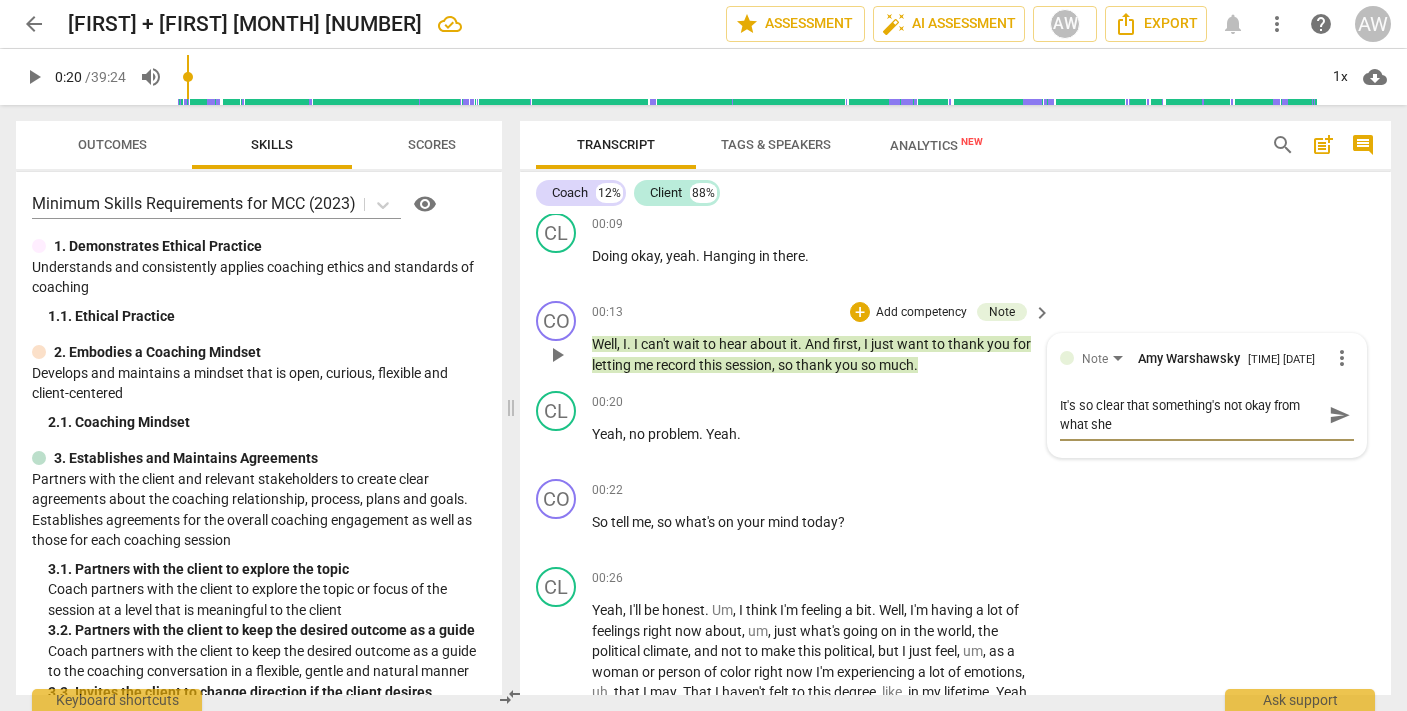 type on "It's so clear that something's not okay from what she" 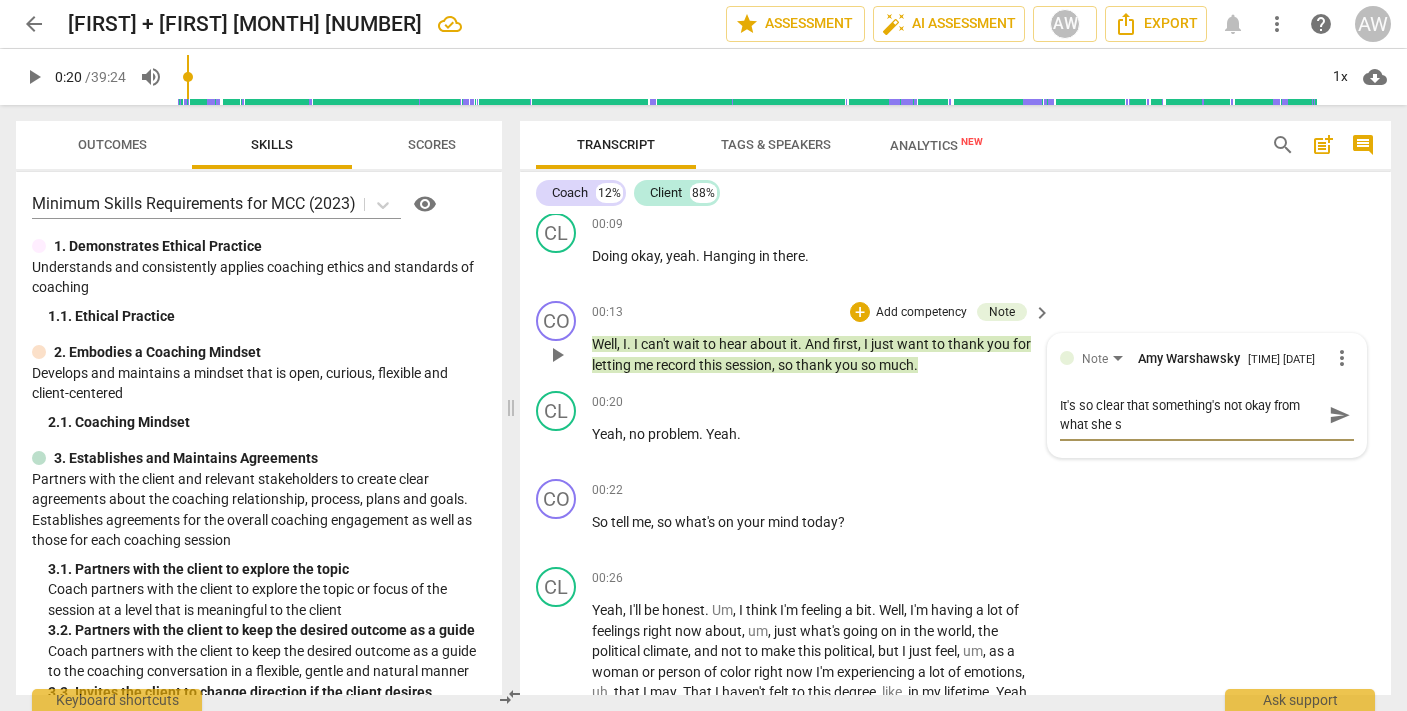 type on "It's so clear that something's not okay from what she sa" 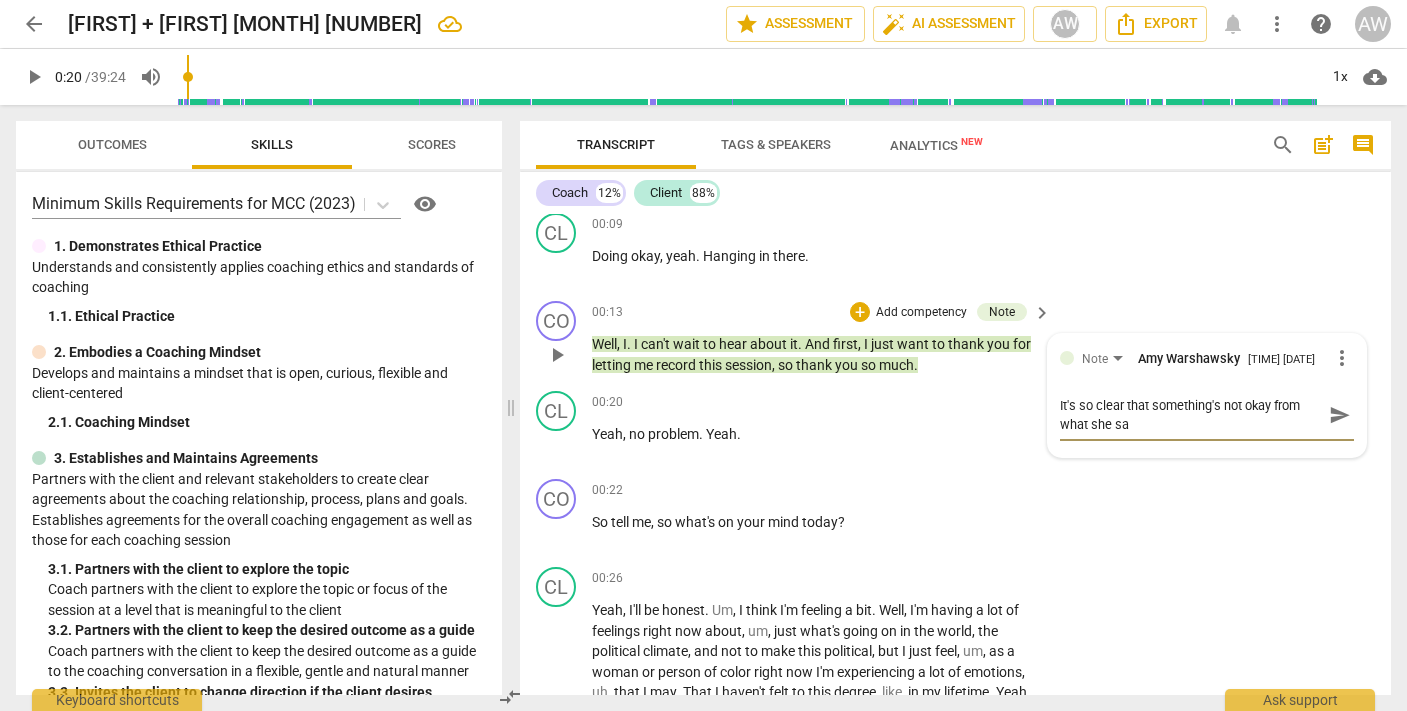 type on "It's so clear that something's not okay from what she sai" 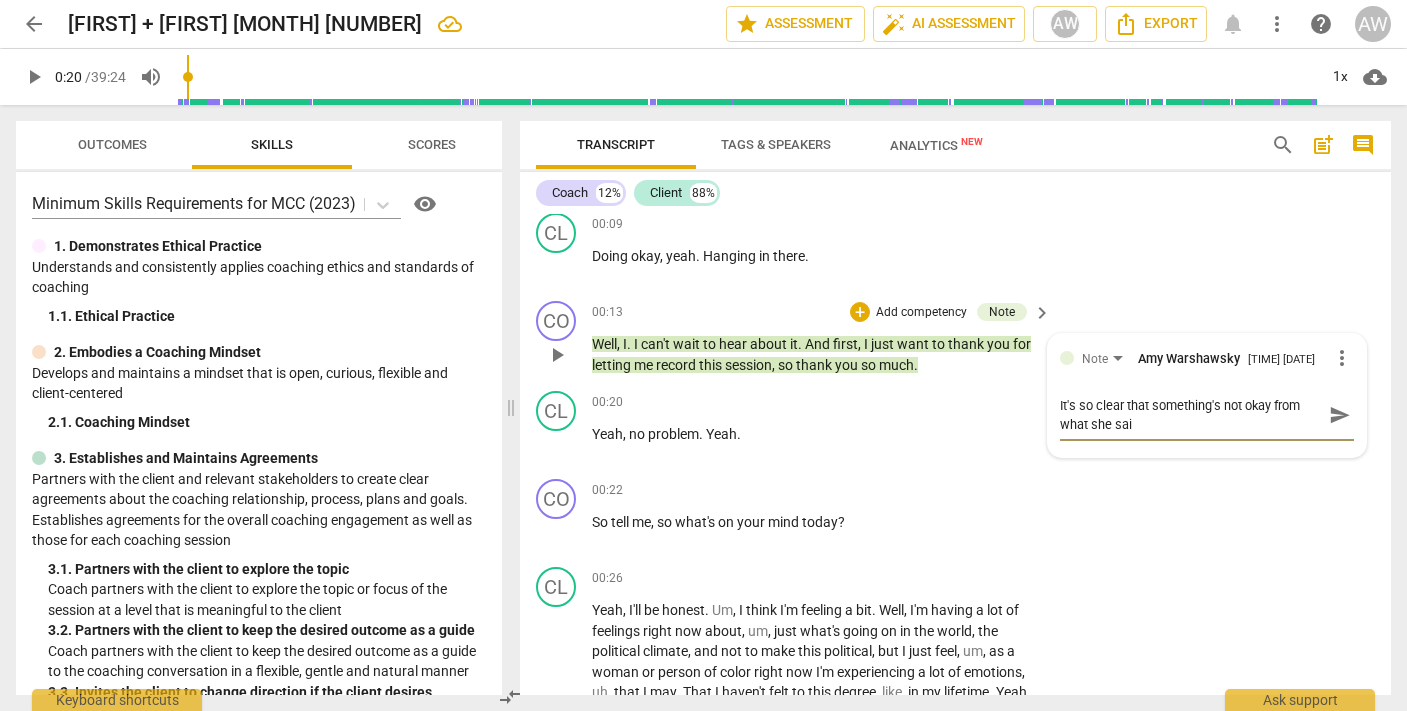 type on "It's so clear that something's not okay from what she said" 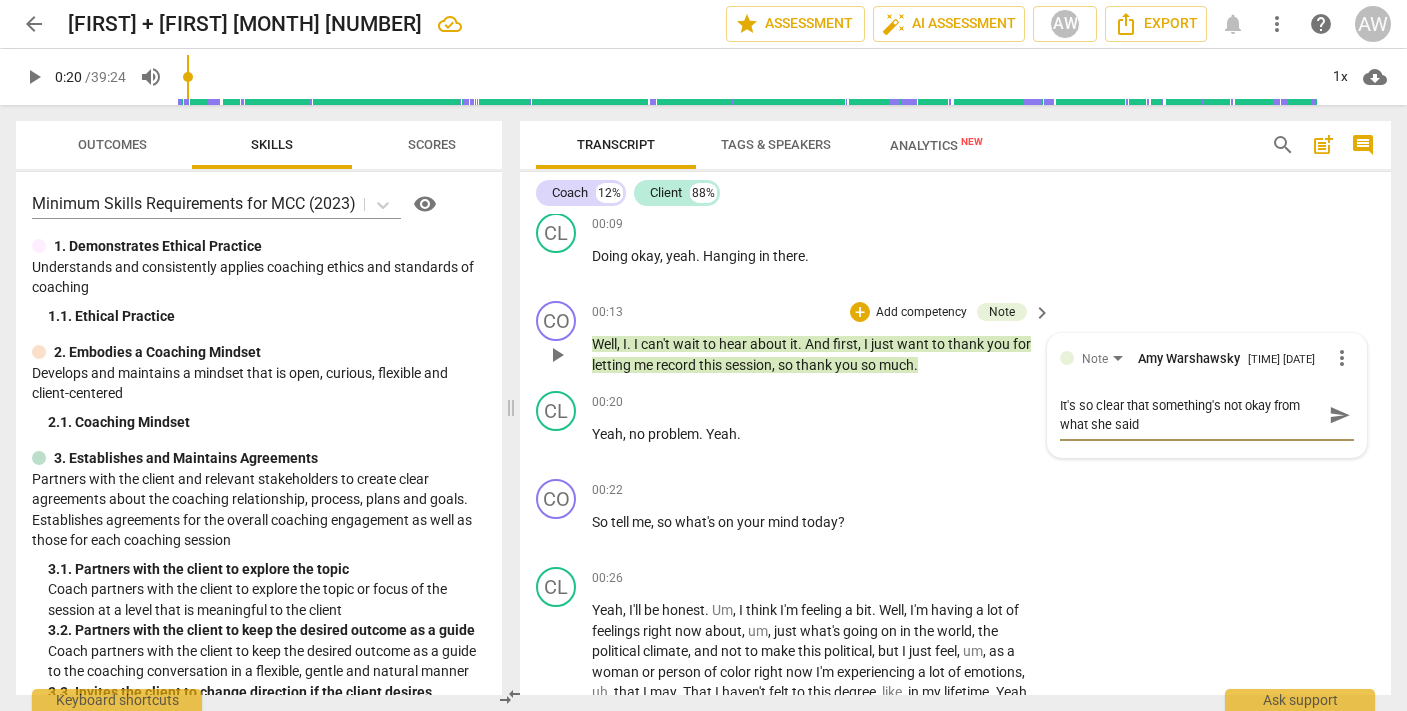 type on "It's so clear that something's not okay from what she said" 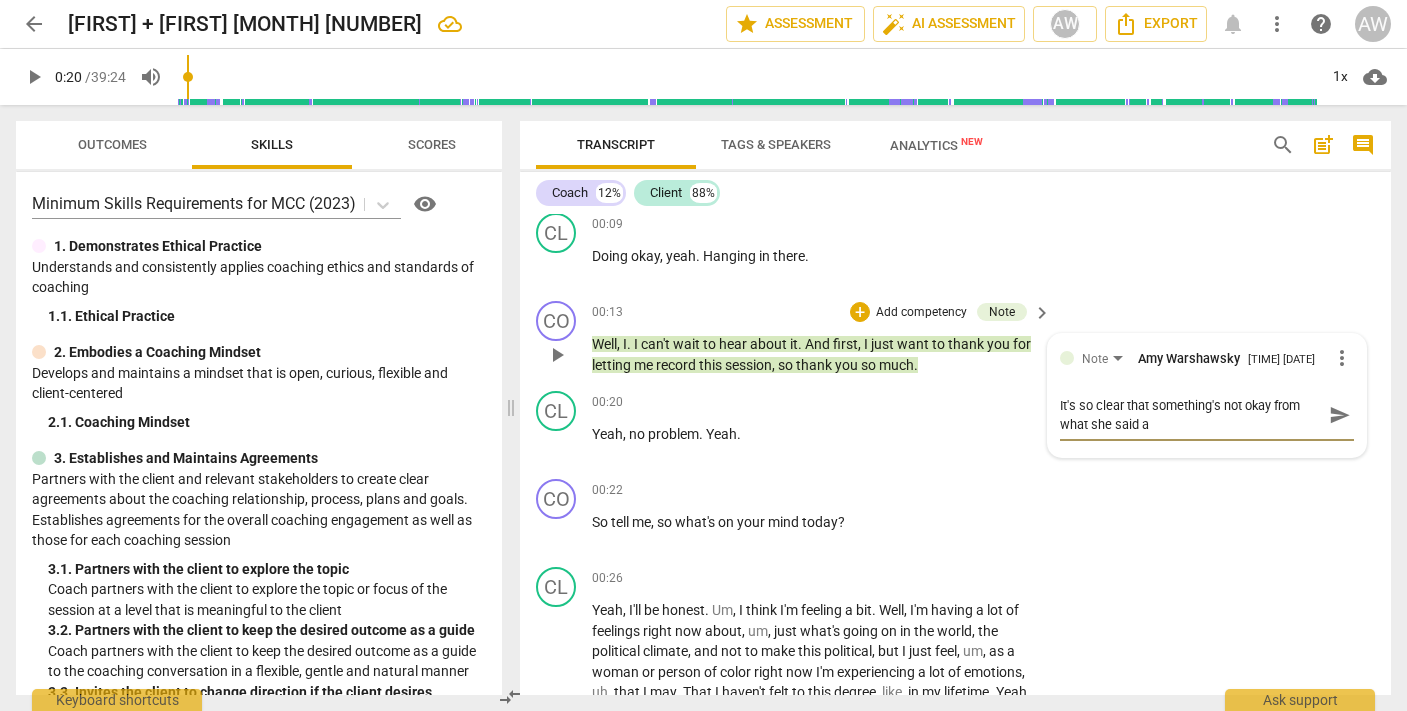 type on "It's so clear that something's not okay from what she said an" 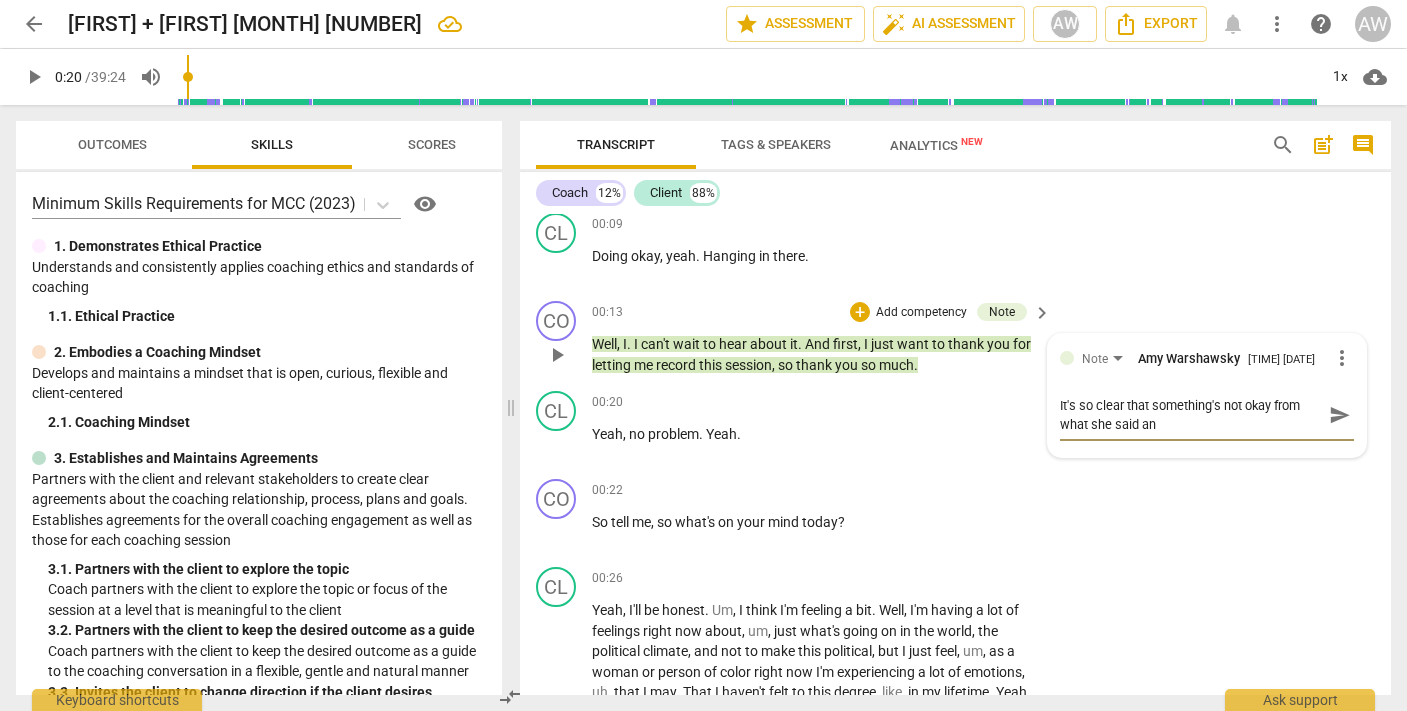 type on "It's so clear that something's not okay from what she said and" 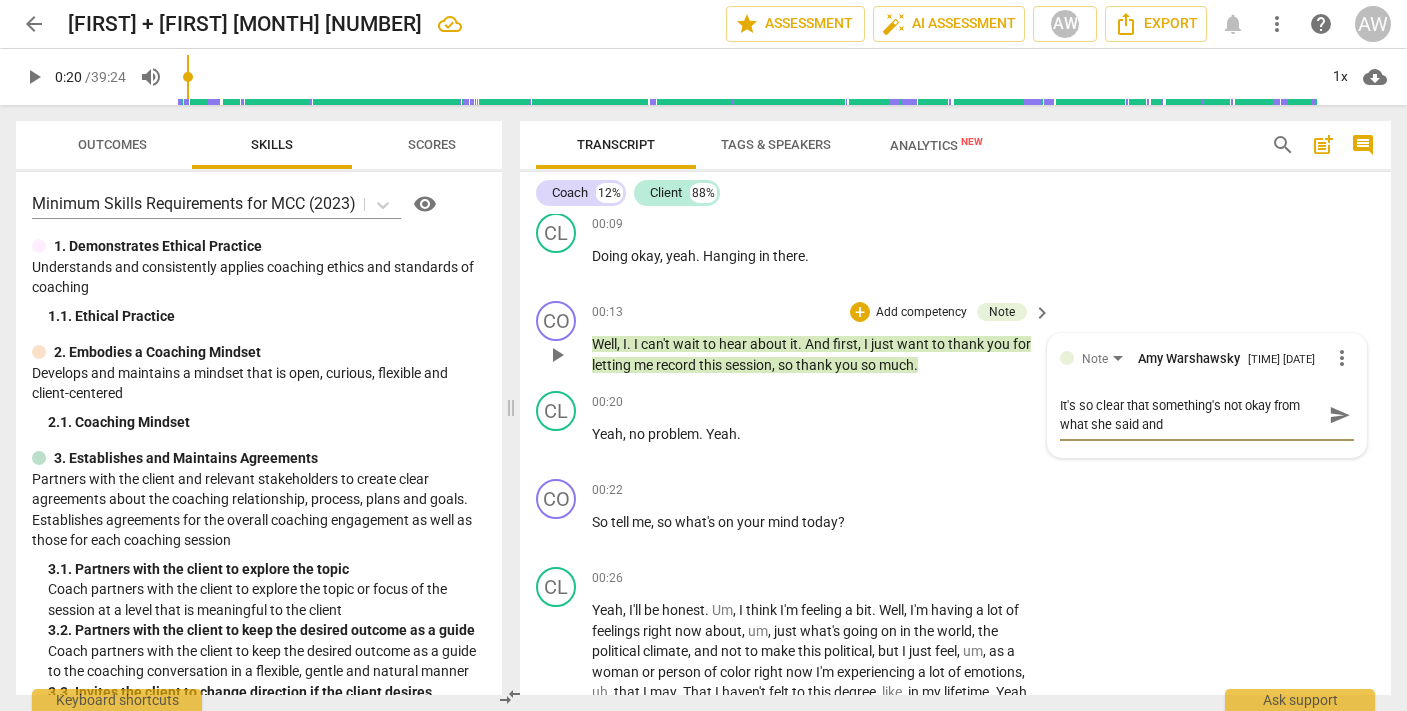 type on "It's so clear that something's not okay from what she said and" 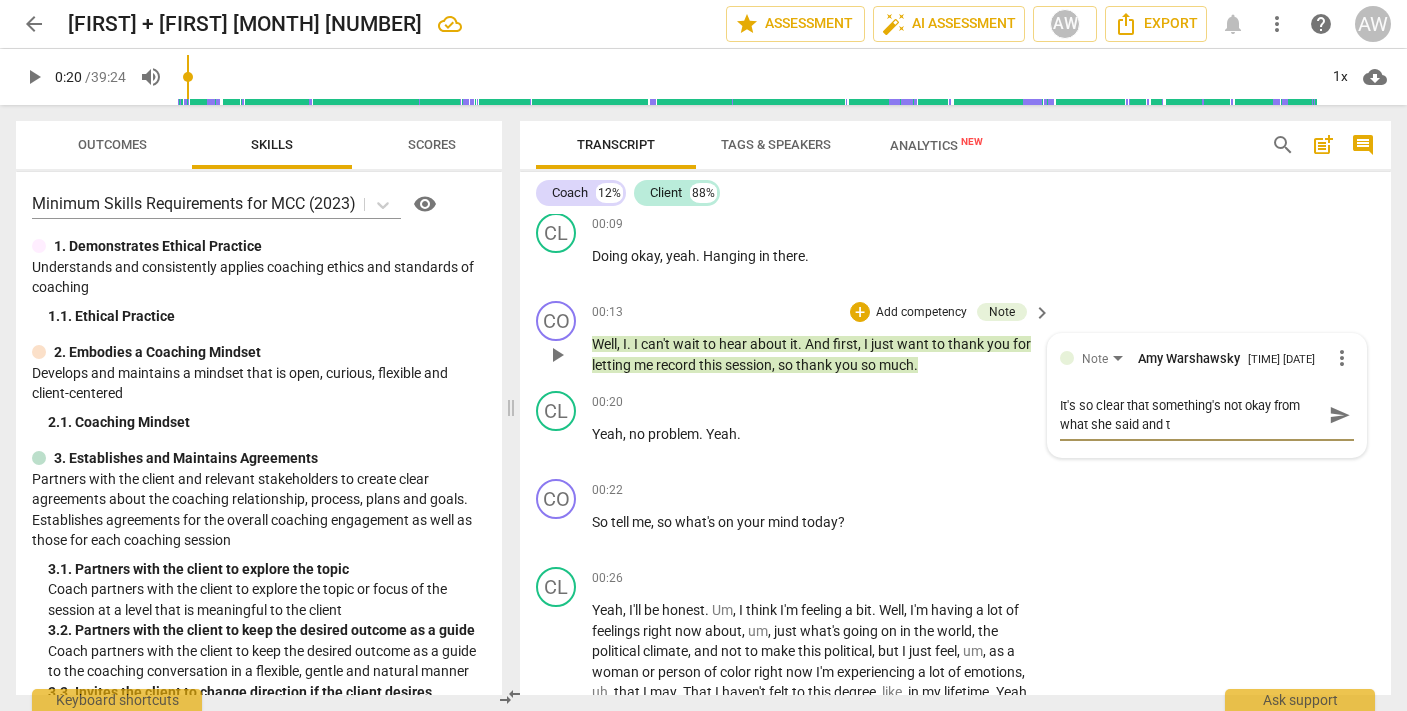 type on "It's so clear that something's not okay from what she said and th" 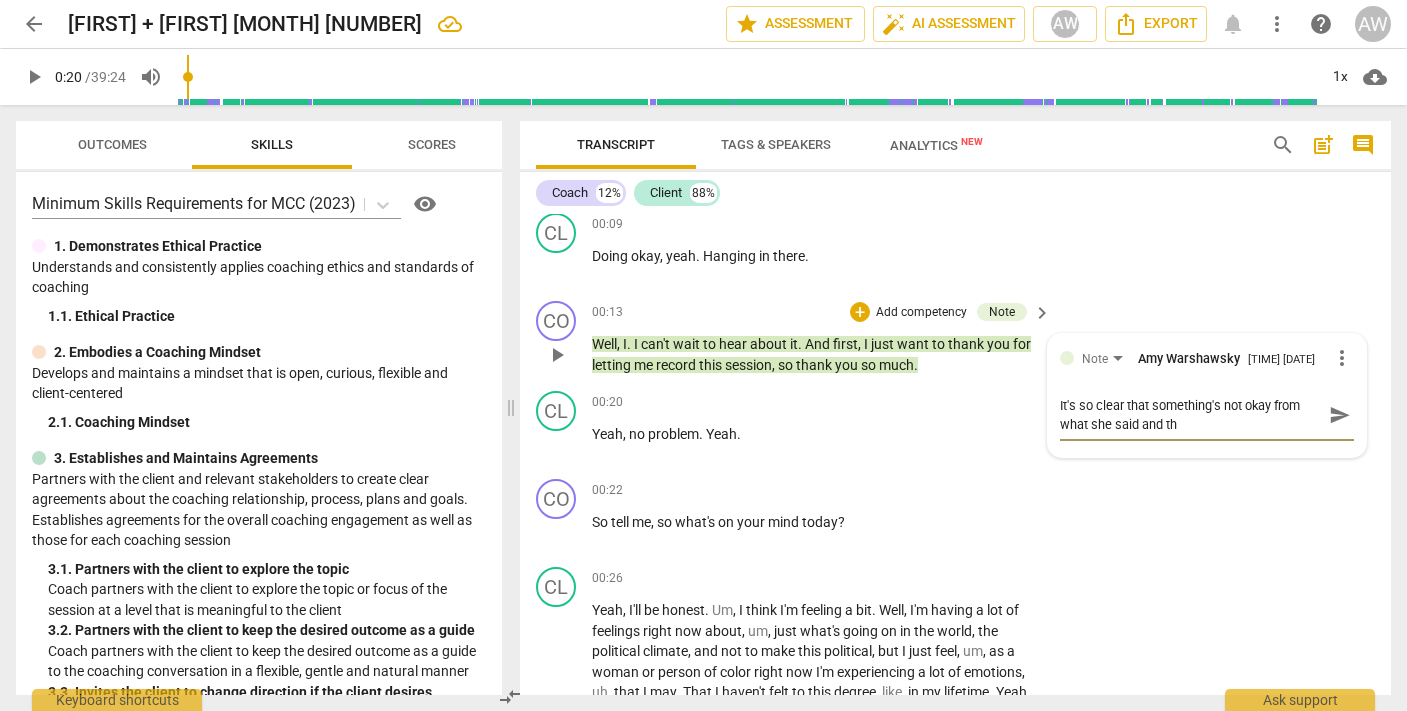 type on "It's so clear that something's not okay from what she said and the" 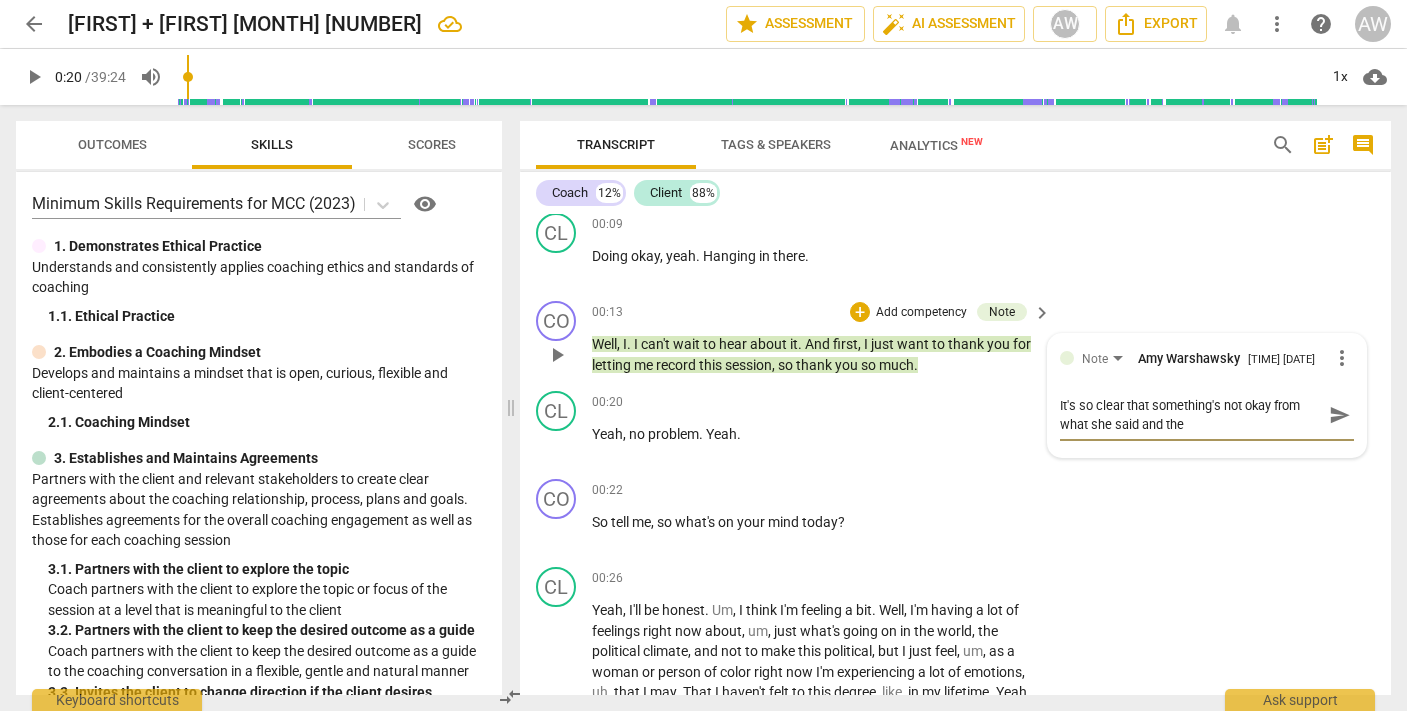 type on "It's so clear that something's not okay from what she said and the" 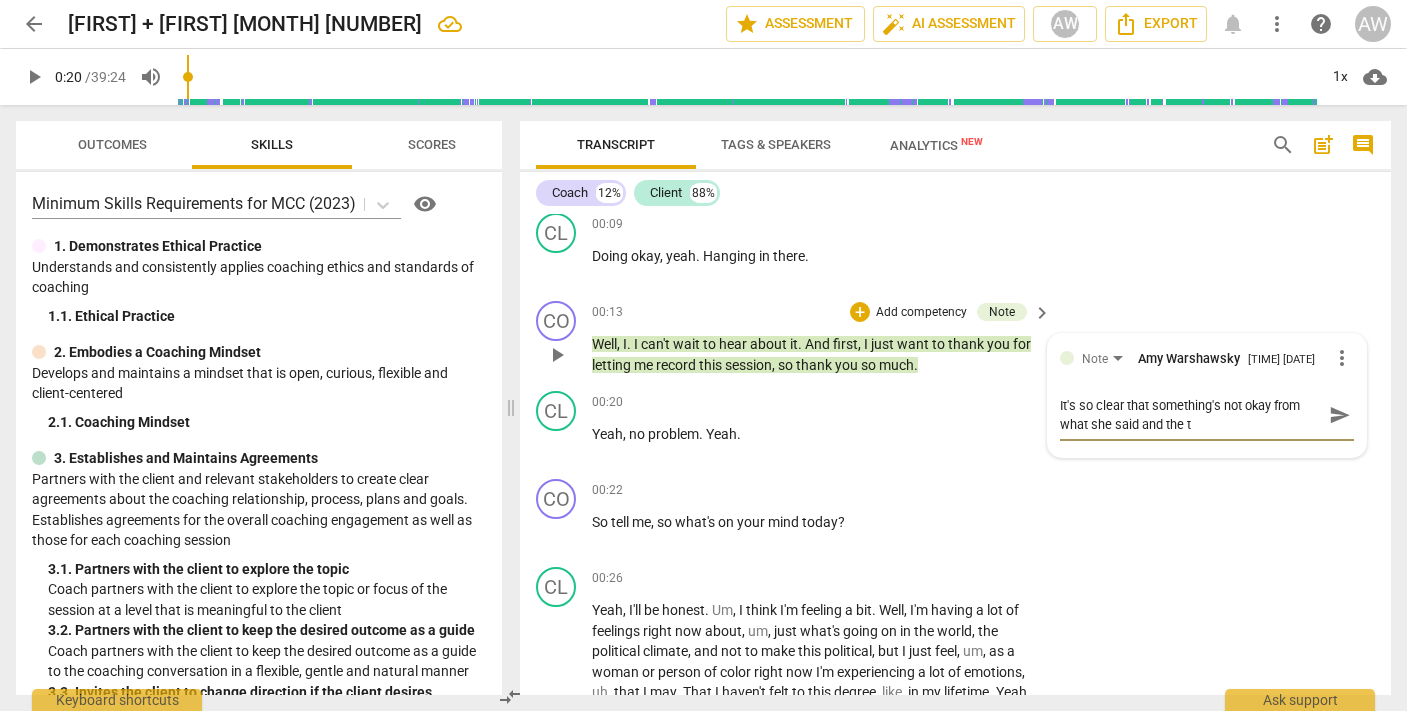type on "It's so clear that something's not okay from what she said and the to" 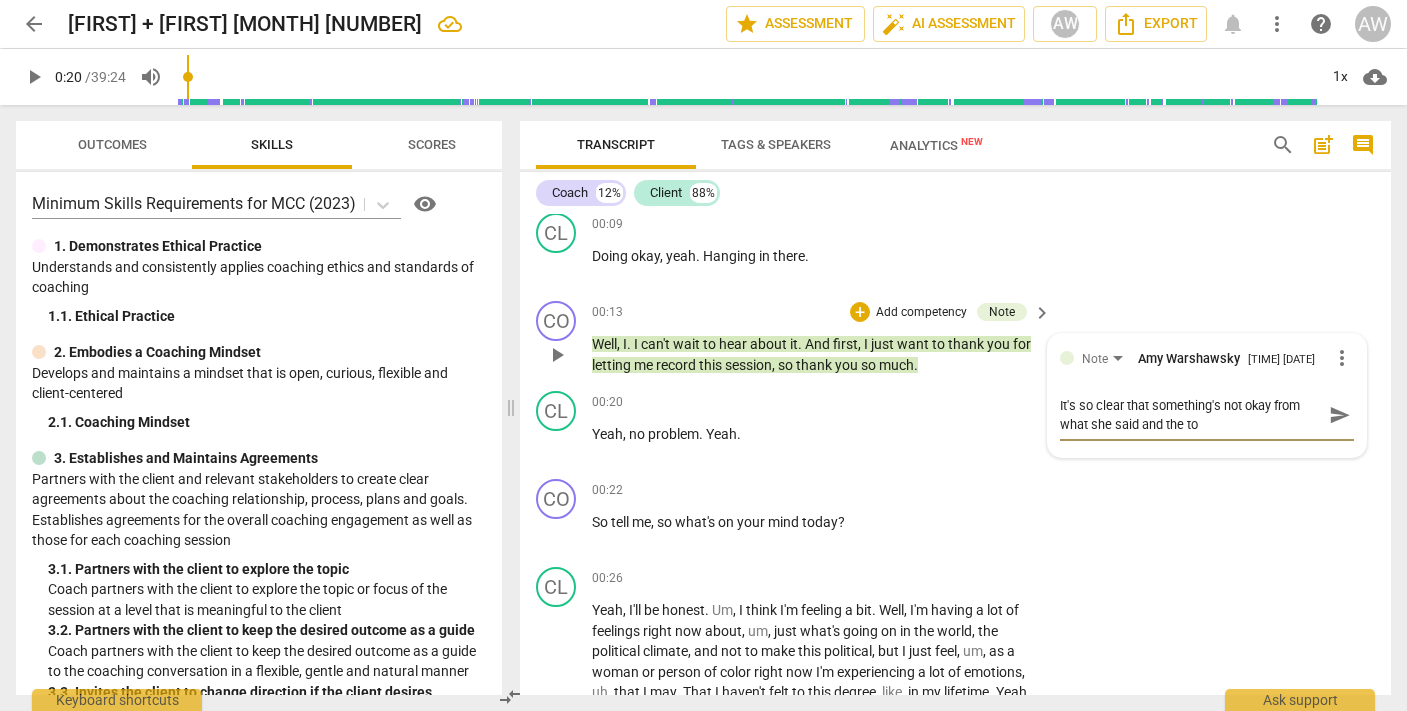 type on "It's so clear that something's not okay from what she said and the ton" 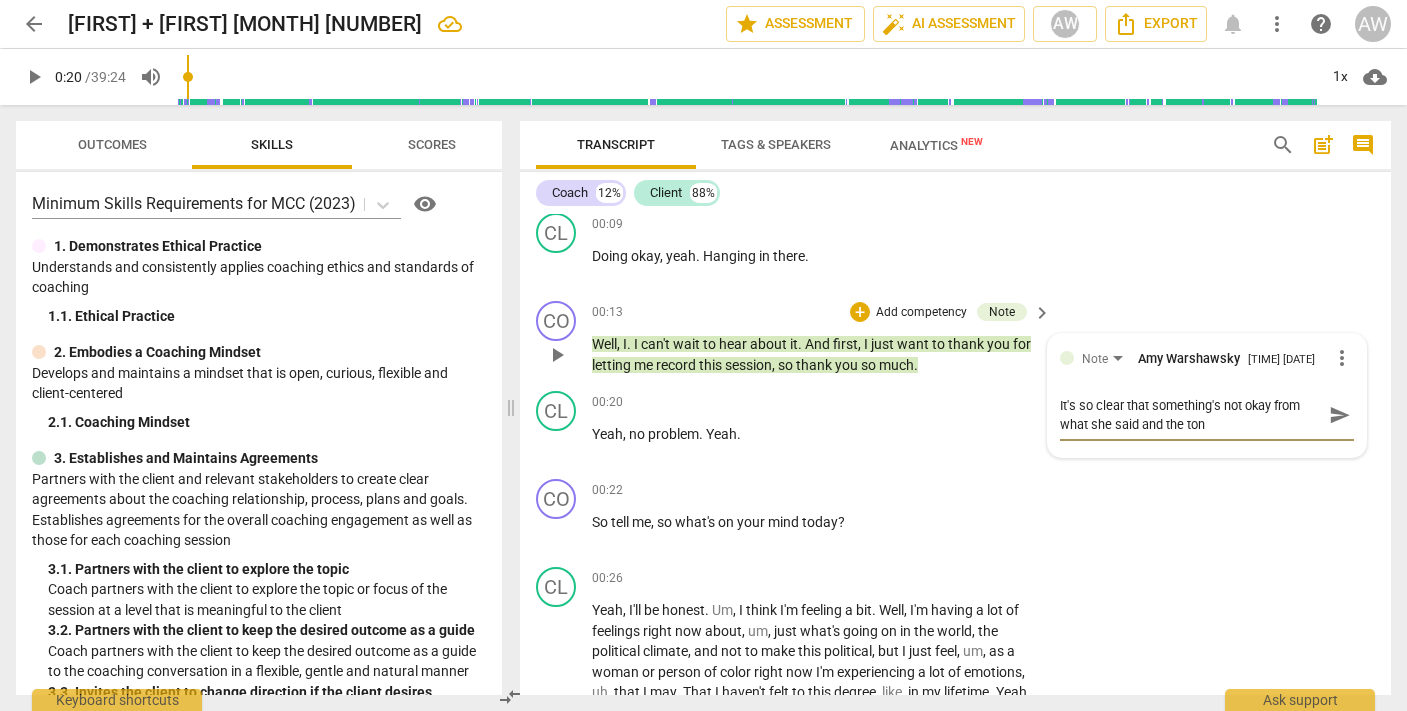 type on "It's so clear that something's not okay from what she said and the tone" 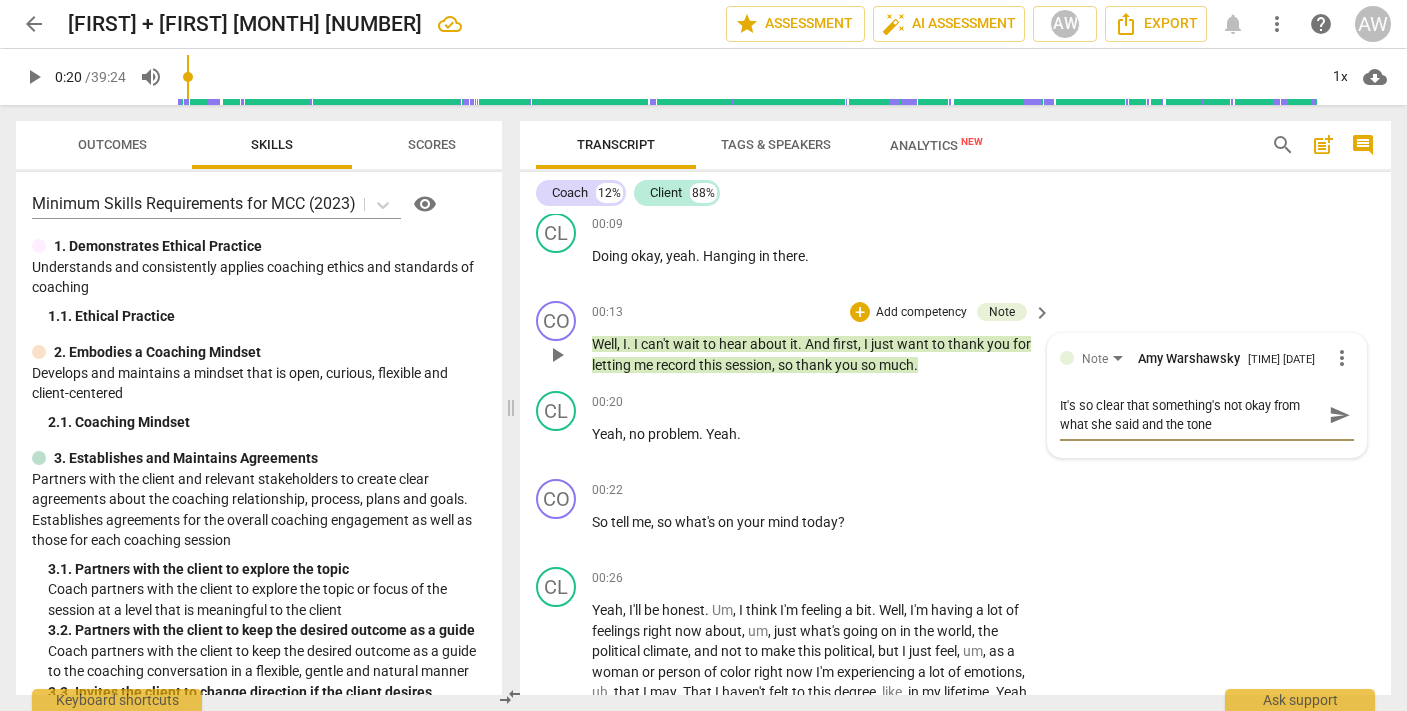 type on "It's so clear that something's not okay from what she said and the tone" 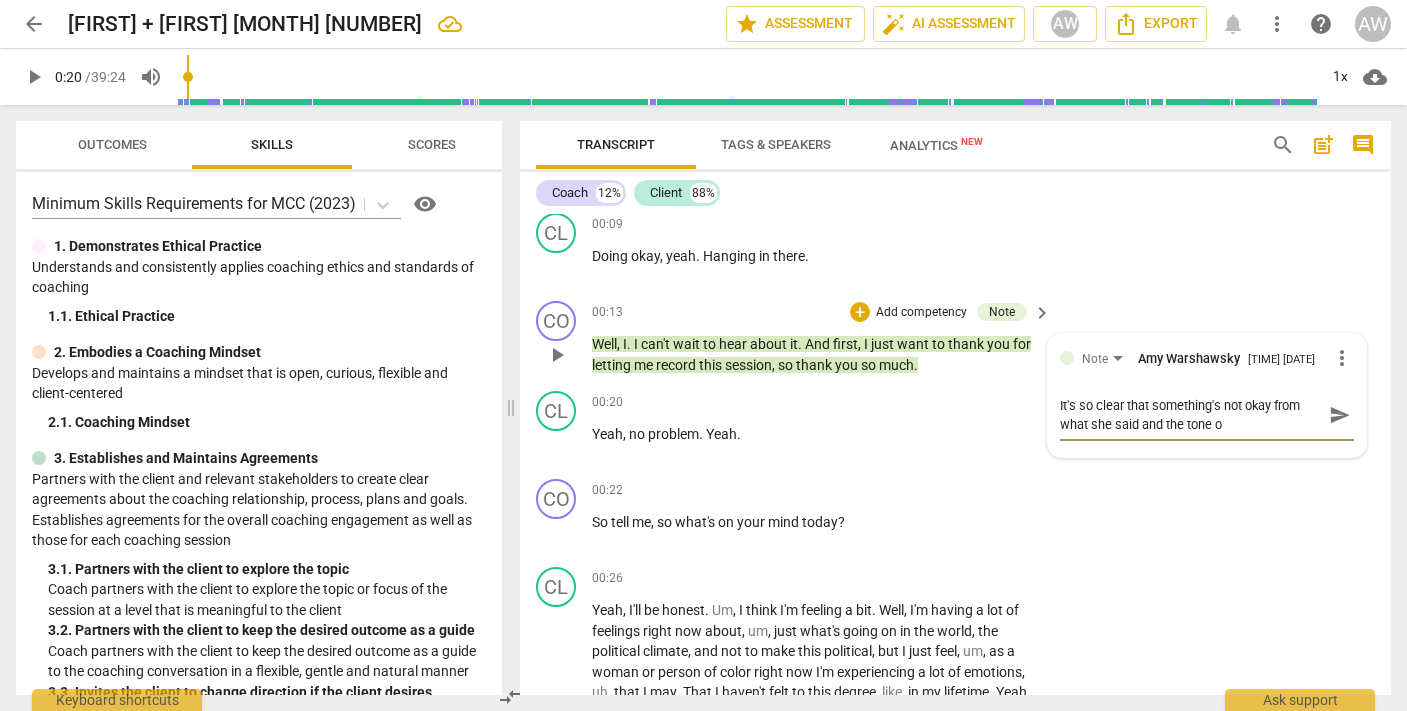 type on "It's so clear that something's not okay from what she said and the tone of" 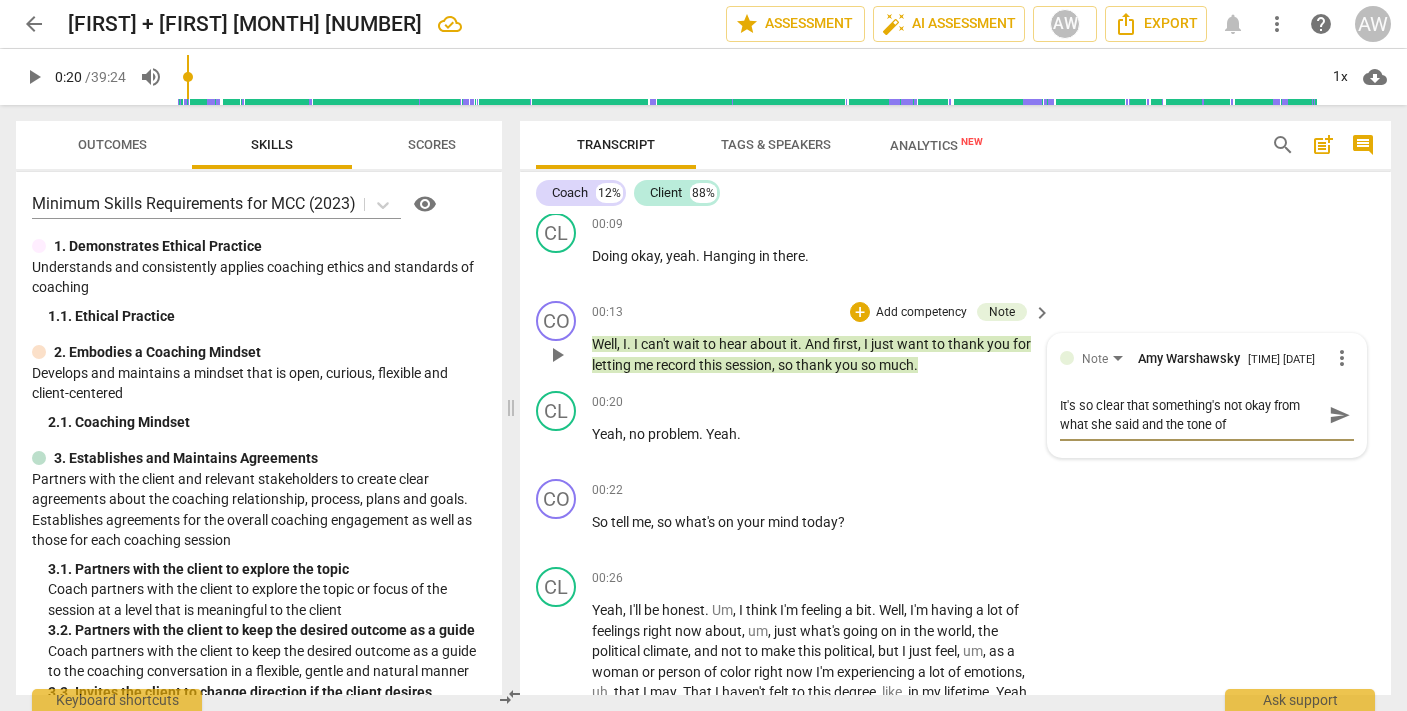 type on "It's so clear that something's not okay from what she said and the tone of" 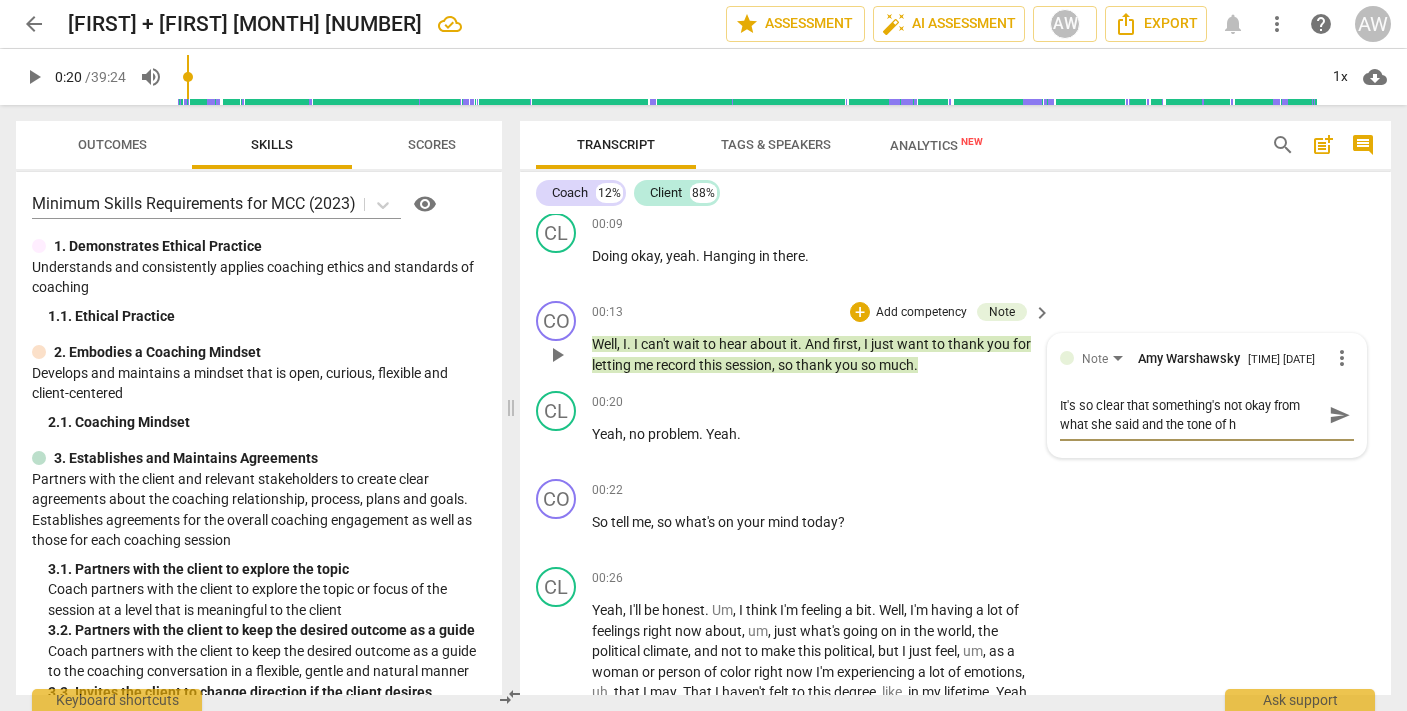 type on "It's so clear that something's not okay from what she said and the tone of he" 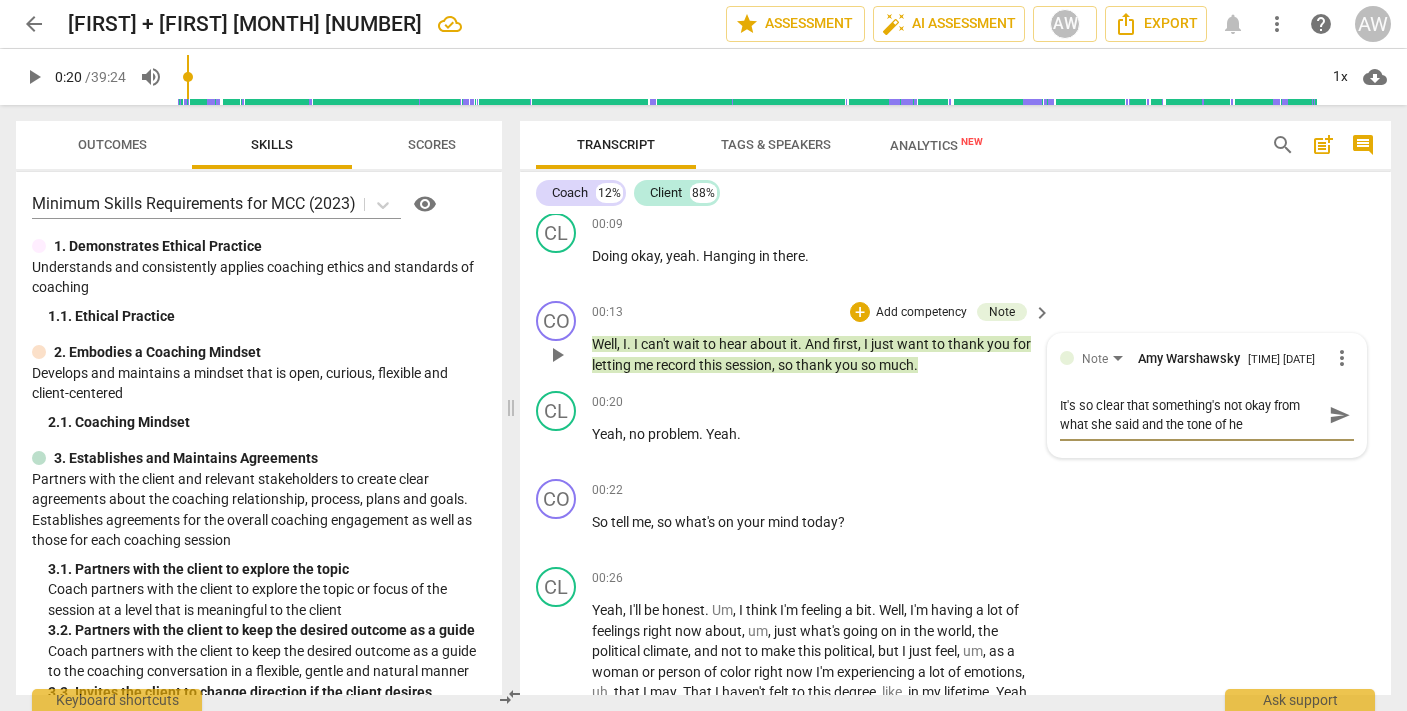 type on "It's so clear that something's not okay from what she said and the tone of her" 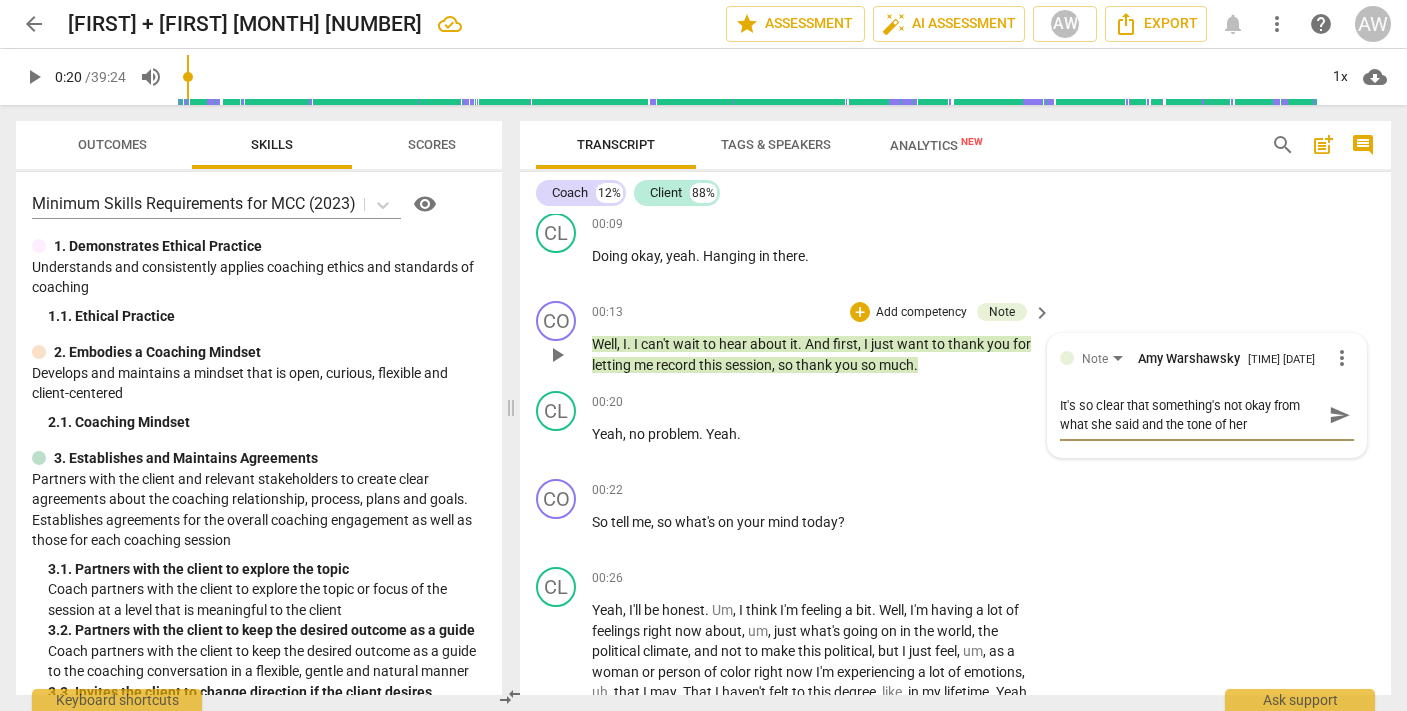 type on "It's so clear that something's not okay from what she said and the tone of her" 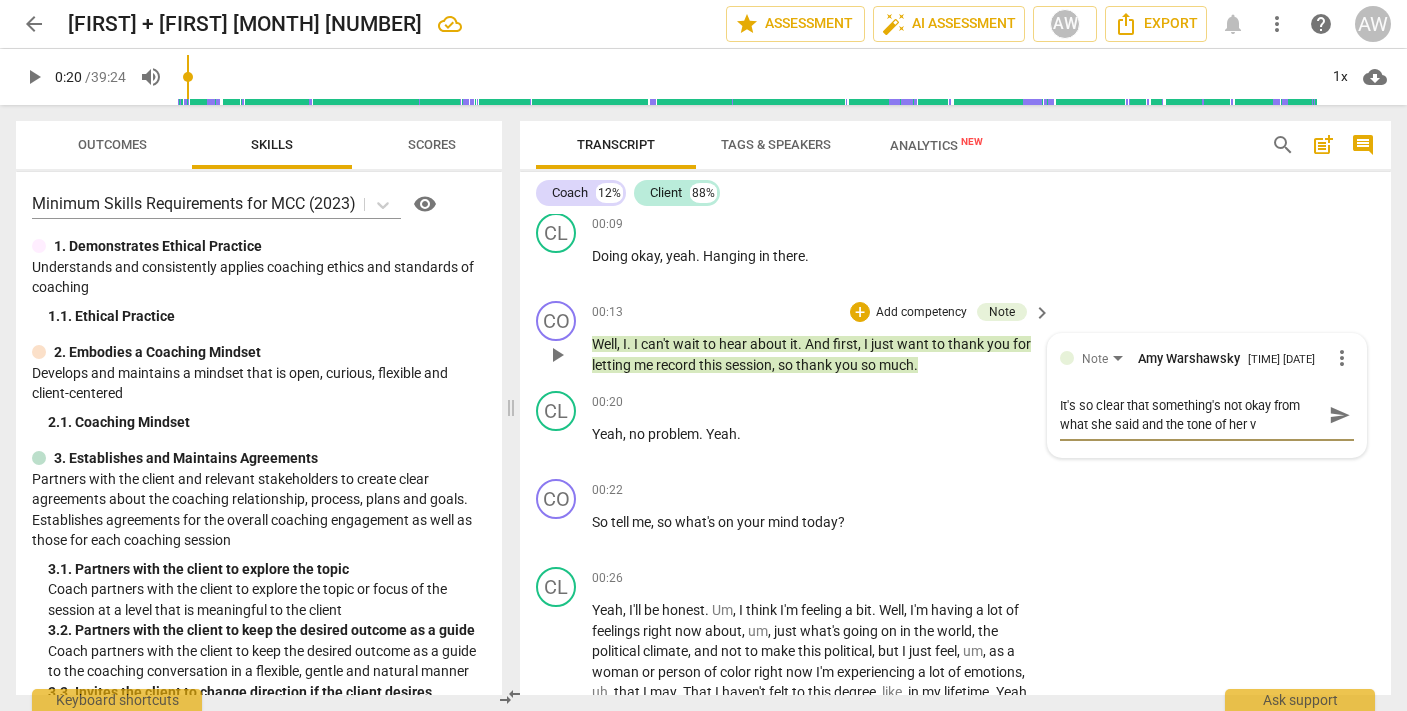 type on "It's so clear that something's not okay from what she said and the tone of her vo" 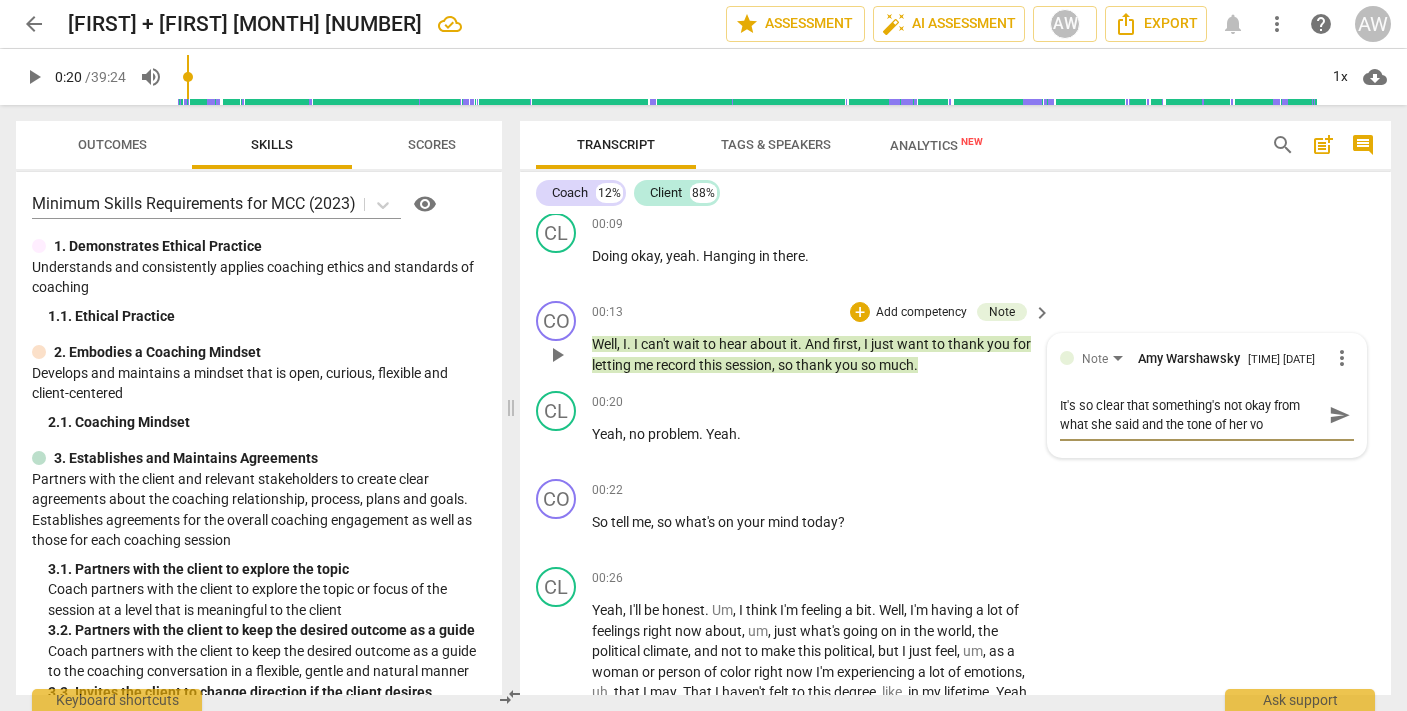 type on "It's so clear that something's not okay from what she said and the tone of her voi" 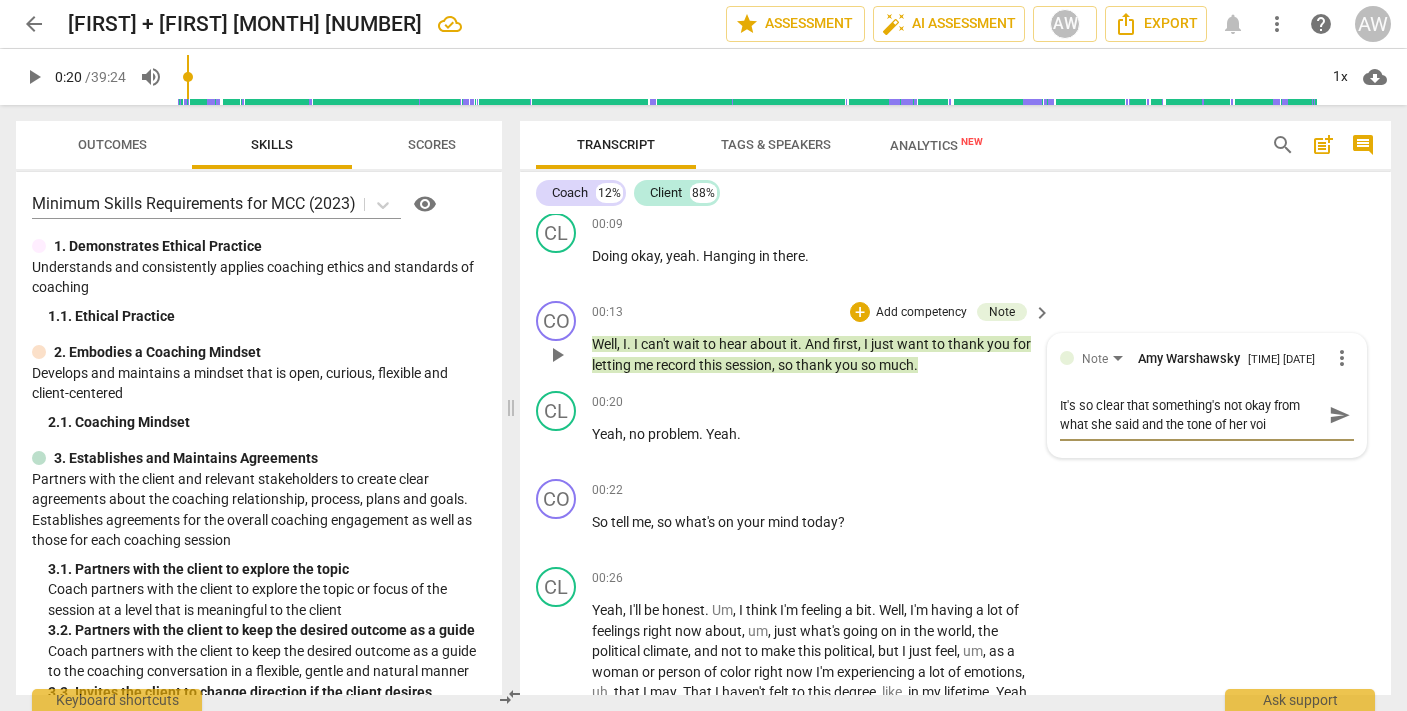 type on "It's so clear that something's not okay from what she said and the tone of her voie" 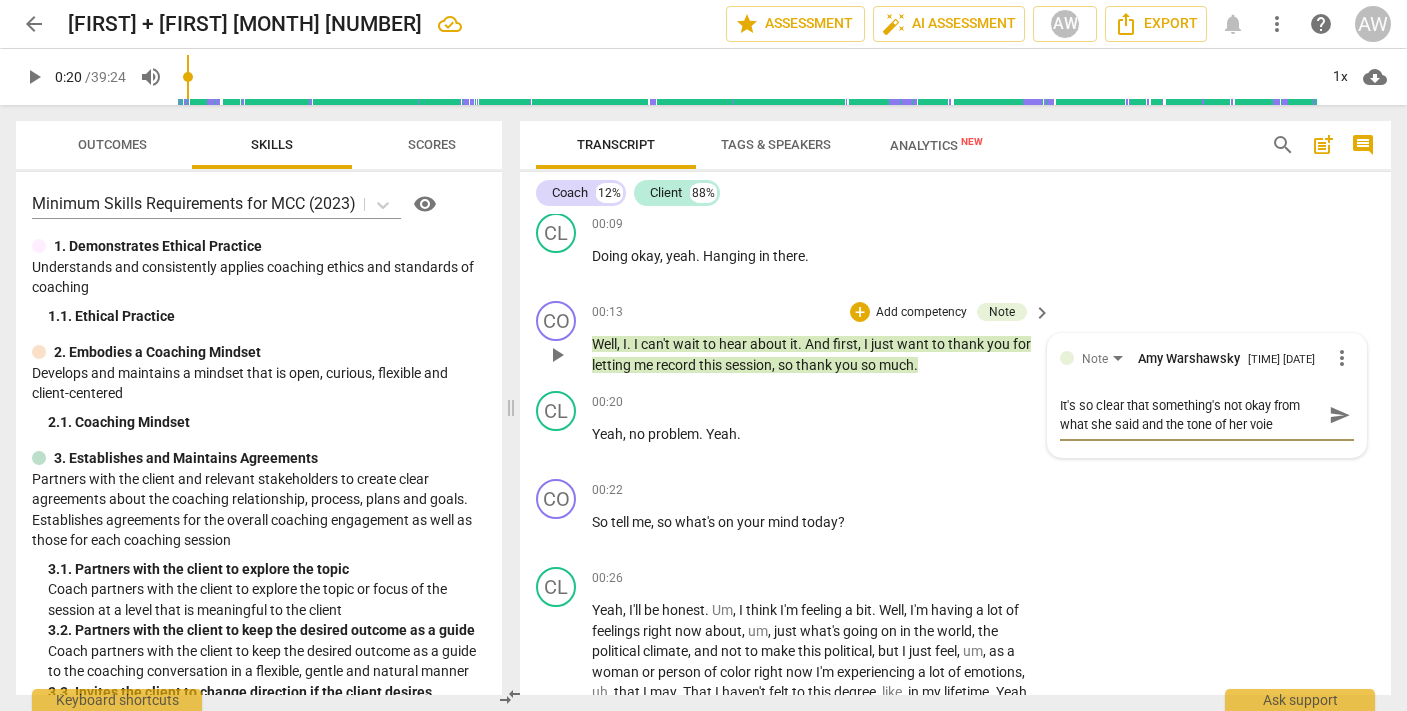 type on "It's so clear that something's not okay from what she said and the tone of her voi" 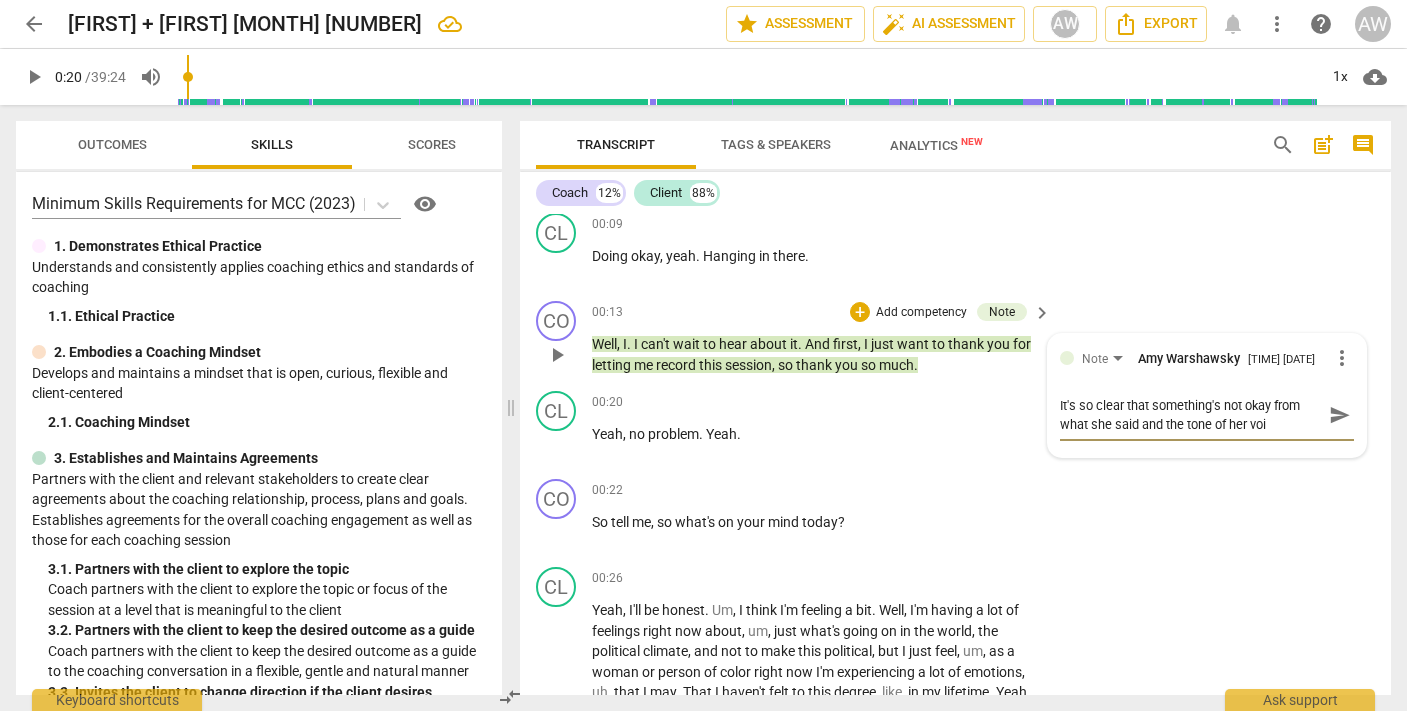 type on "It's so clear that something's not okay from what she said and the tone of her voic" 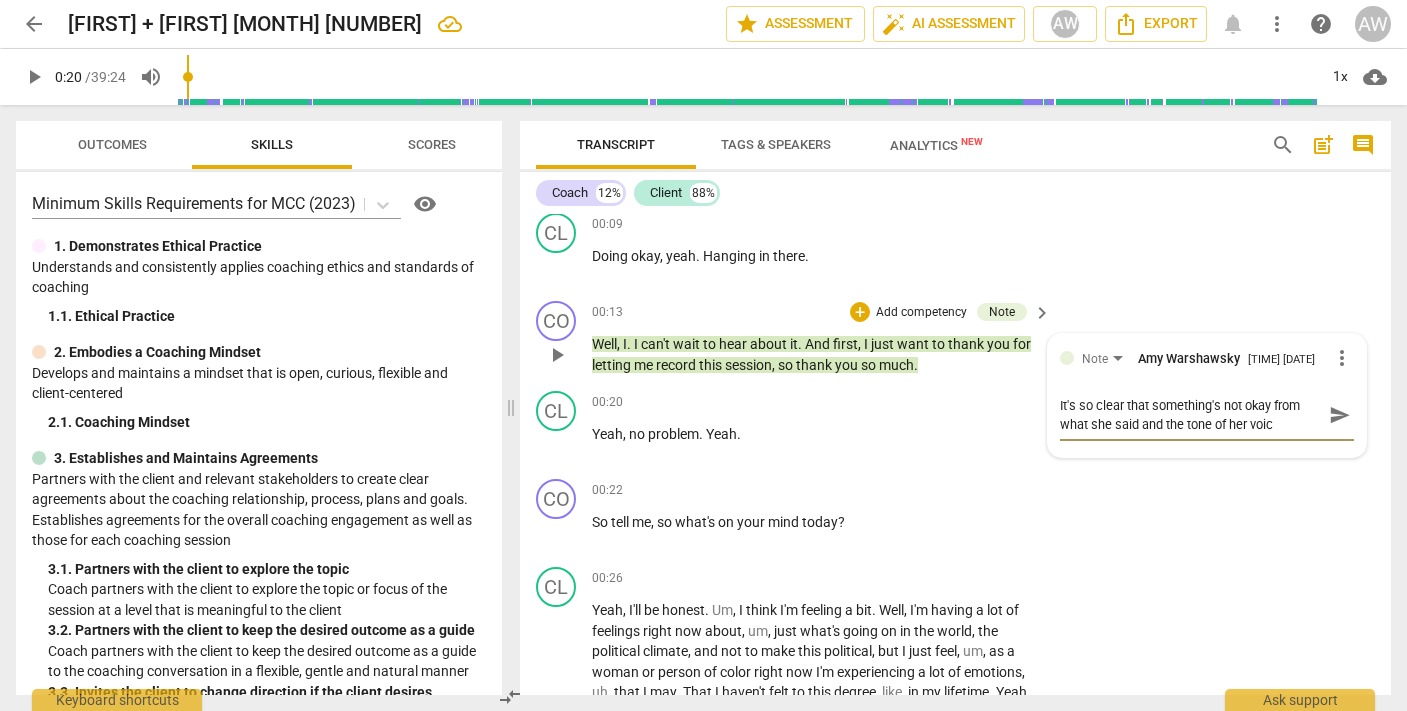 type on "It's so clear that something's not okay from what she said and the tone of her voice" 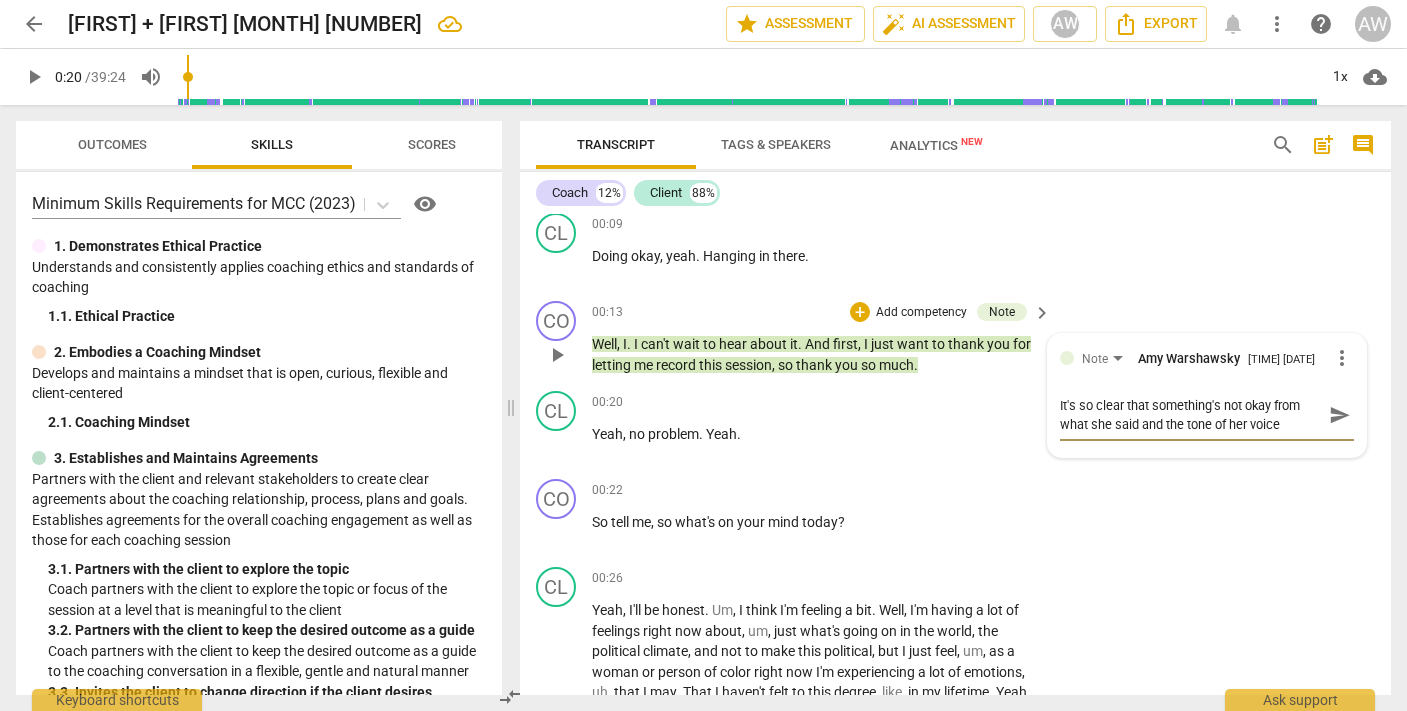 type on "It's so clear that something's not okay from what she said and the tone of her voice." 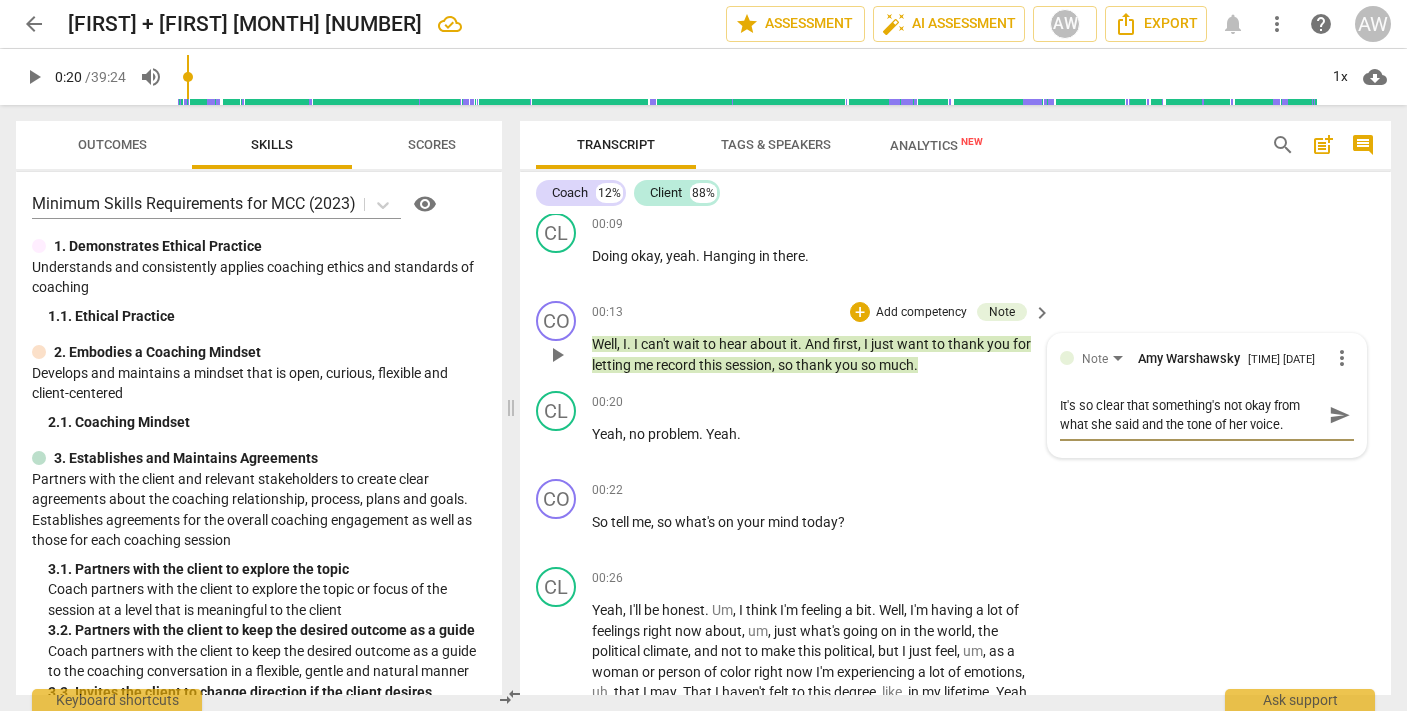 type on "It's so clear that something's not okay from what she said and the tone of her voice." 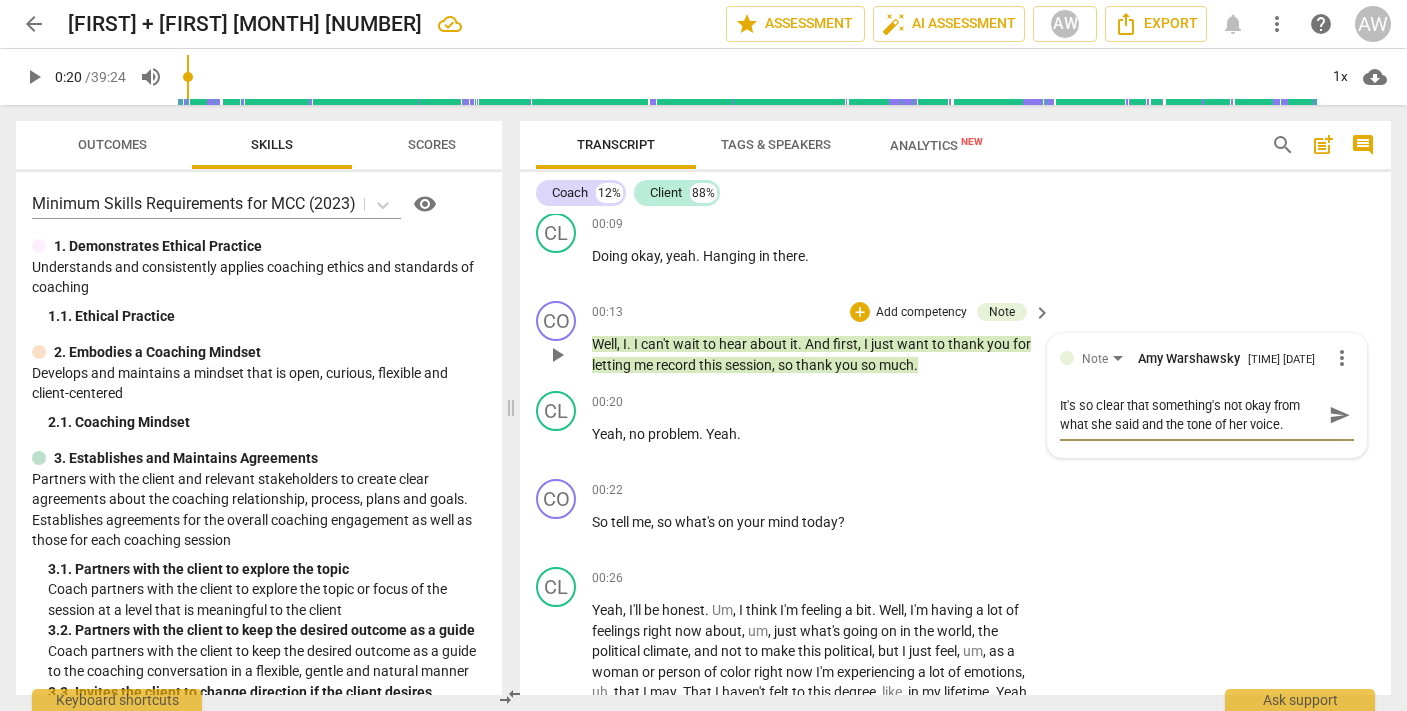 type on "It's so clear that something's not okay from what she said and the tone of her voice. C" 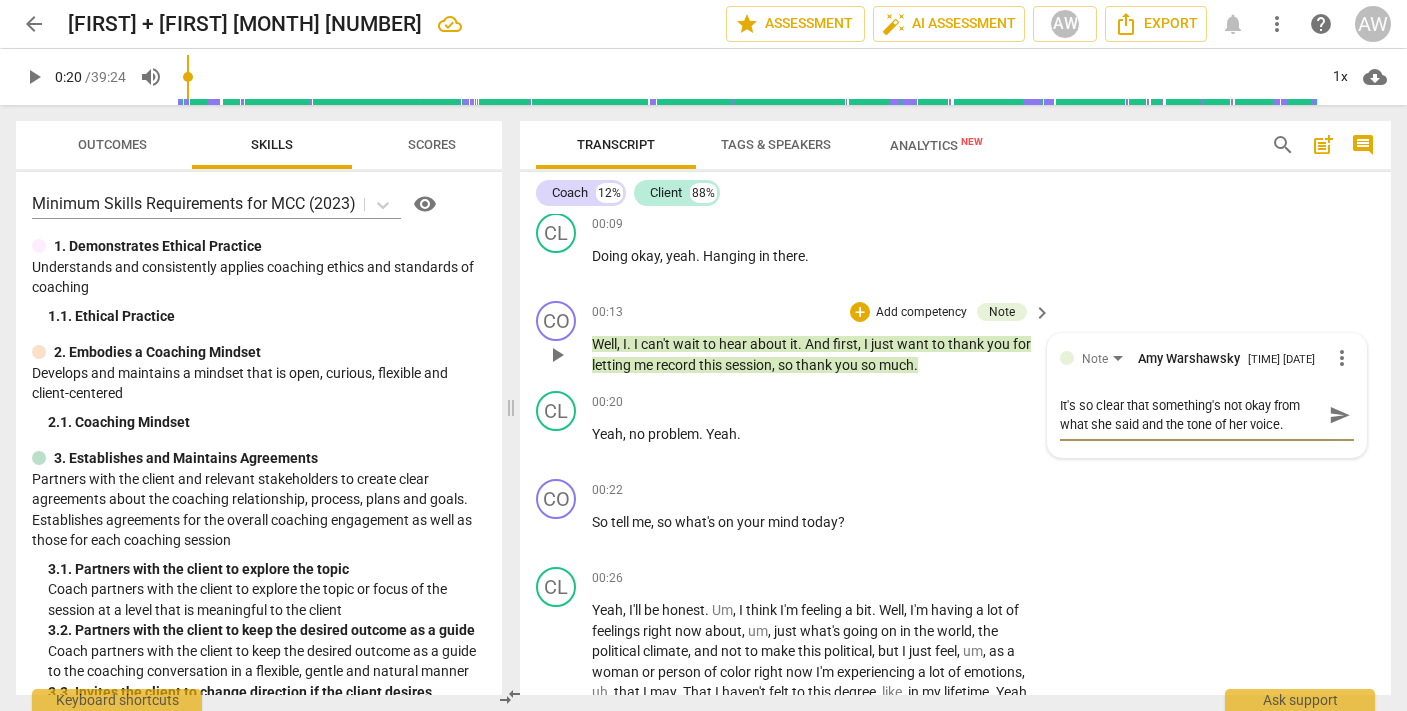 type on "It's so clear that something's not okay from what she said and the tone of her voice. C" 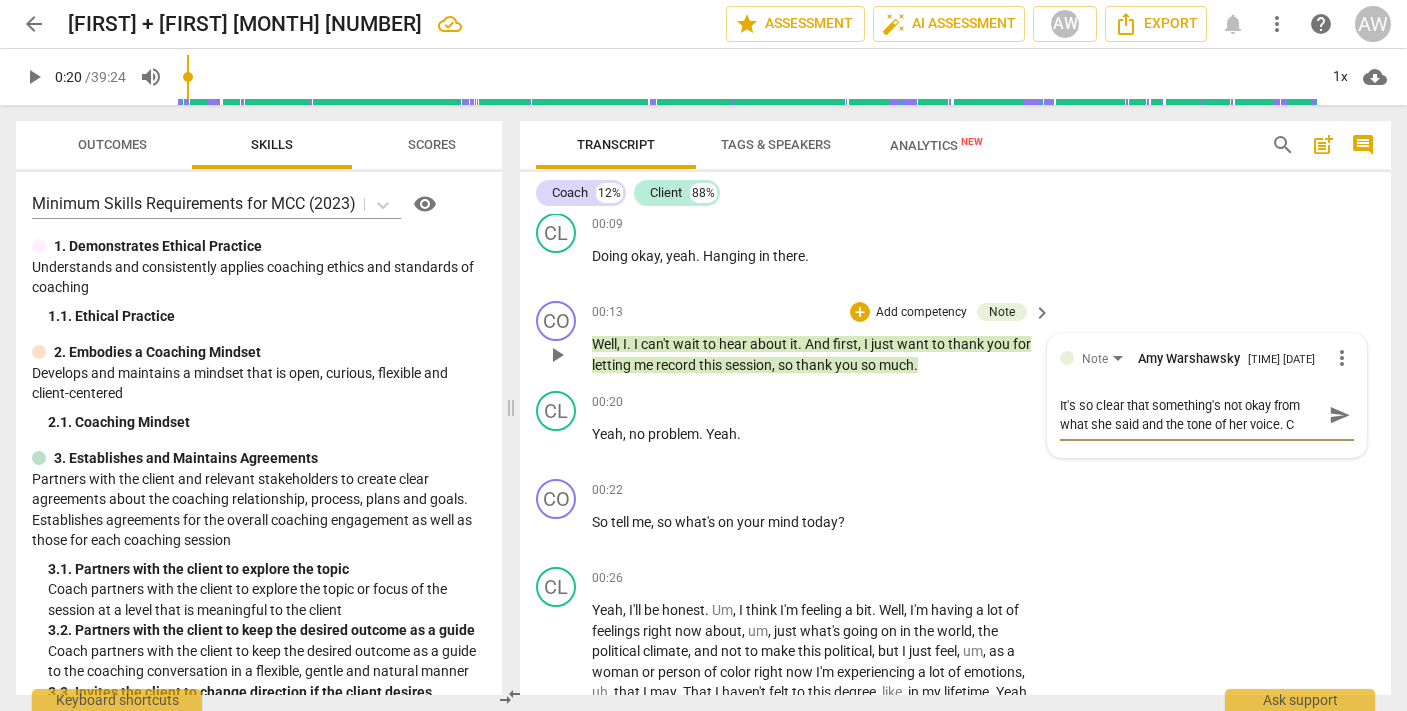 type on "It's so clear that something's not okay from what she said and the tone of her voice. Co" 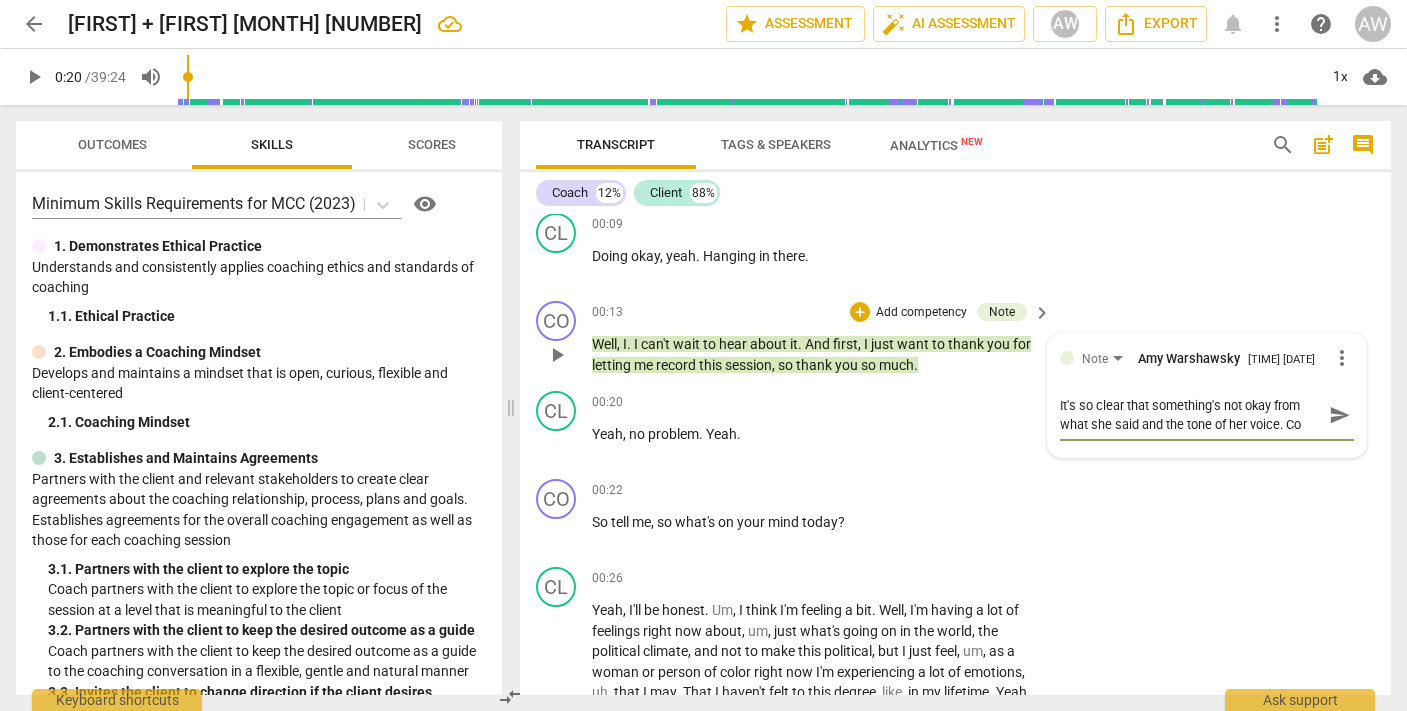 type on "It's so clear that something's not okay from what she said and the tone of her voice. Coa" 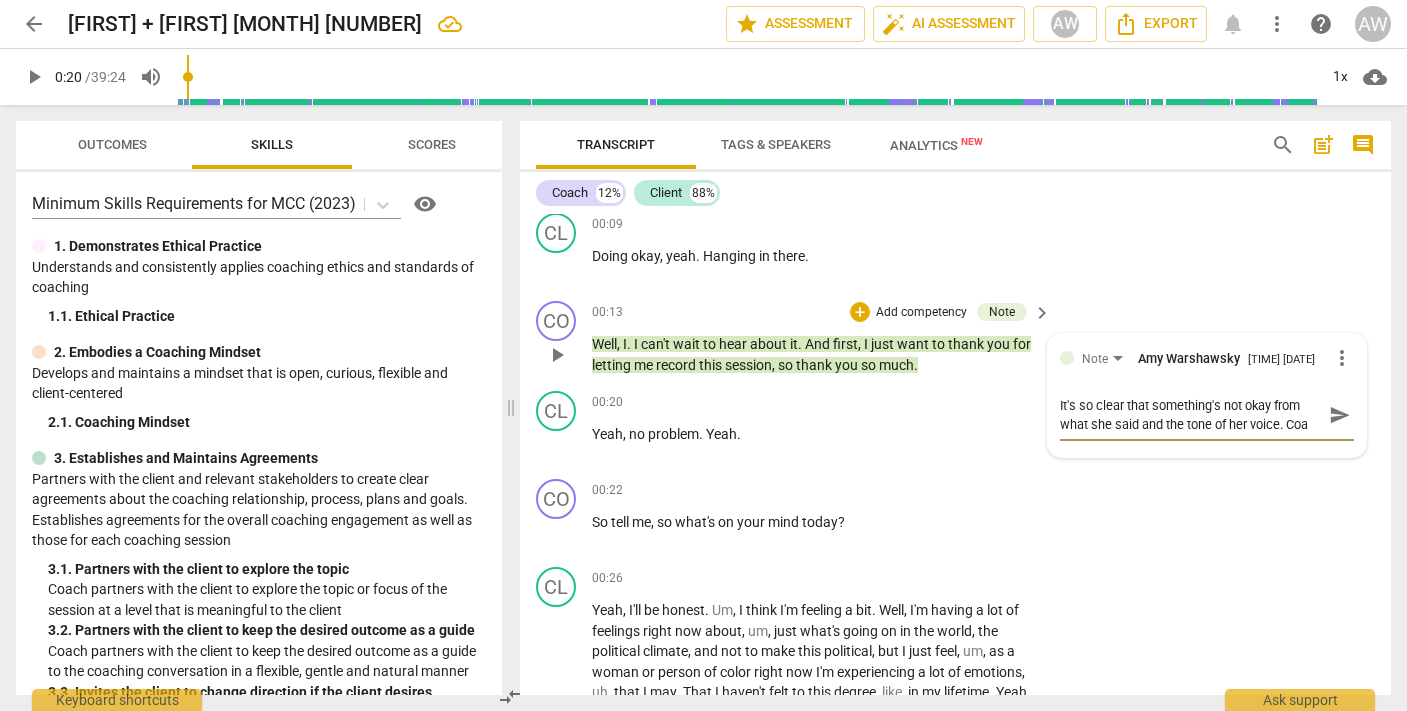 type on "It's so clear that something's not okay from what she said and the tone of her voice. Coac" 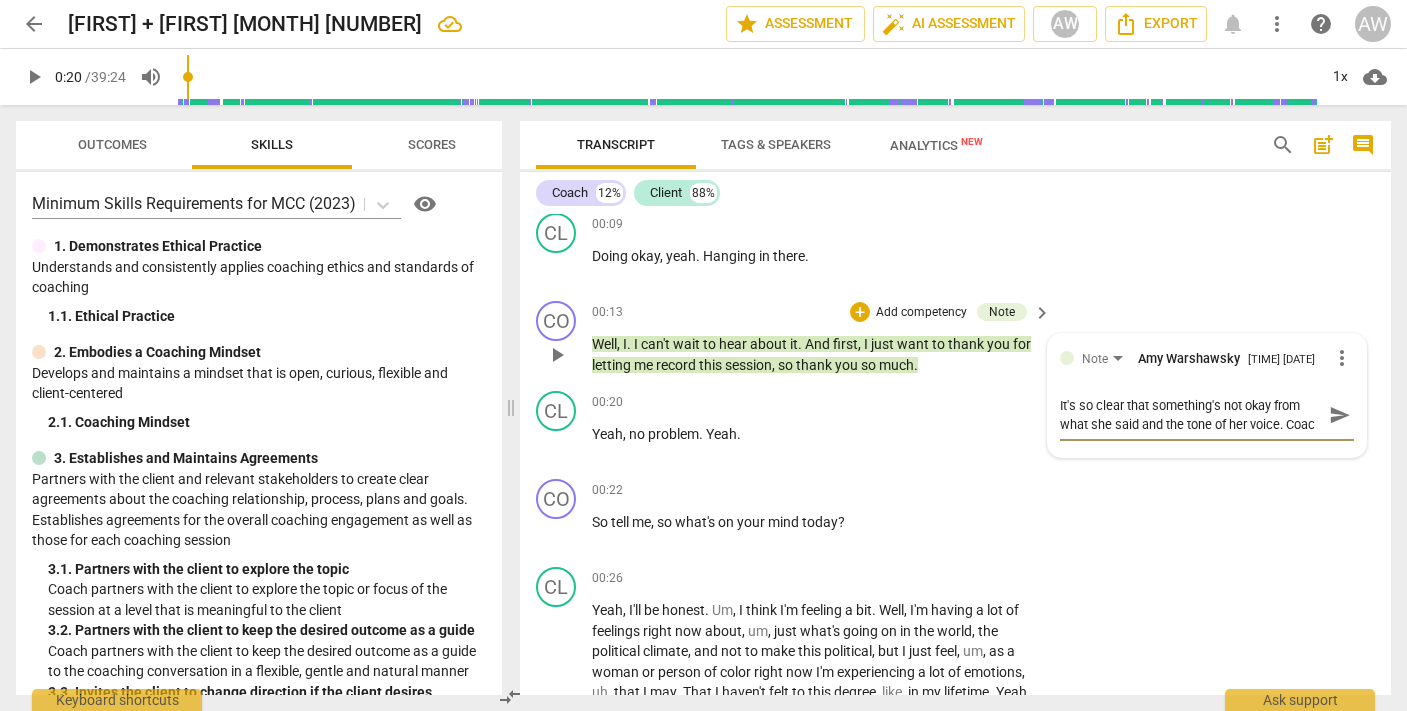 type on "It's so clear that something's not okay from what she said and the tone of her voice. Coach" 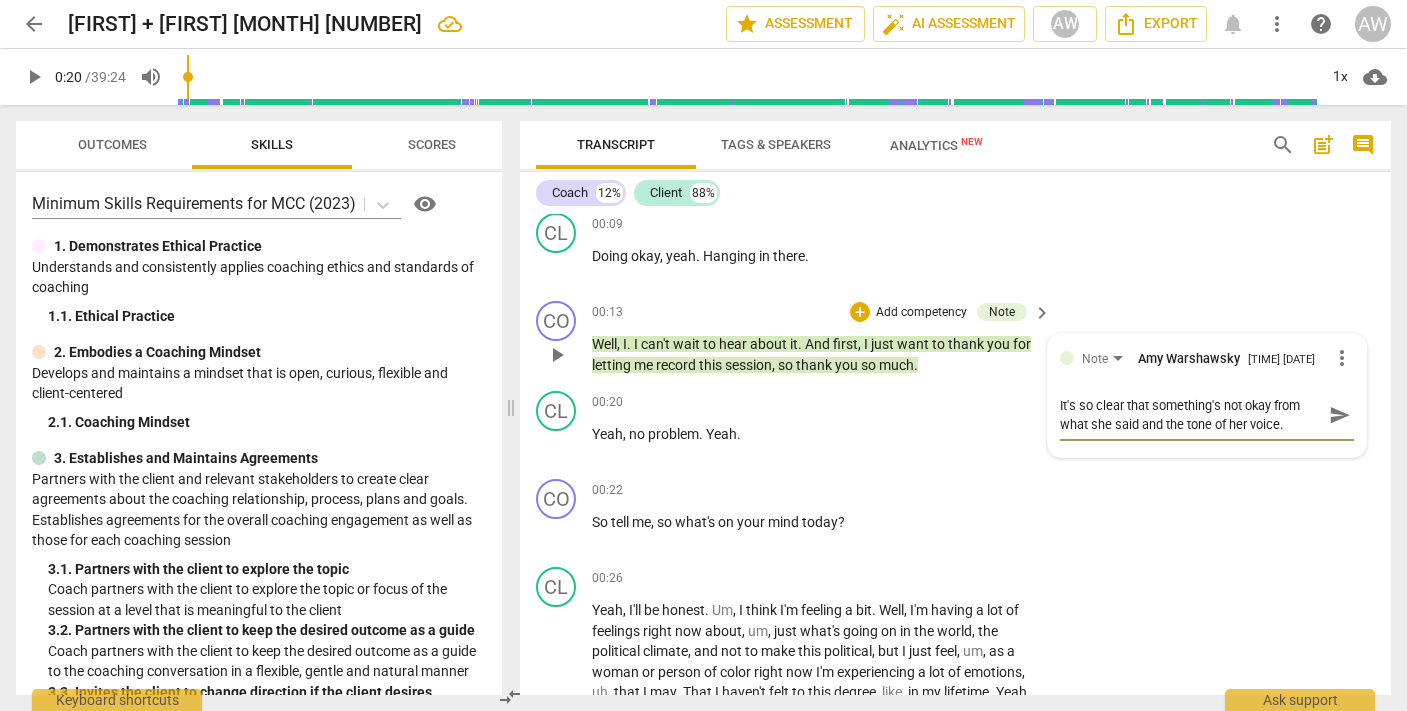 scroll, scrollTop: 17, scrollLeft: 0, axis: vertical 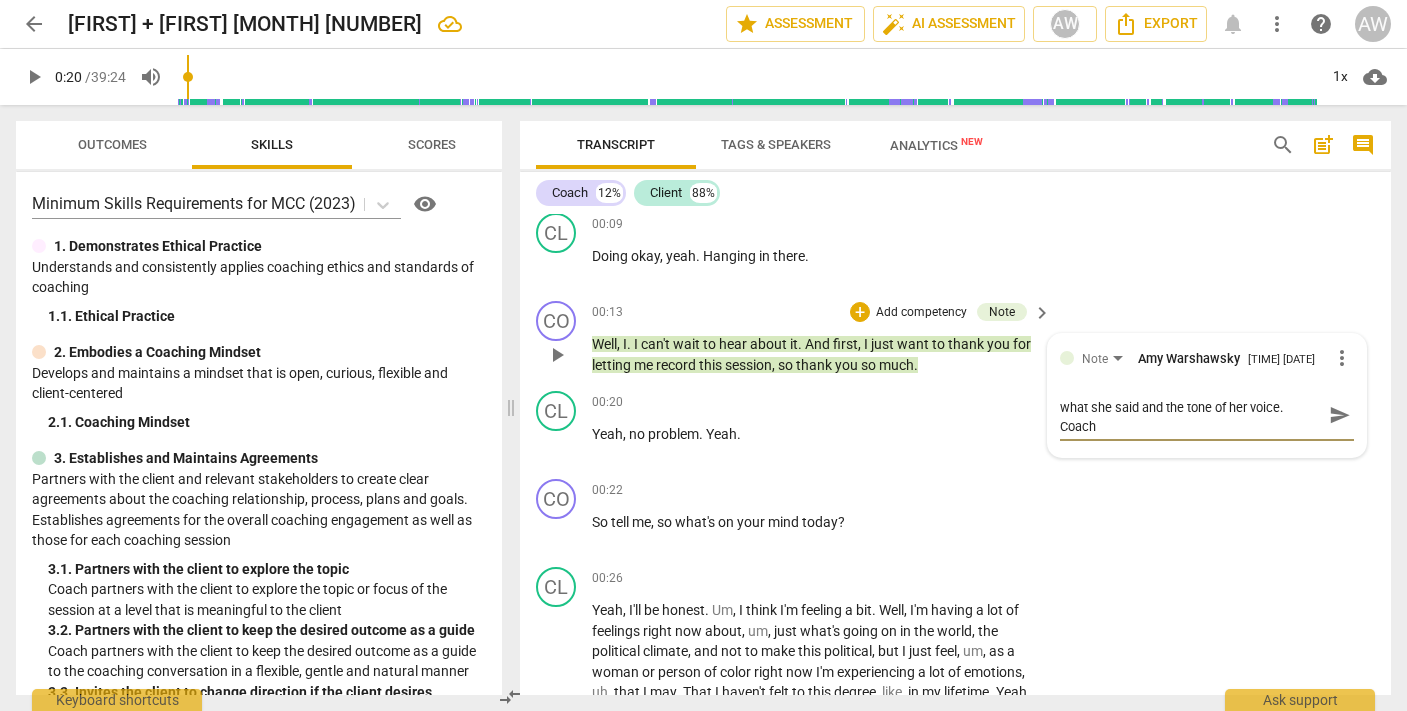 type on "It's so clear that something's not okay from what she said and the tone of her voice. Coach" 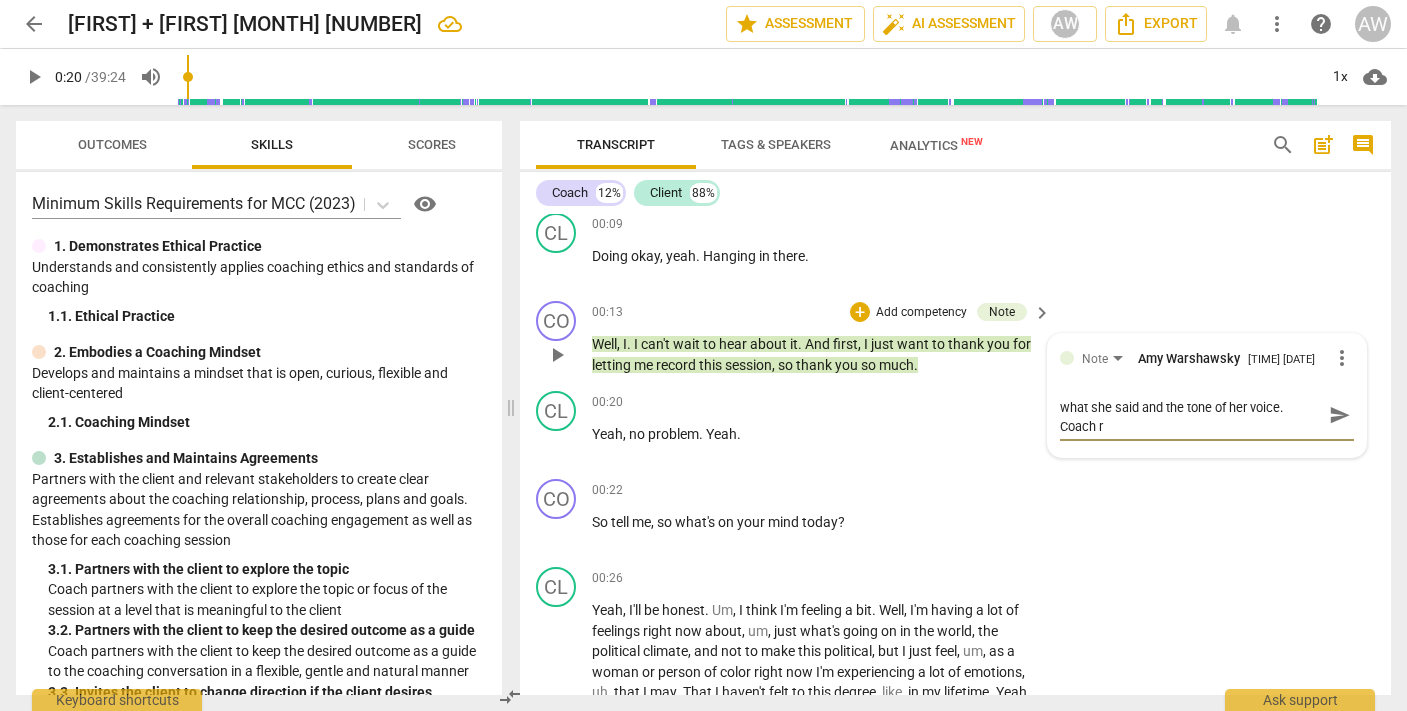 type on "It's so clear that something's not okay from what she said and the tone of her voice. Coach re" 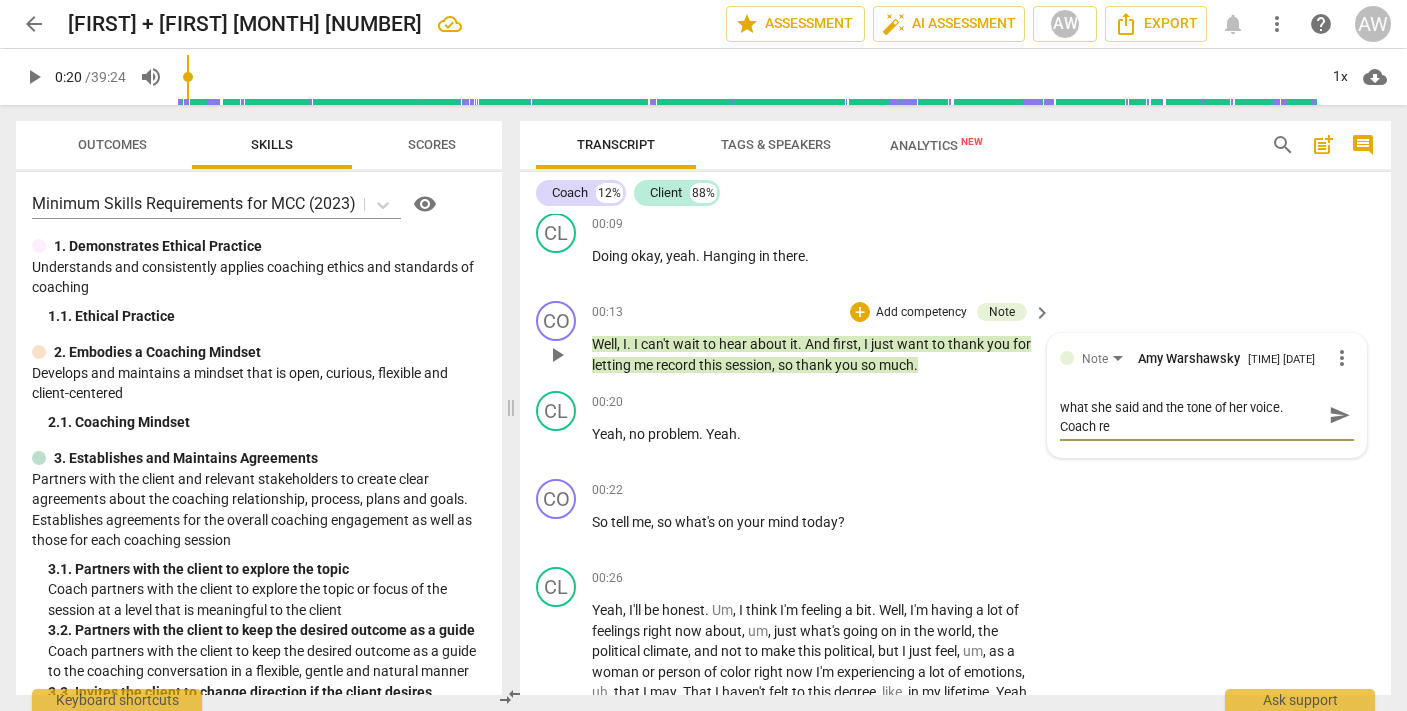 type on "It's so clear that something's not okay from what she said and the tone of her voice. Coach rep" 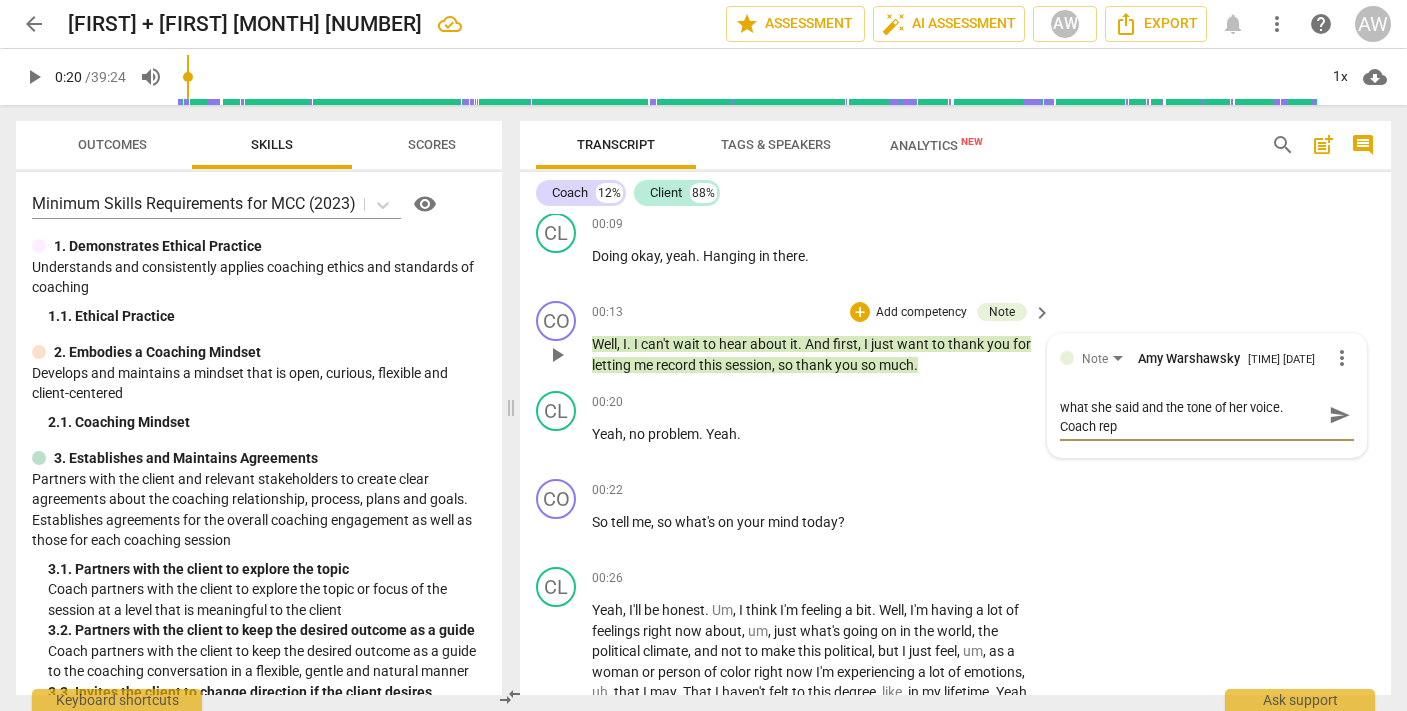 type on "It's so clear that something's not okay from what she said and the tone of her voice. Coach repl" 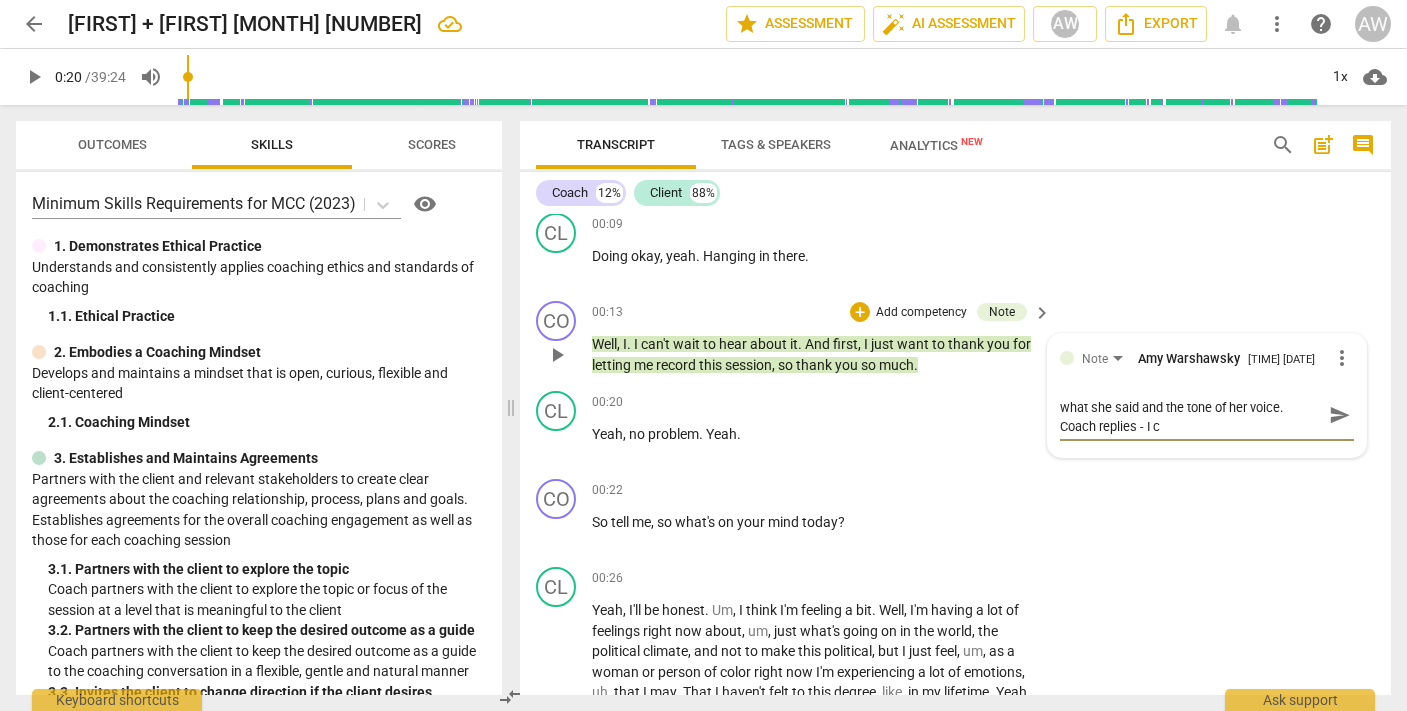 scroll, scrollTop: 0, scrollLeft: 0, axis: both 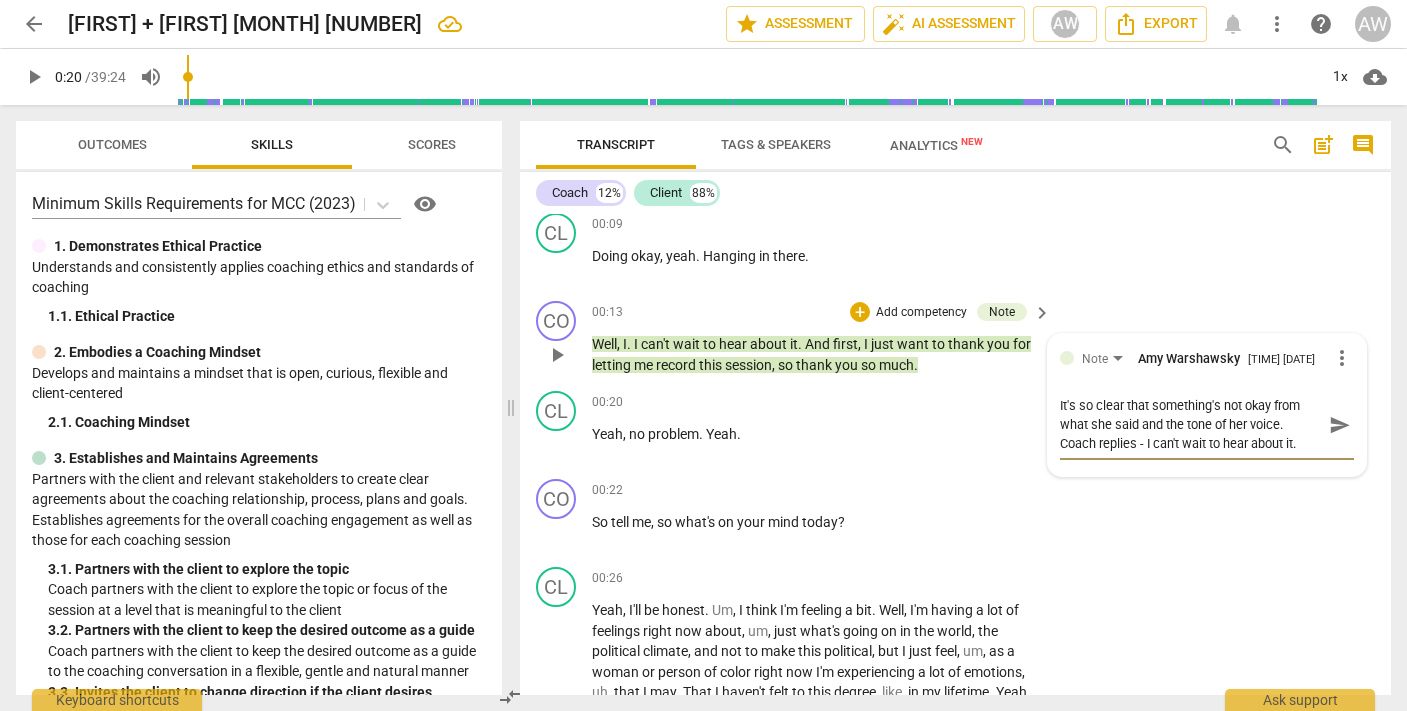 click on "send" at bounding box center (1340, 425) 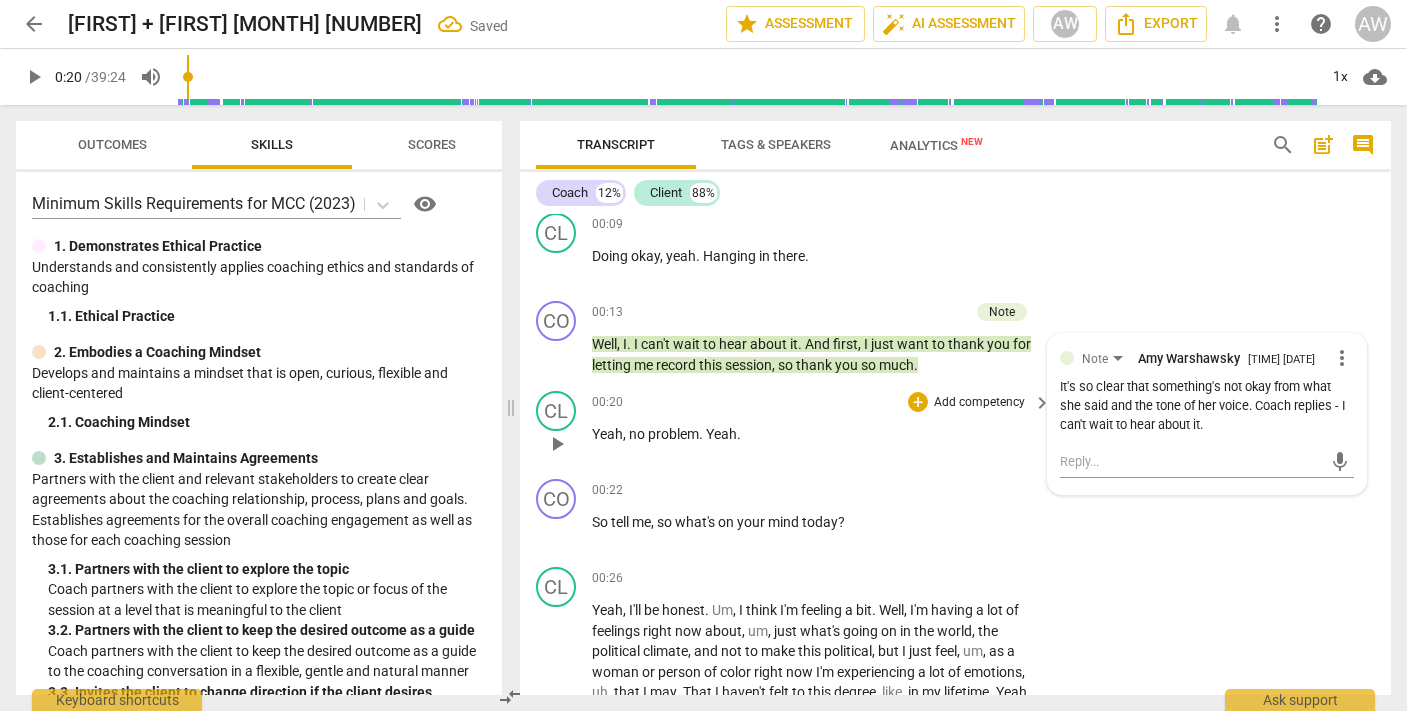 click on "play_arrow" at bounding box center (557, 444) 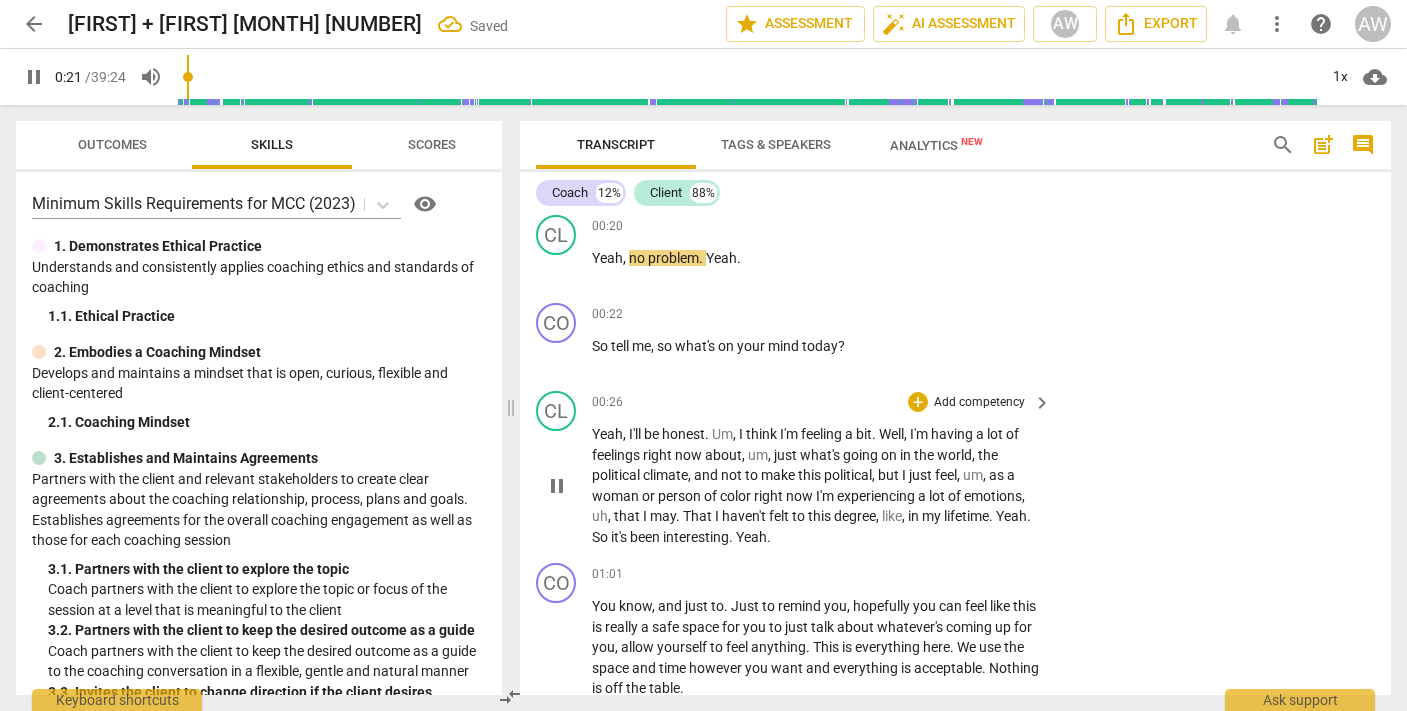 scroll, scrollTop: 452, scrollLeft: 0, axis: vertical 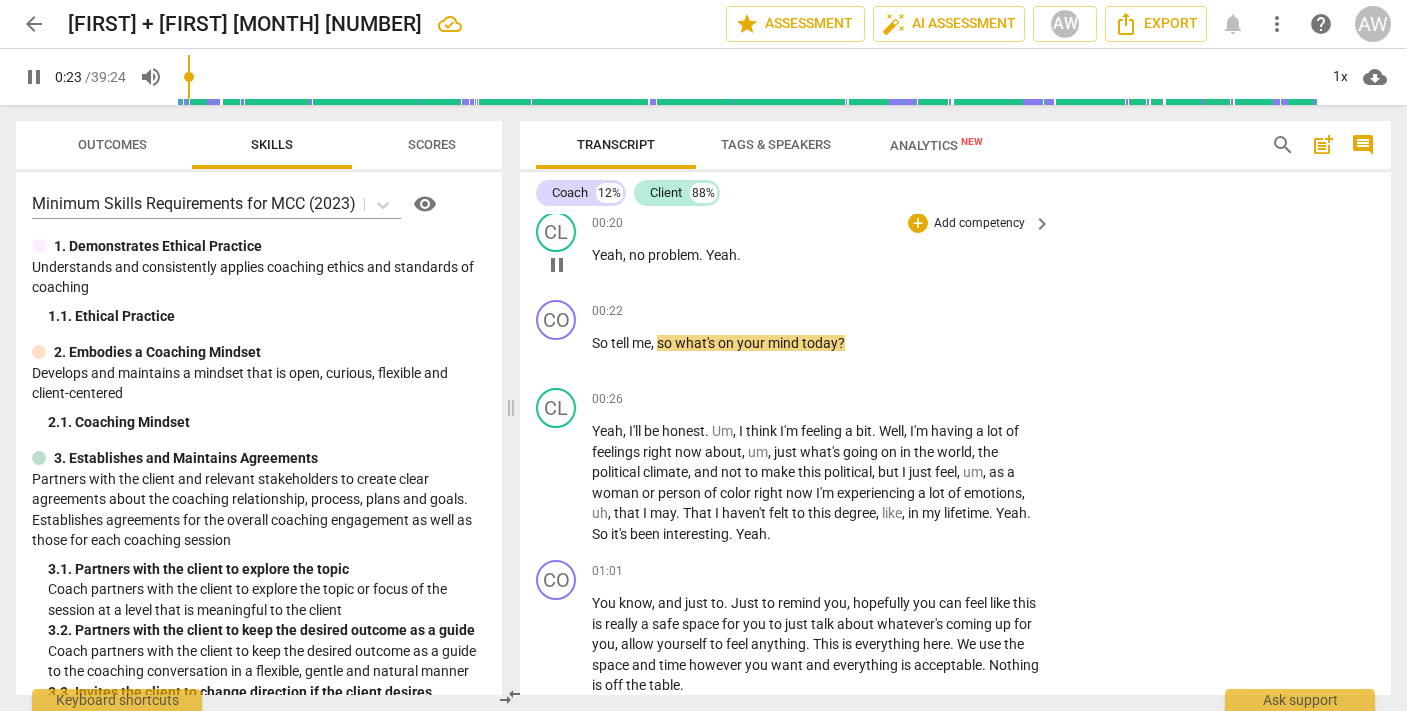 click on "." at bounding box center (702, 255) 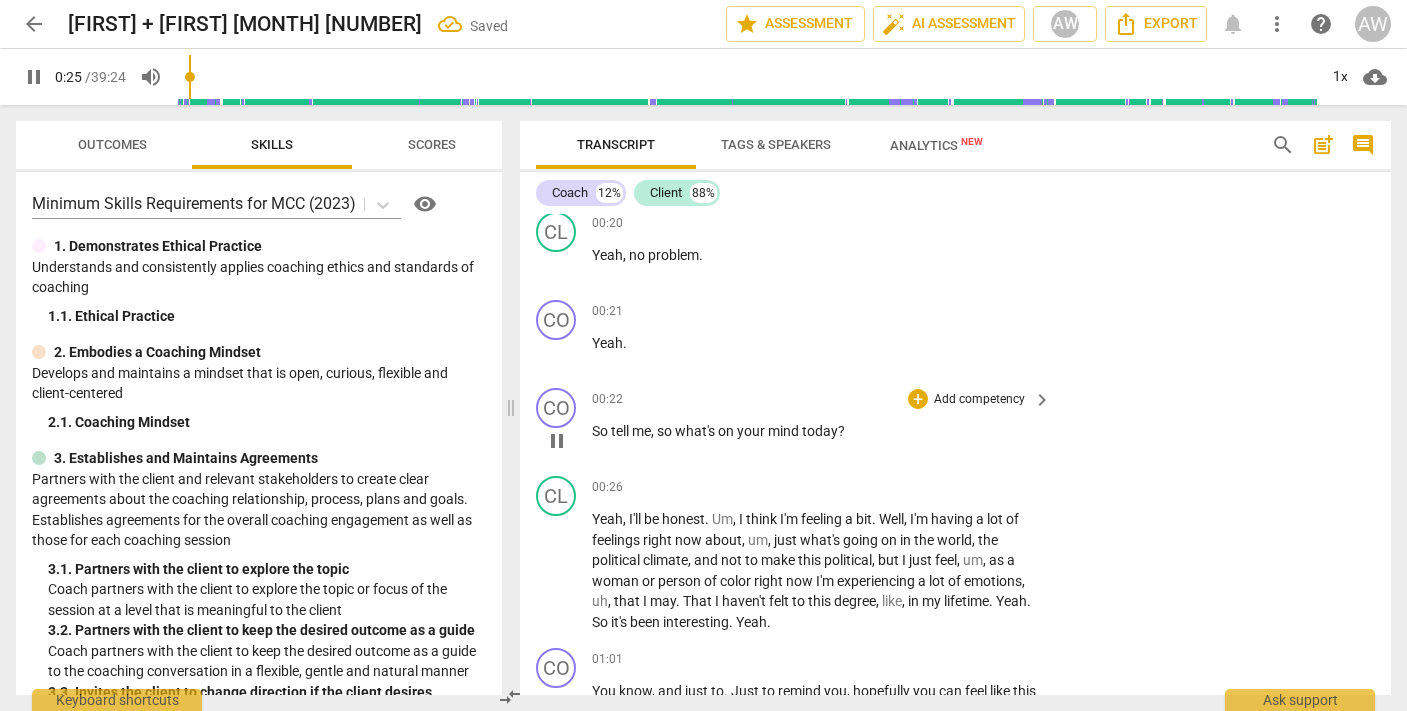 click on "play_arrow pause" at bounding box center [566, 441] 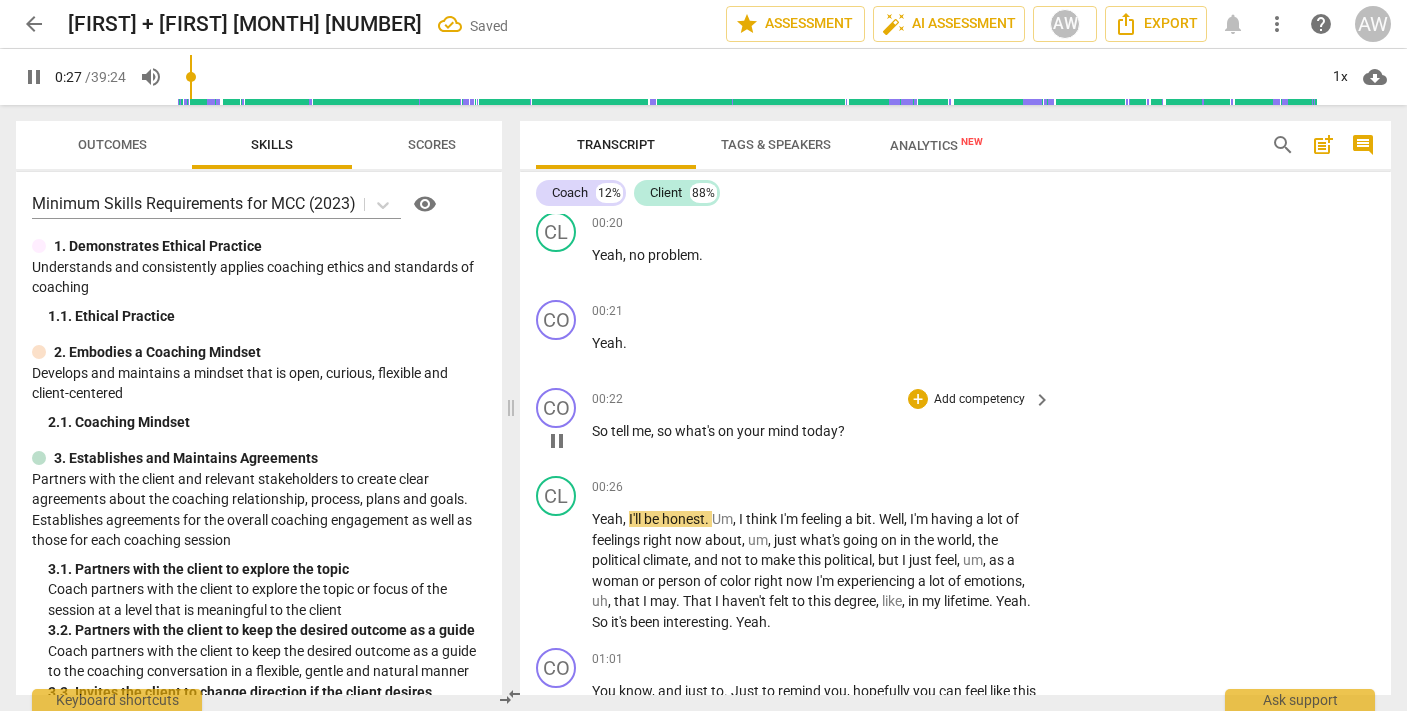 click on "play_arrow pause" at bounding box center (566, 441) 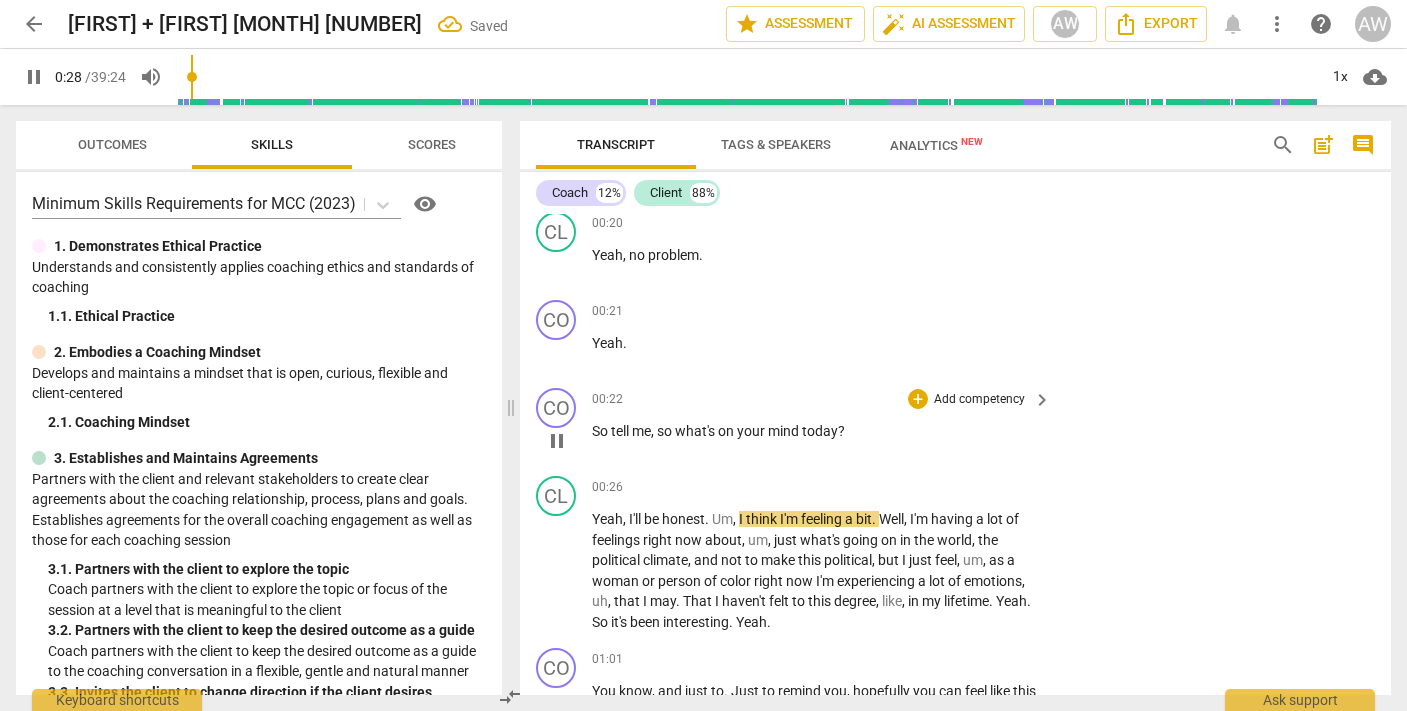 click on "So" at bounding box center [601, 431] 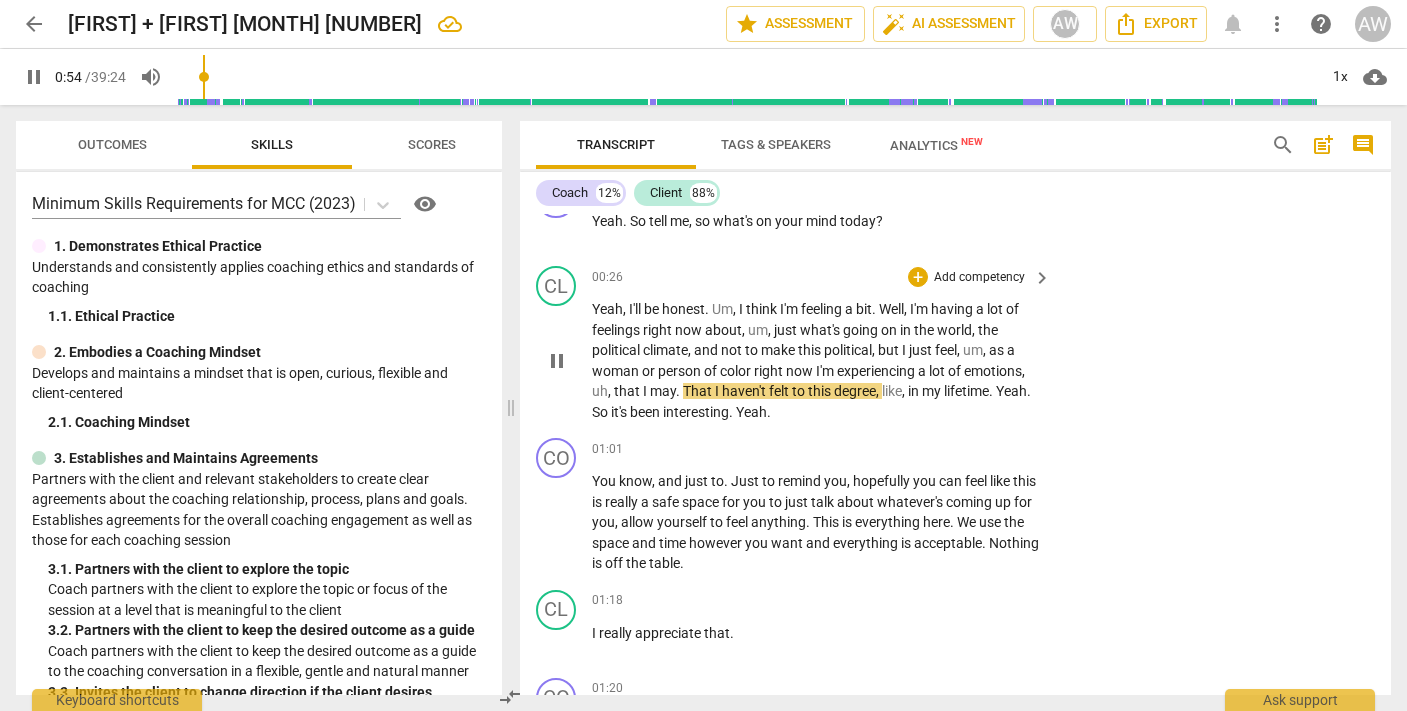 scroll, scrollTop: 565, scrollLeft: 0, axis: vertical 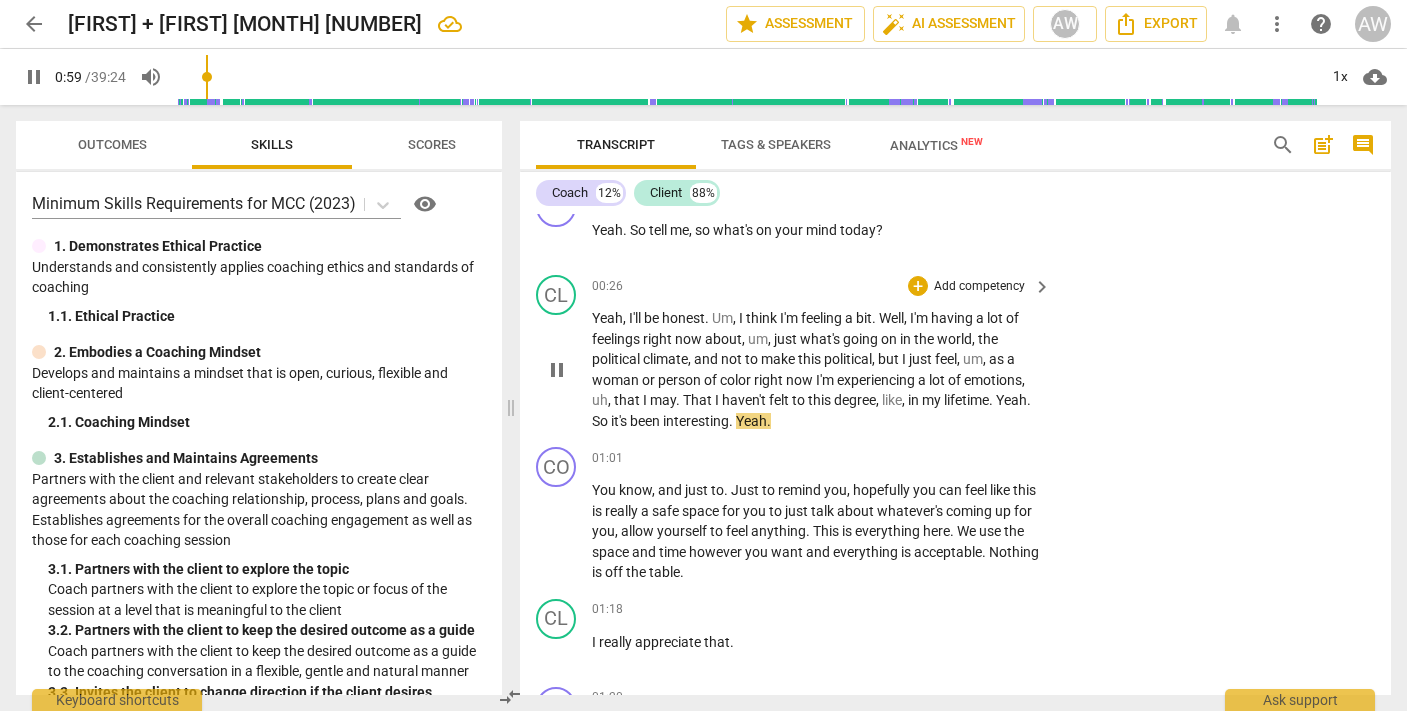 click on "Yeah" at bounding box center (1011, 400) 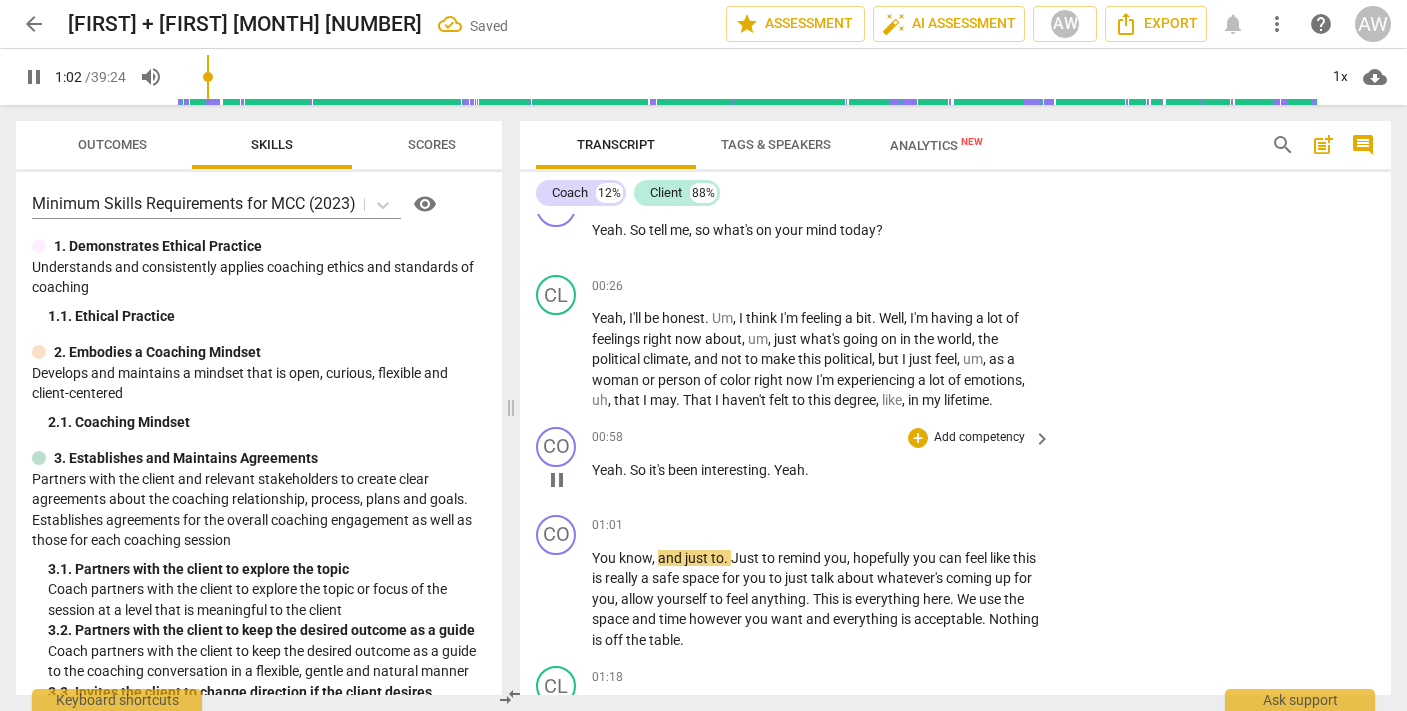 click on "So" at bounding box center (639, 470) 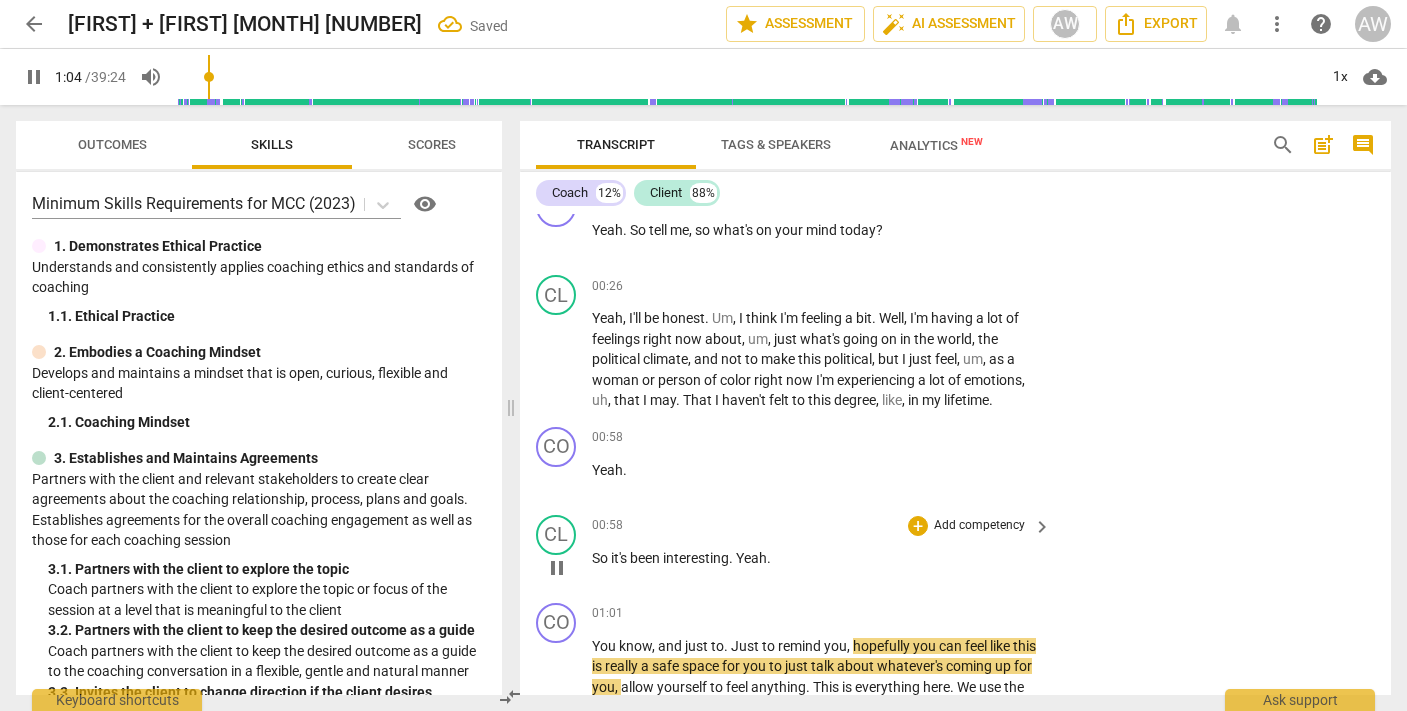 click on "Yeah" at bounding box center [751, 558] 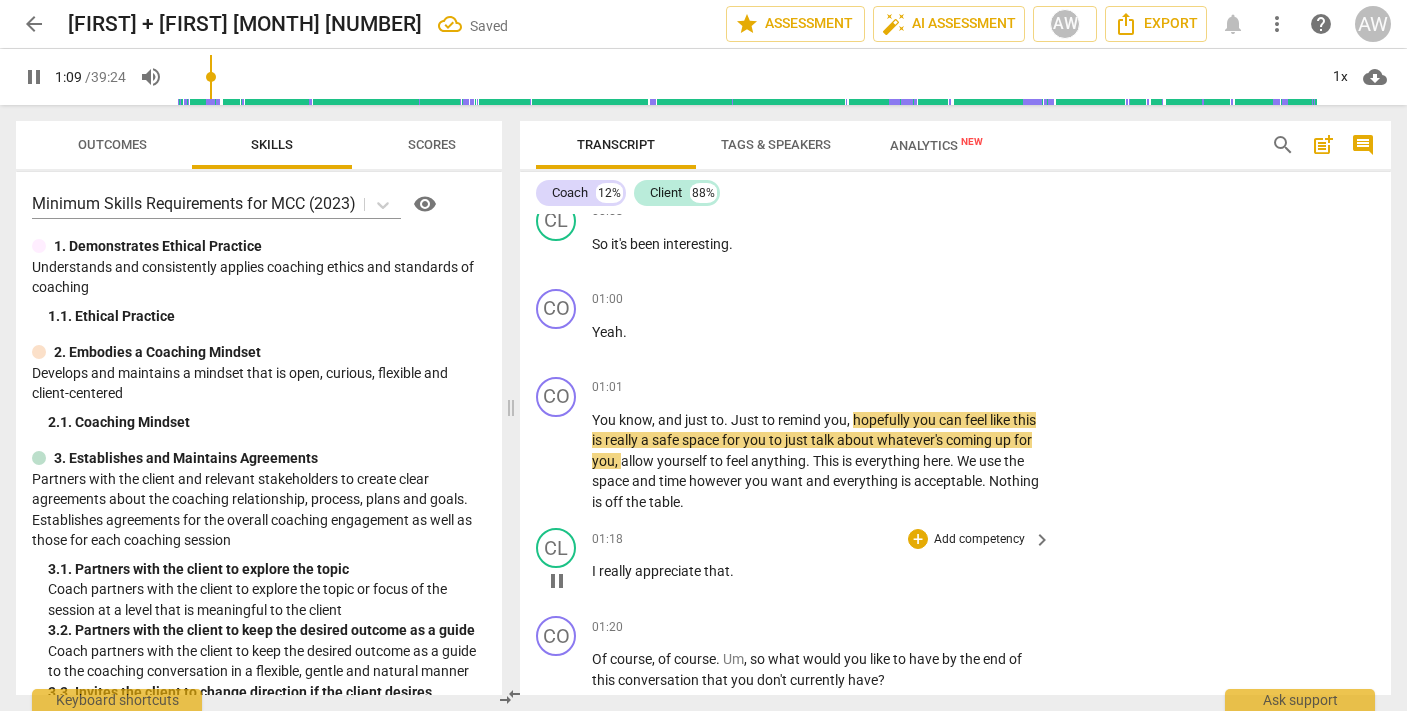 scroll, scrollTop: 874, scrollLeft: 0, axis: vertical 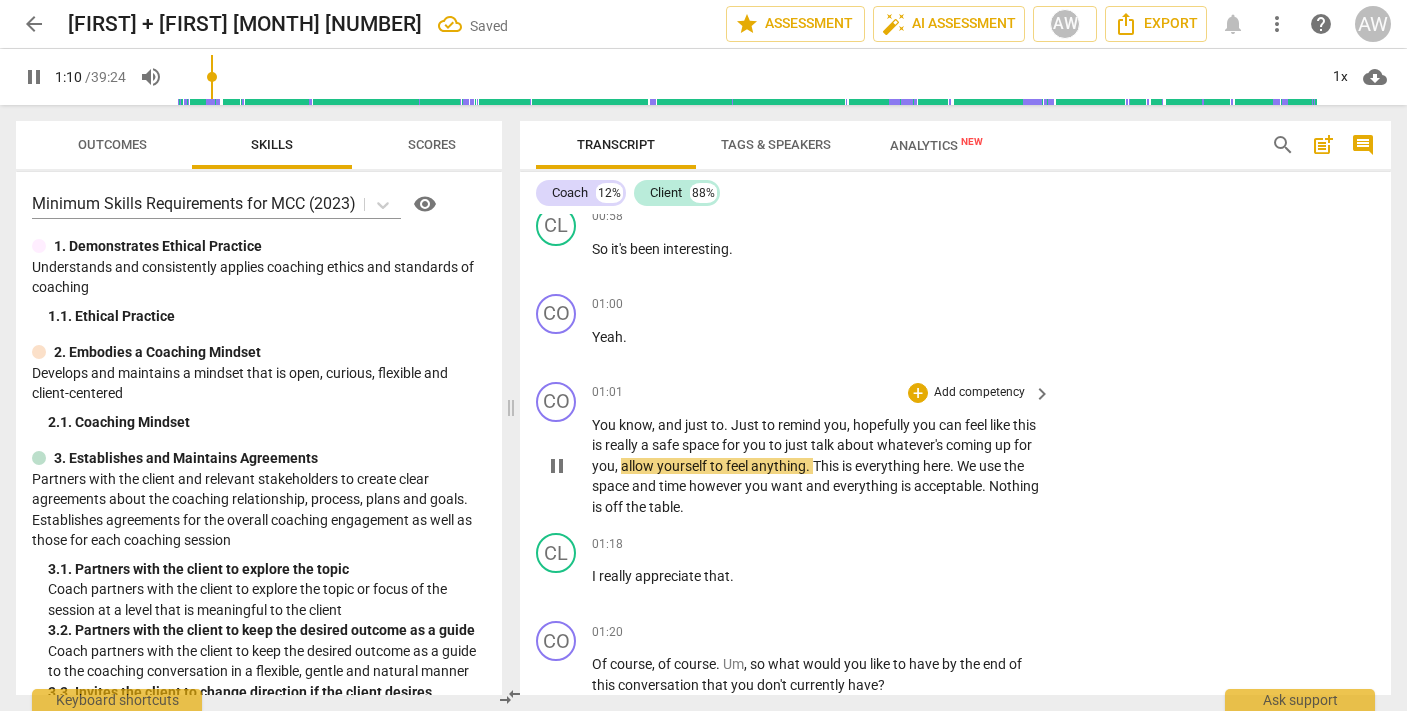 click on "You" at bounding box center (605, 425) 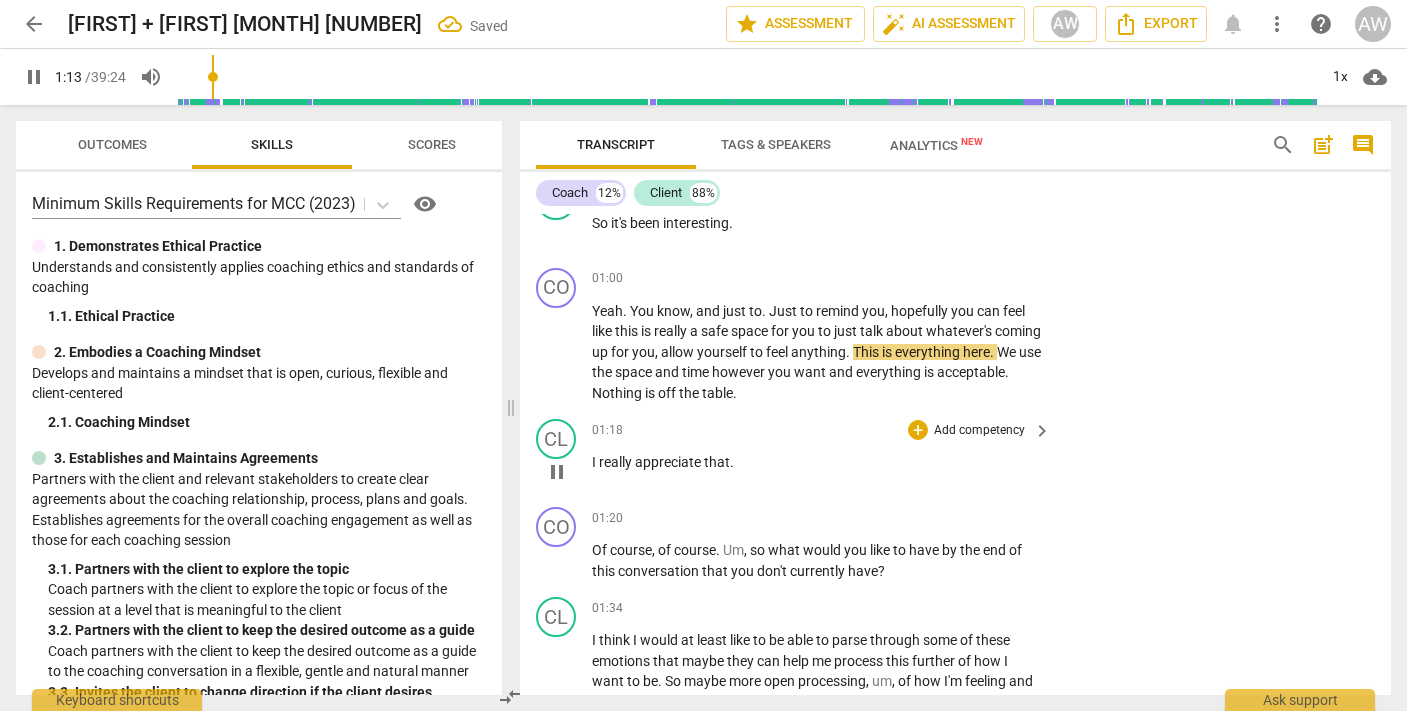 scroll, scrollTop: 901, scrollLeft: 0, axis: vertical 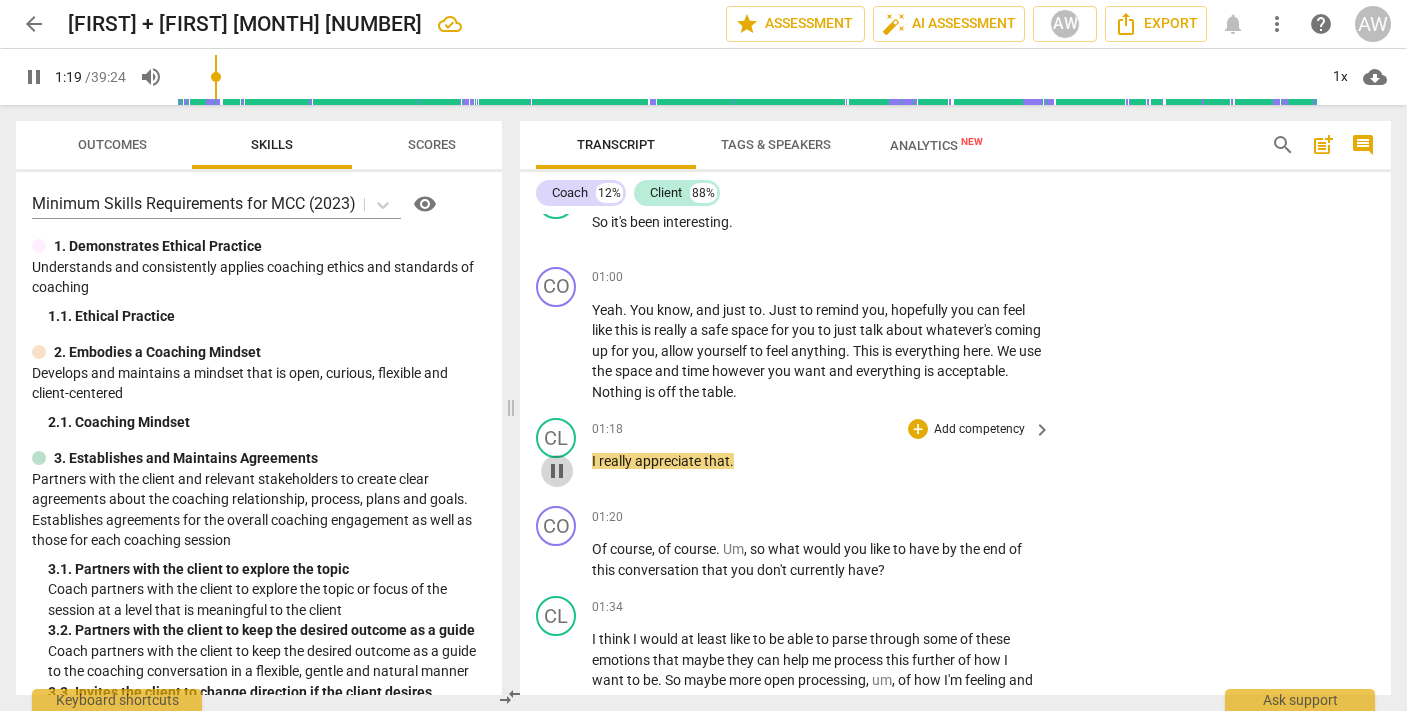 click on "pause" at bounding box center [557, 471] 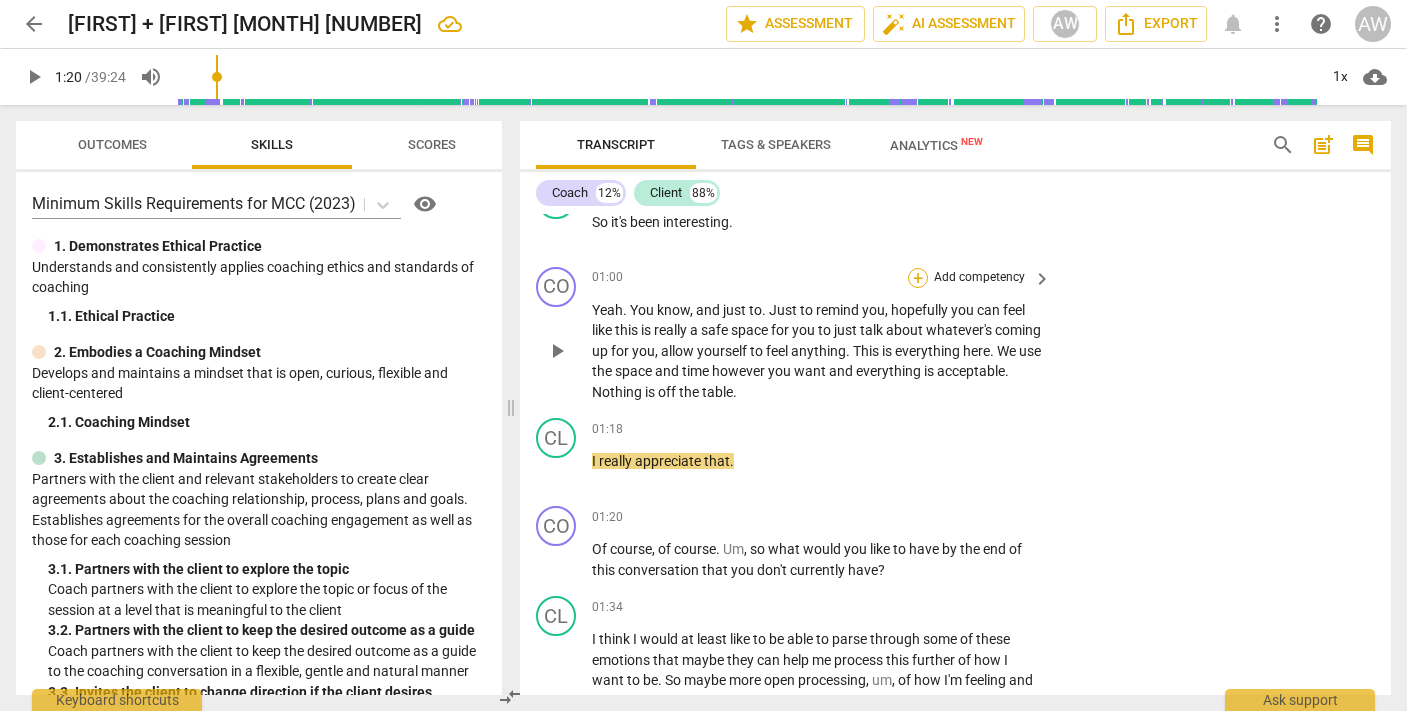 click on "+" at bounding box center (918, 278) 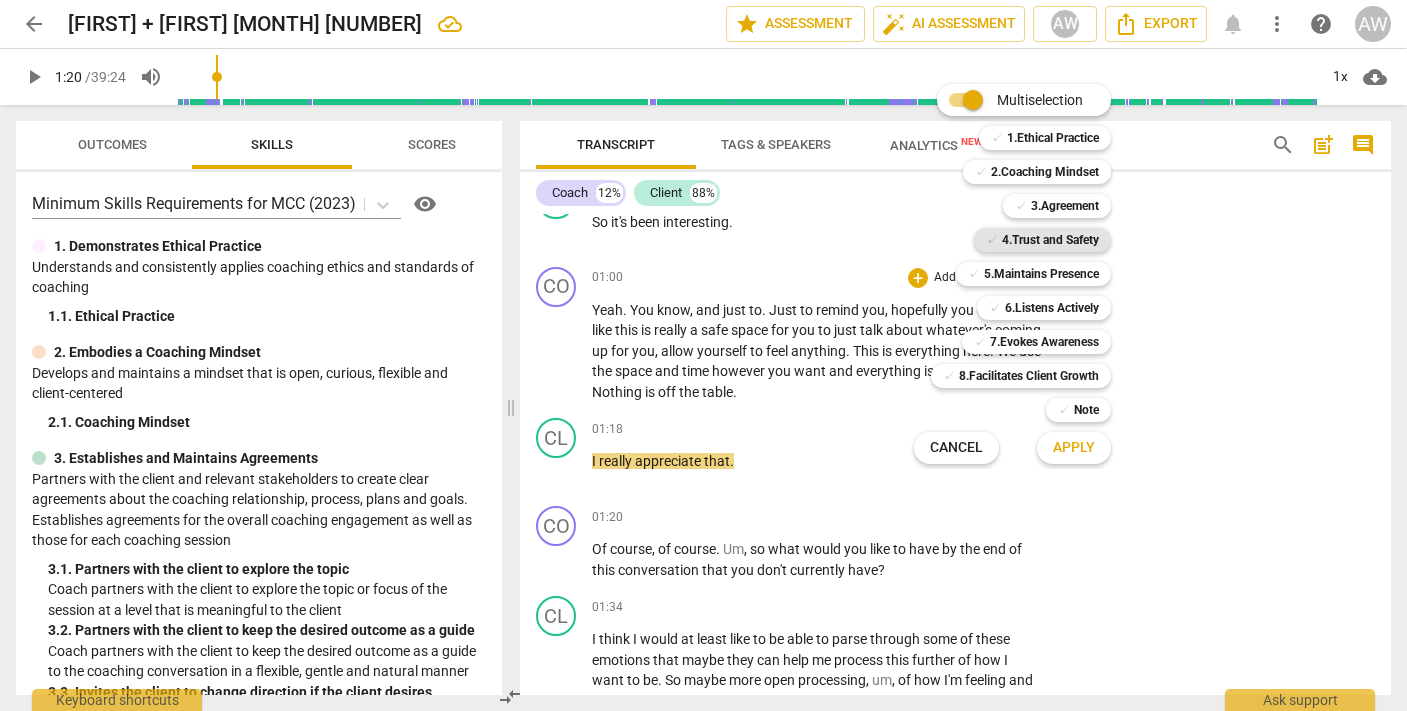 click on "4.Trust and Safety" at bounding box center [1050, 240] 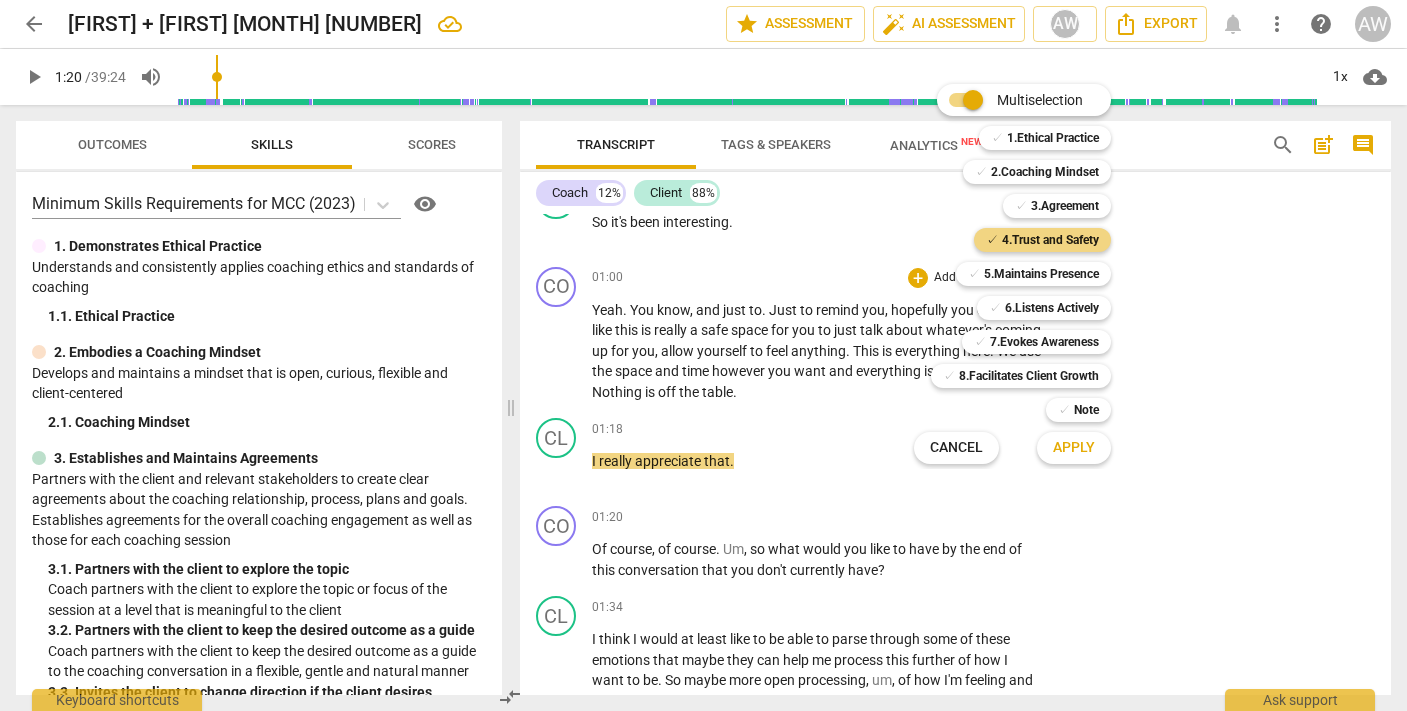 click on "Apply" at bounding box center (1074, 448) 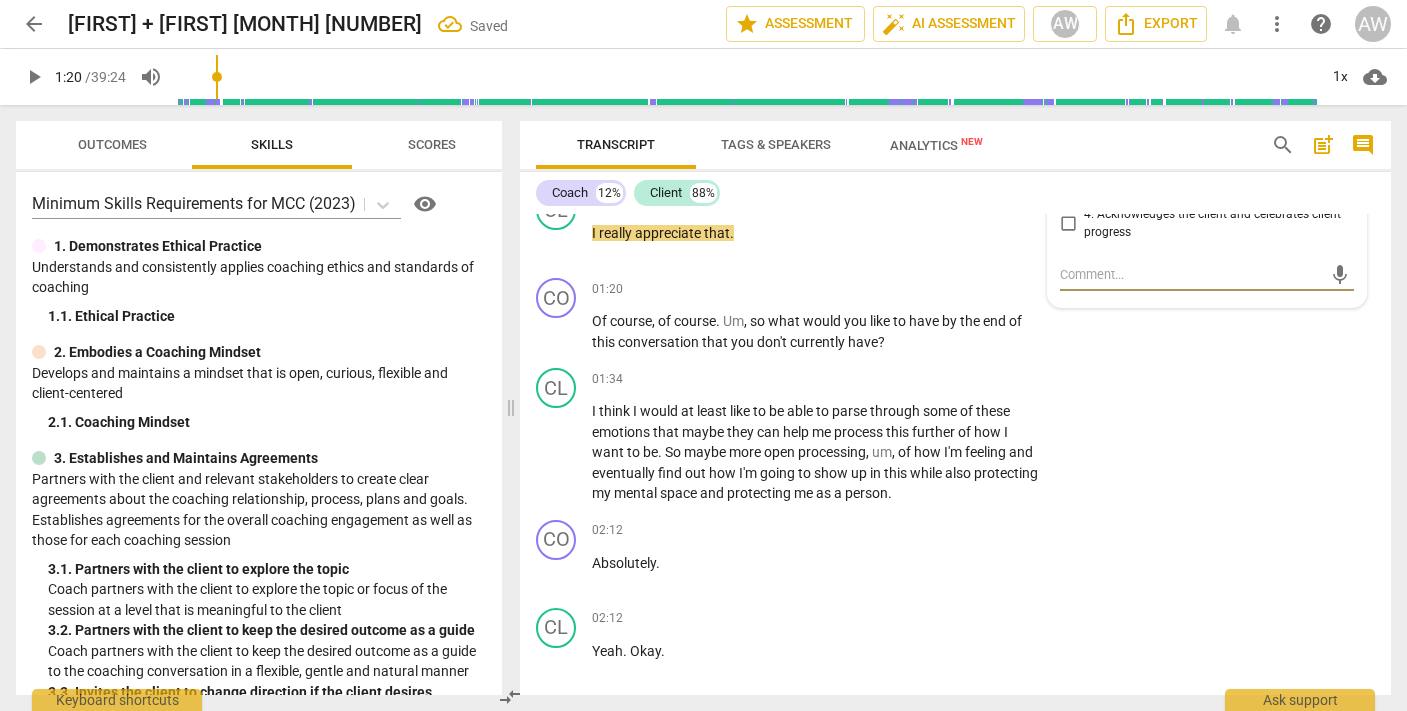 scroll, scrollTop: 1152, scrollLeft: 0, axis: vertical 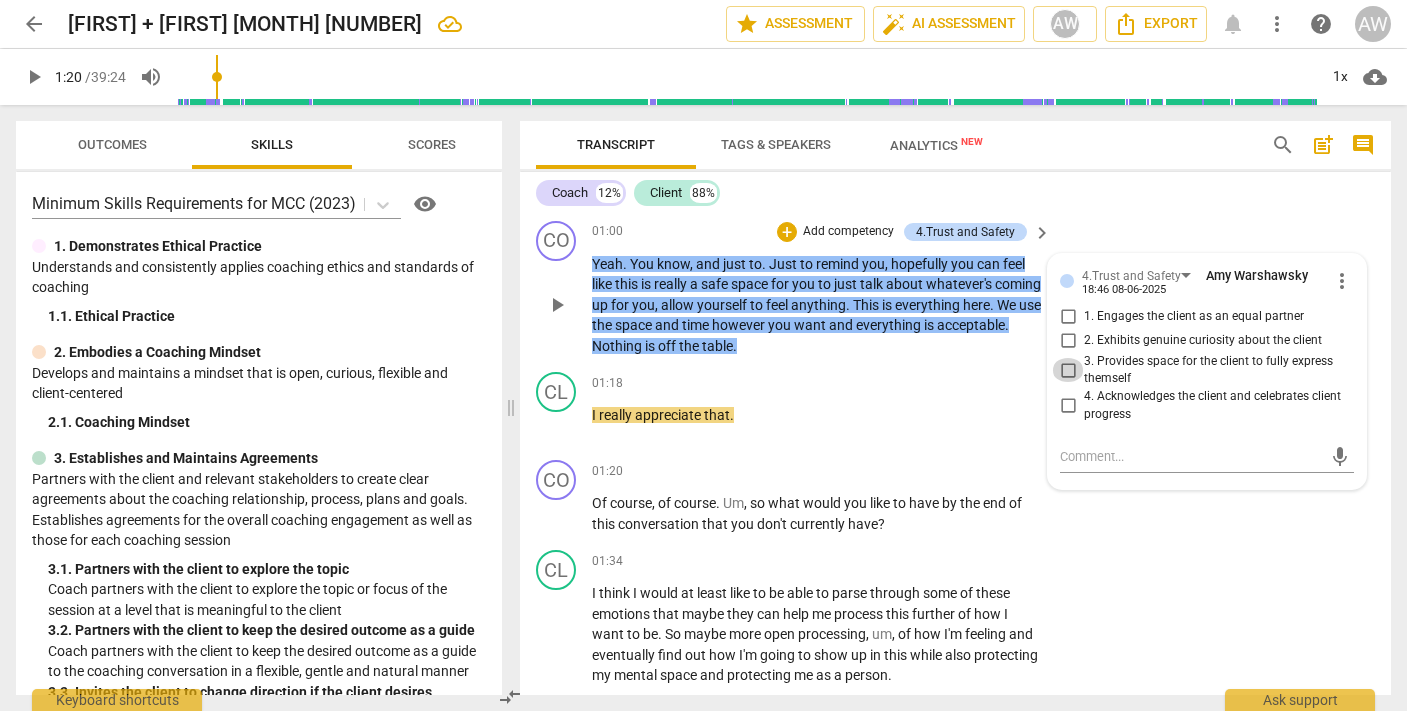 click on "3. Provides space for the client to fully express themself" at bounding box center (1068, 370) 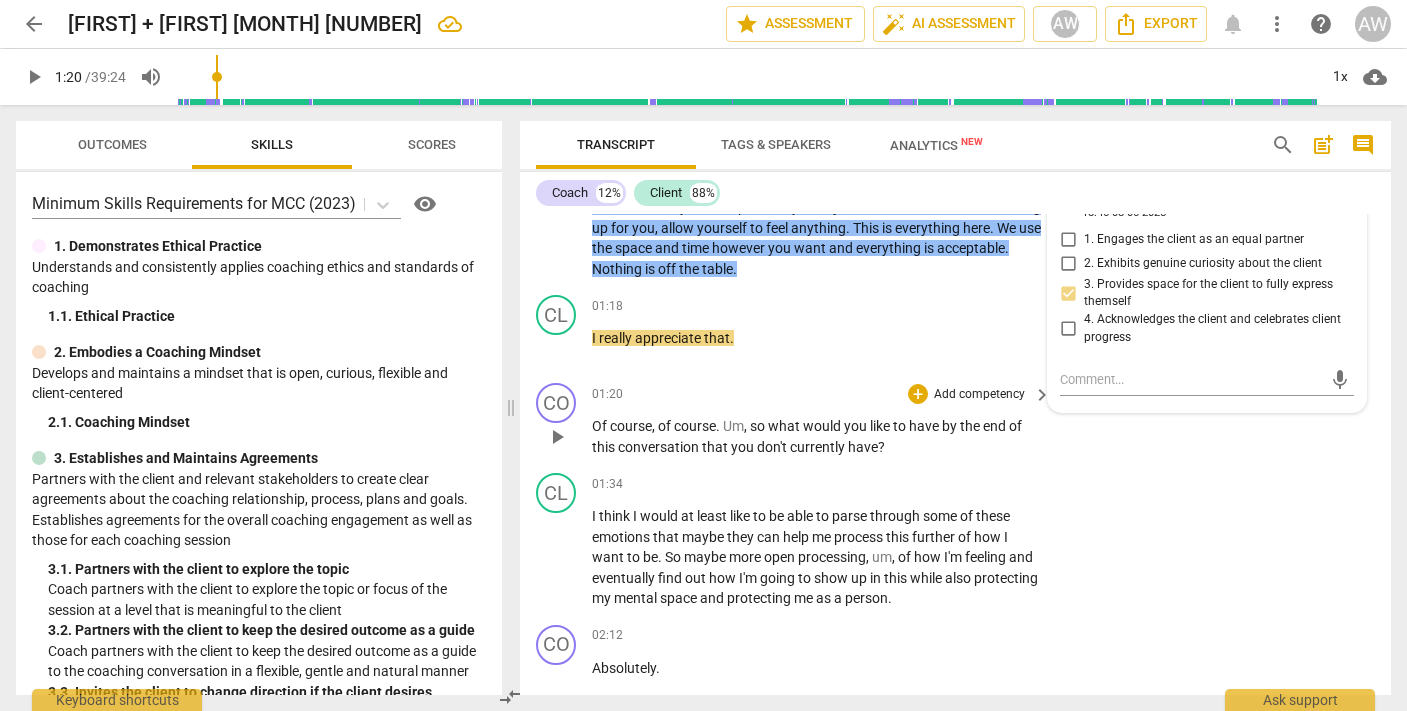 scroll, scrollTop: 1033, scrollLeft: 0, axis: vertical 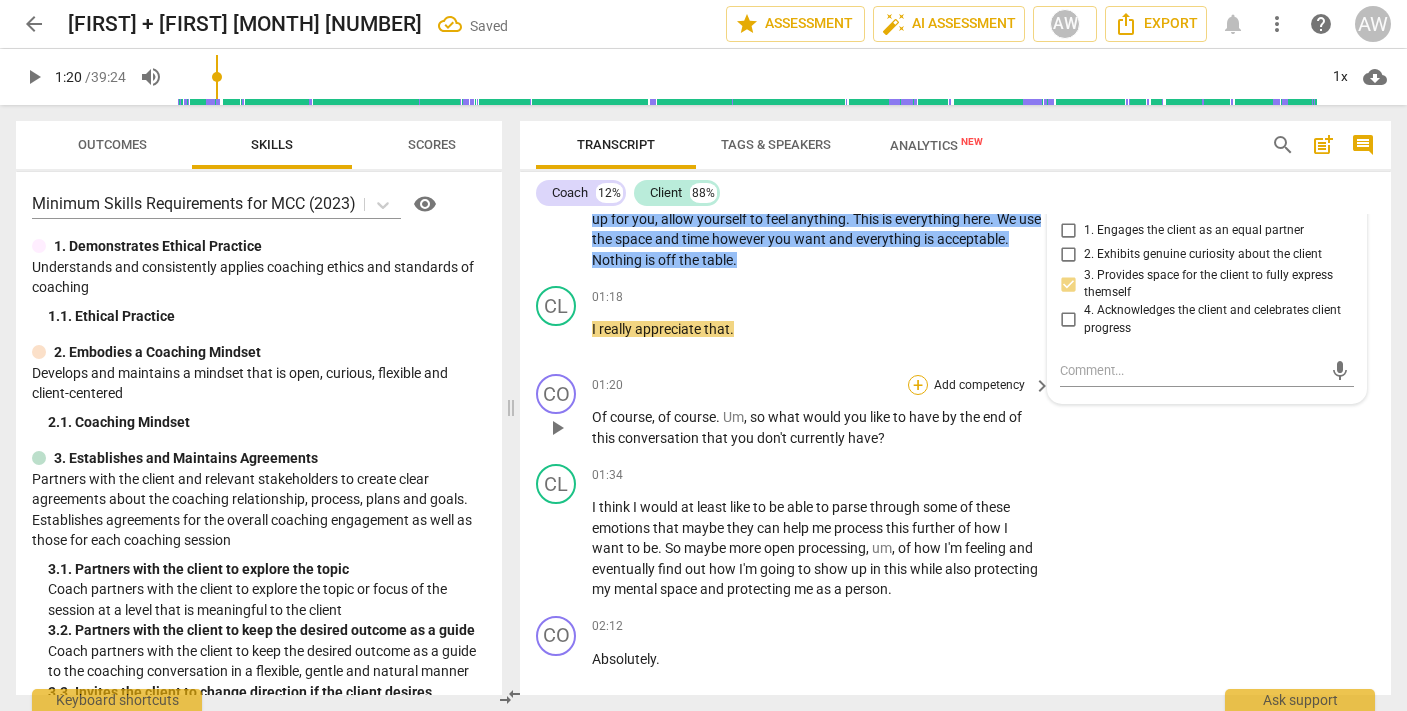 click on "+" at bounding box center [918, 385] 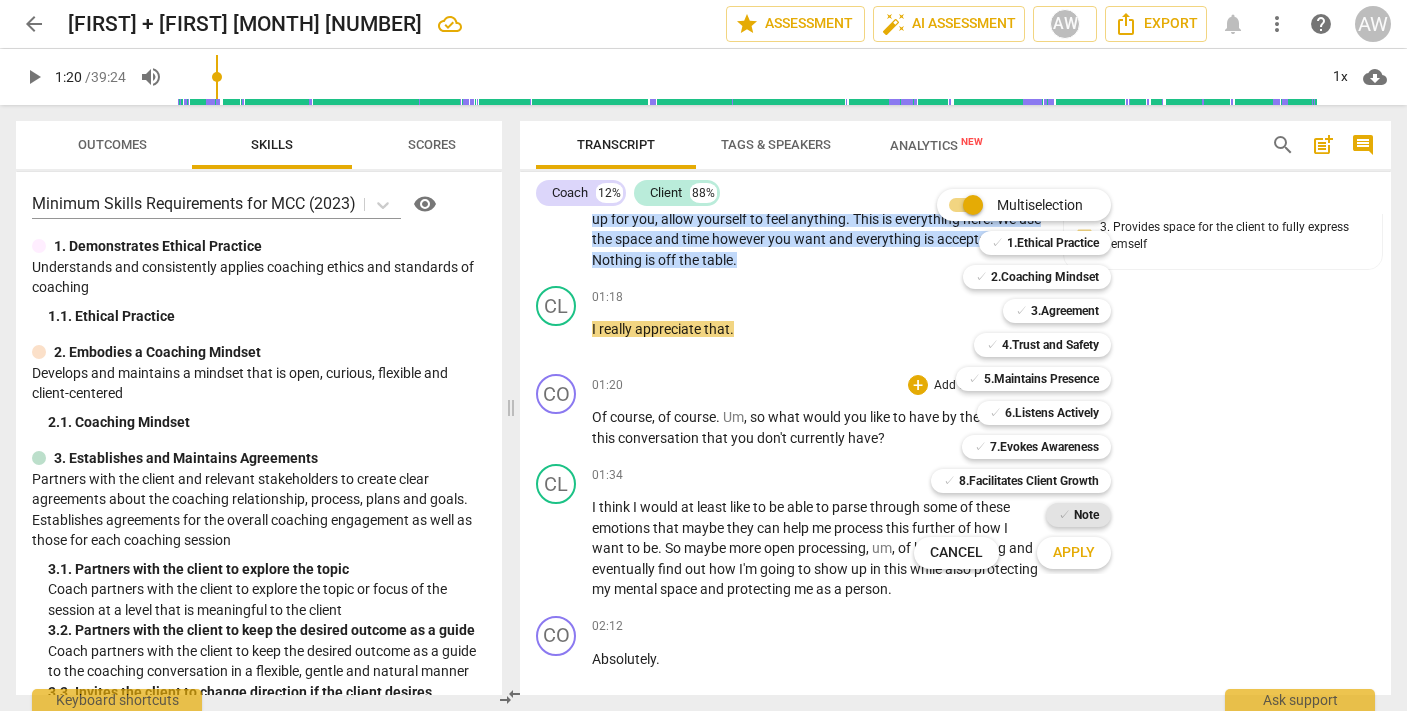 click on "Note" at bounding box center (1086, 515) 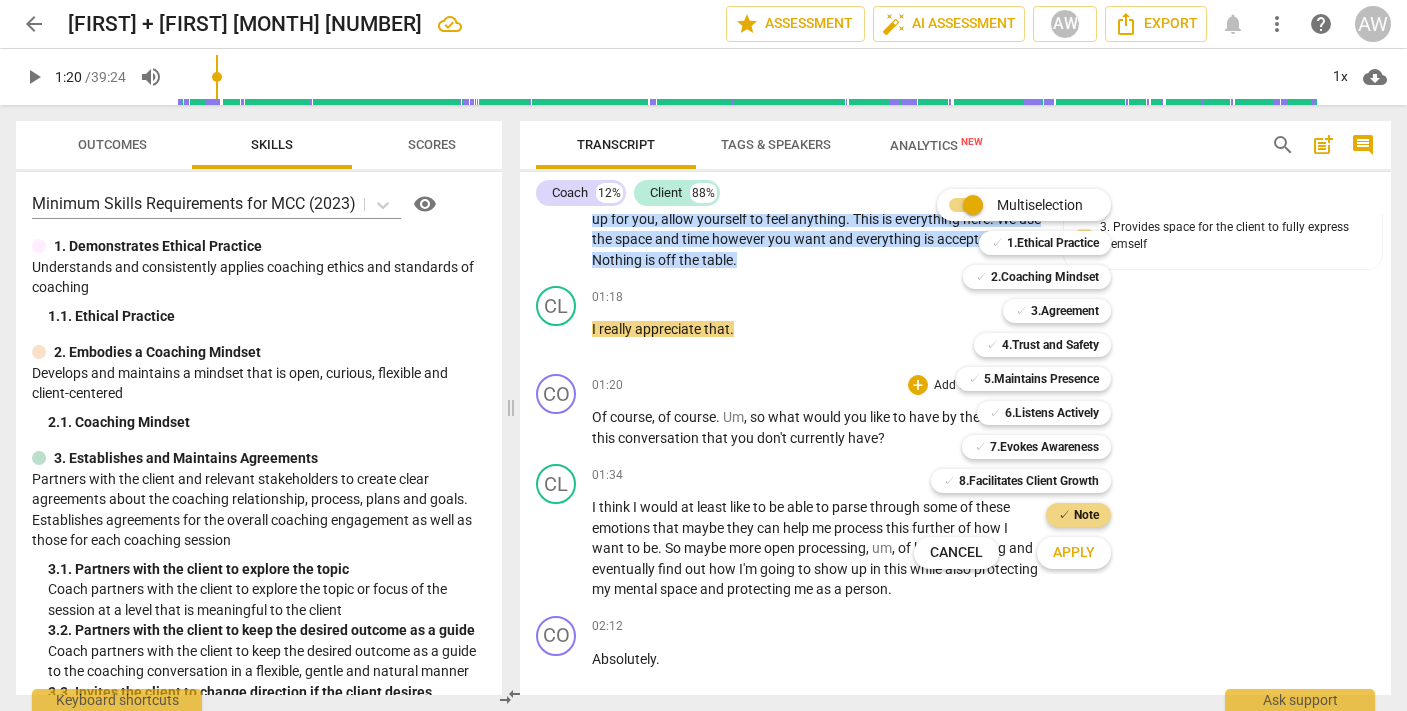 click on "Apply" at bounding box center (1074, 553) 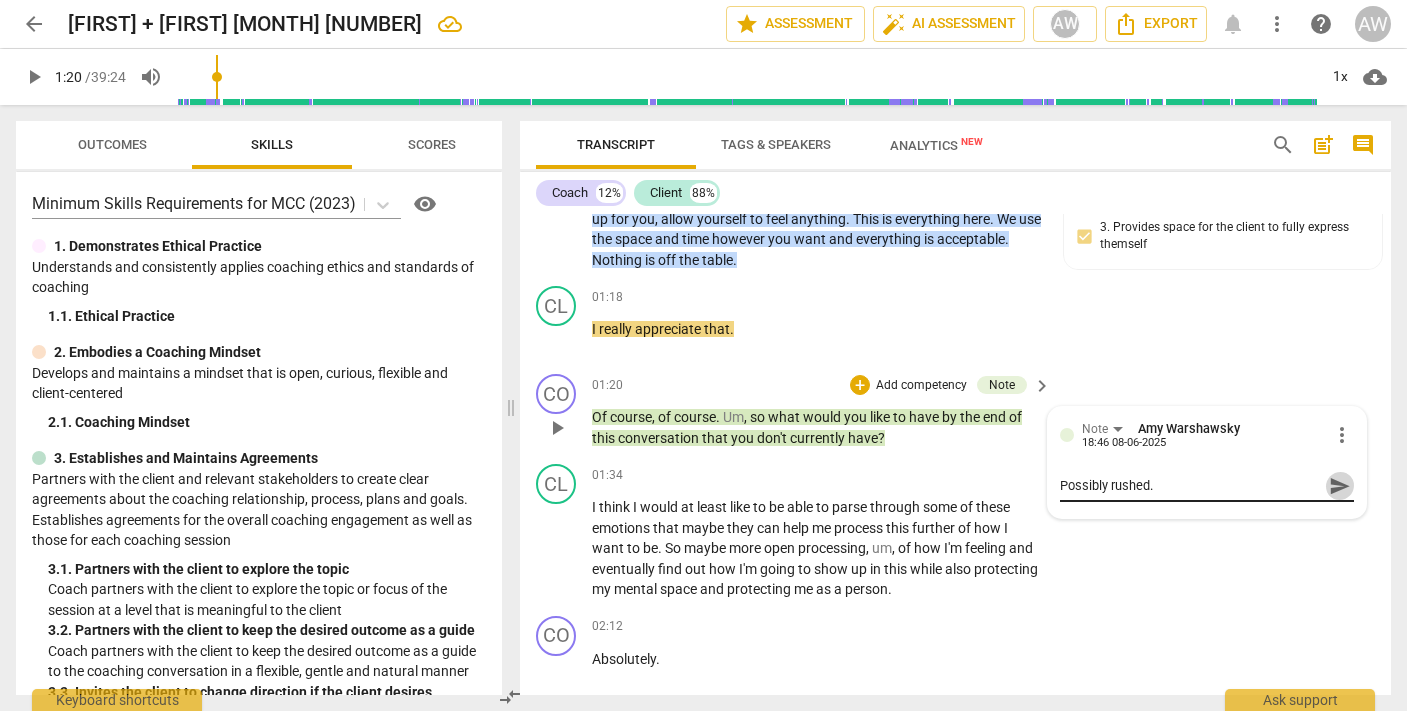 click on "send" at bounding box center (1339, 486) 